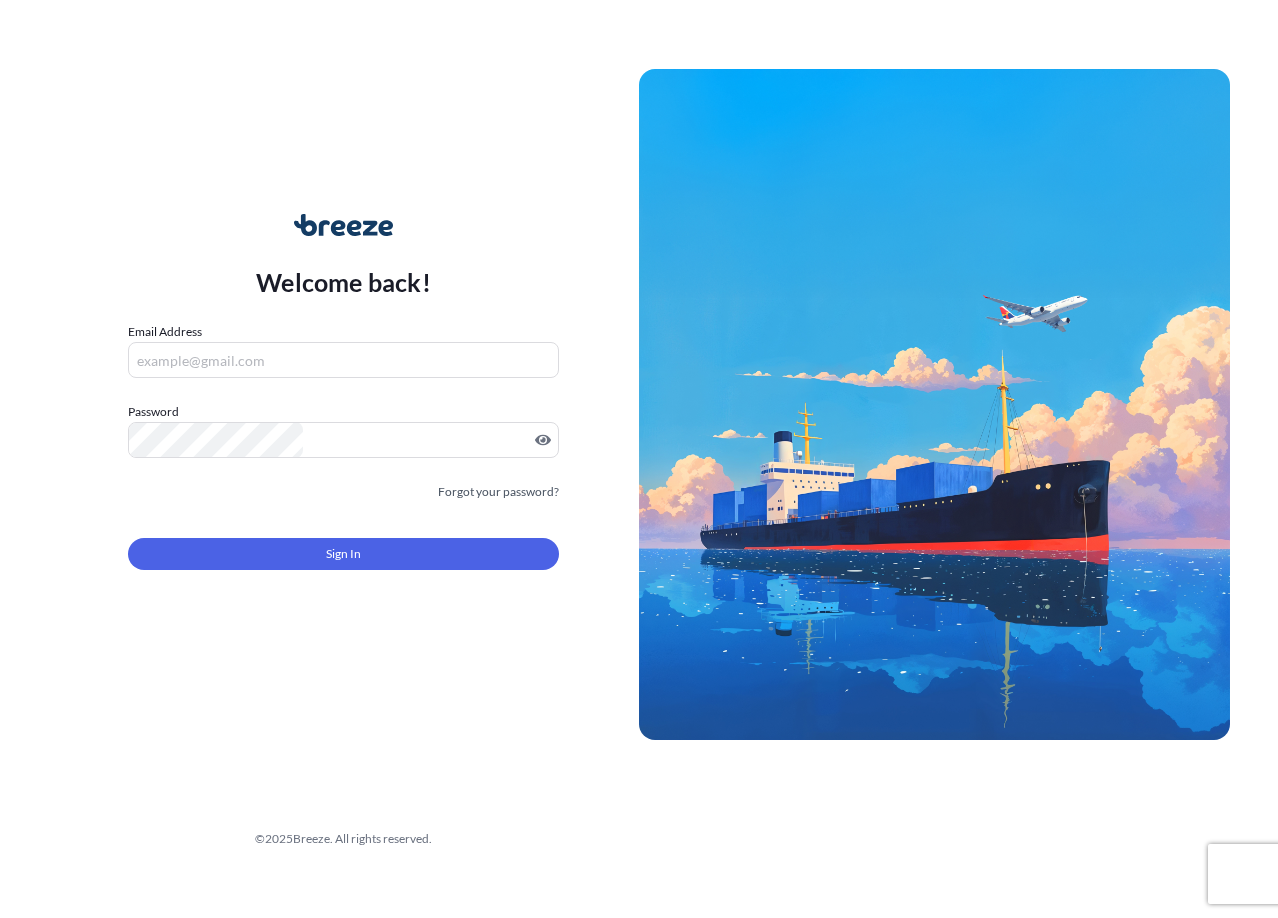 scroll, scrollTop: 0, scrollLeft: 0, axis: both 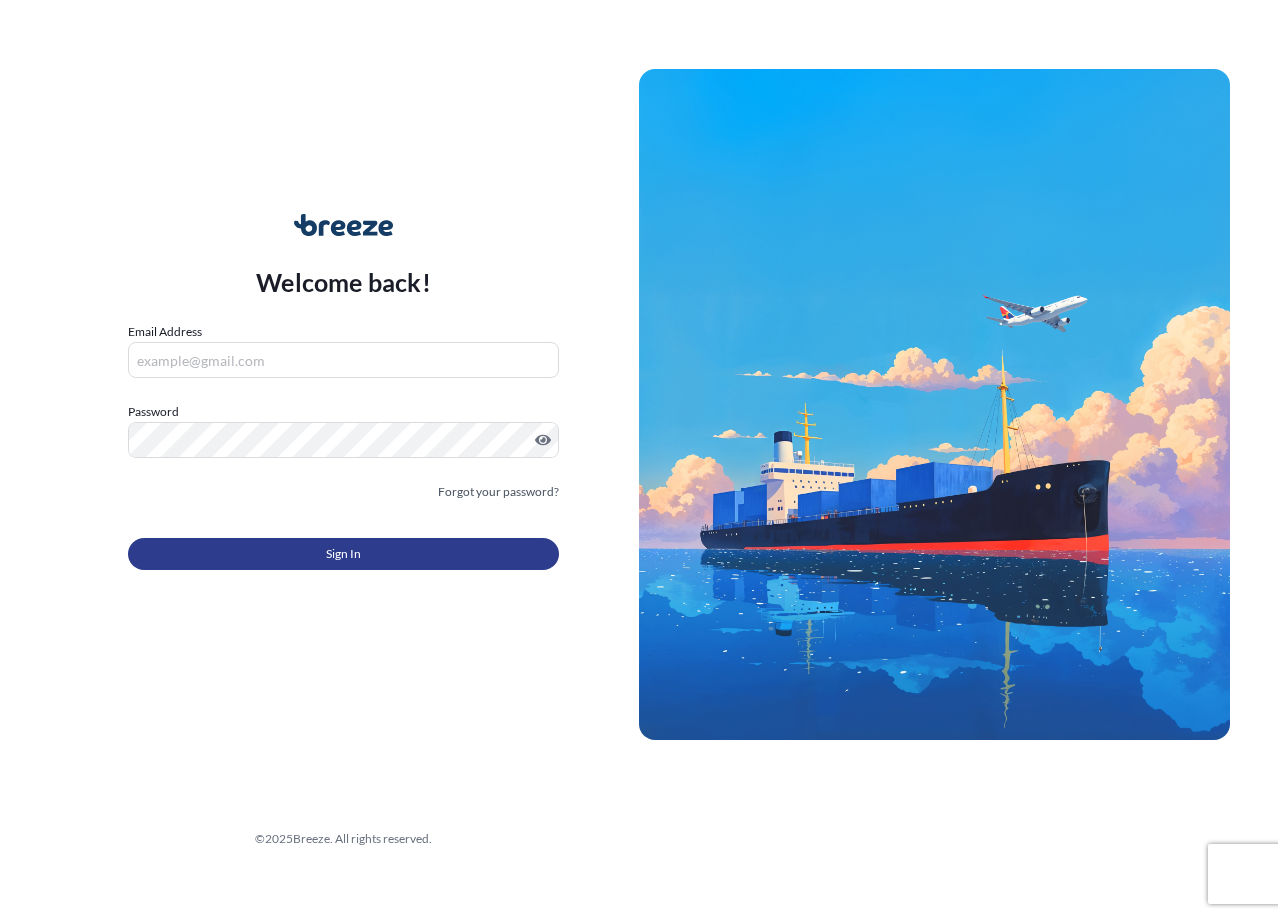 type on "[EMAIL]" 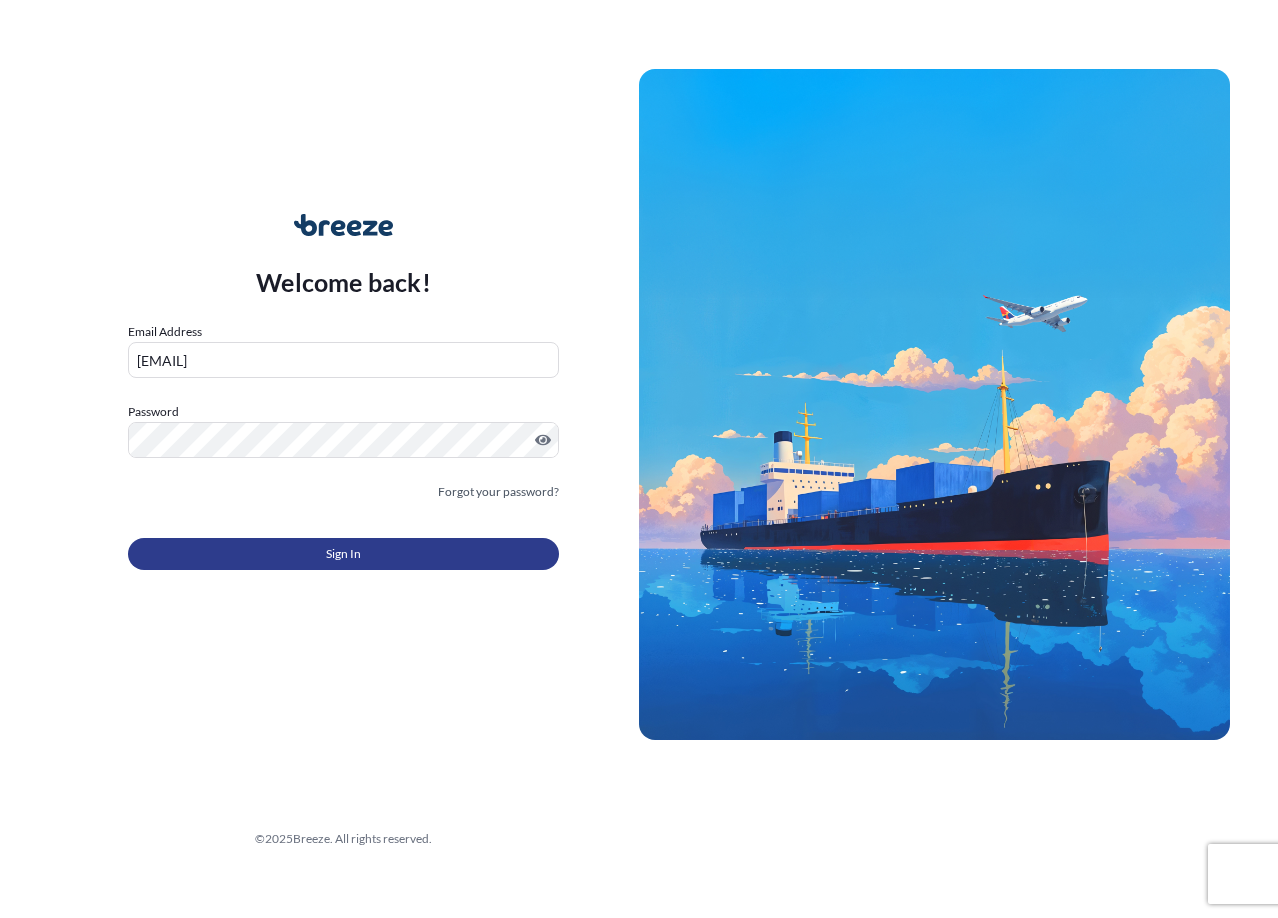 click on "Sign In" at bounding box center [343, 554] 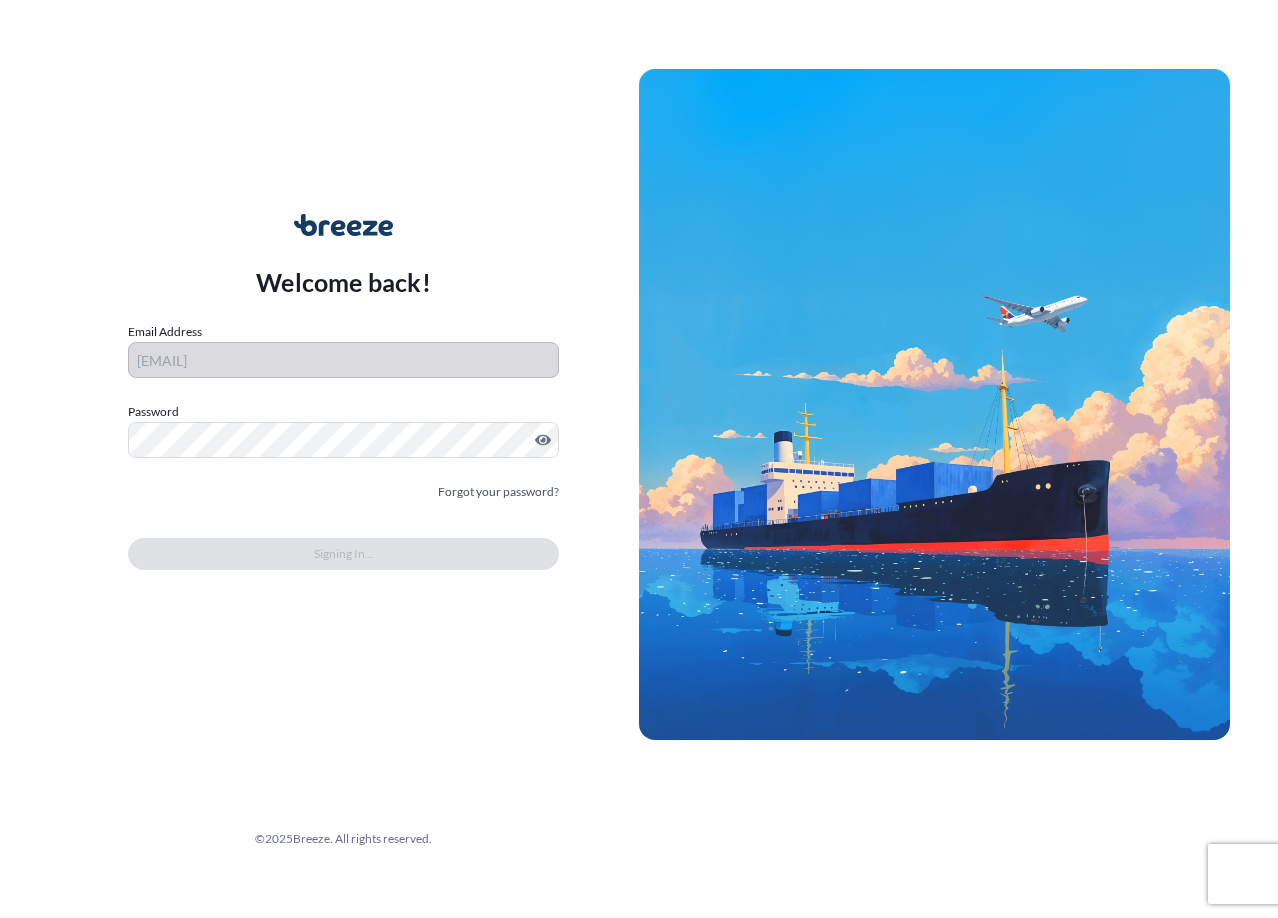 click on "Welcome back! Email Address [EMAIL] Password Must include: Upper & lower case letters Symbols (!@#$) A number At least 8 characters Forgot your password? Signing In... ©  2025  Breeze. All rights reserved." at bounding box center (639, 459) 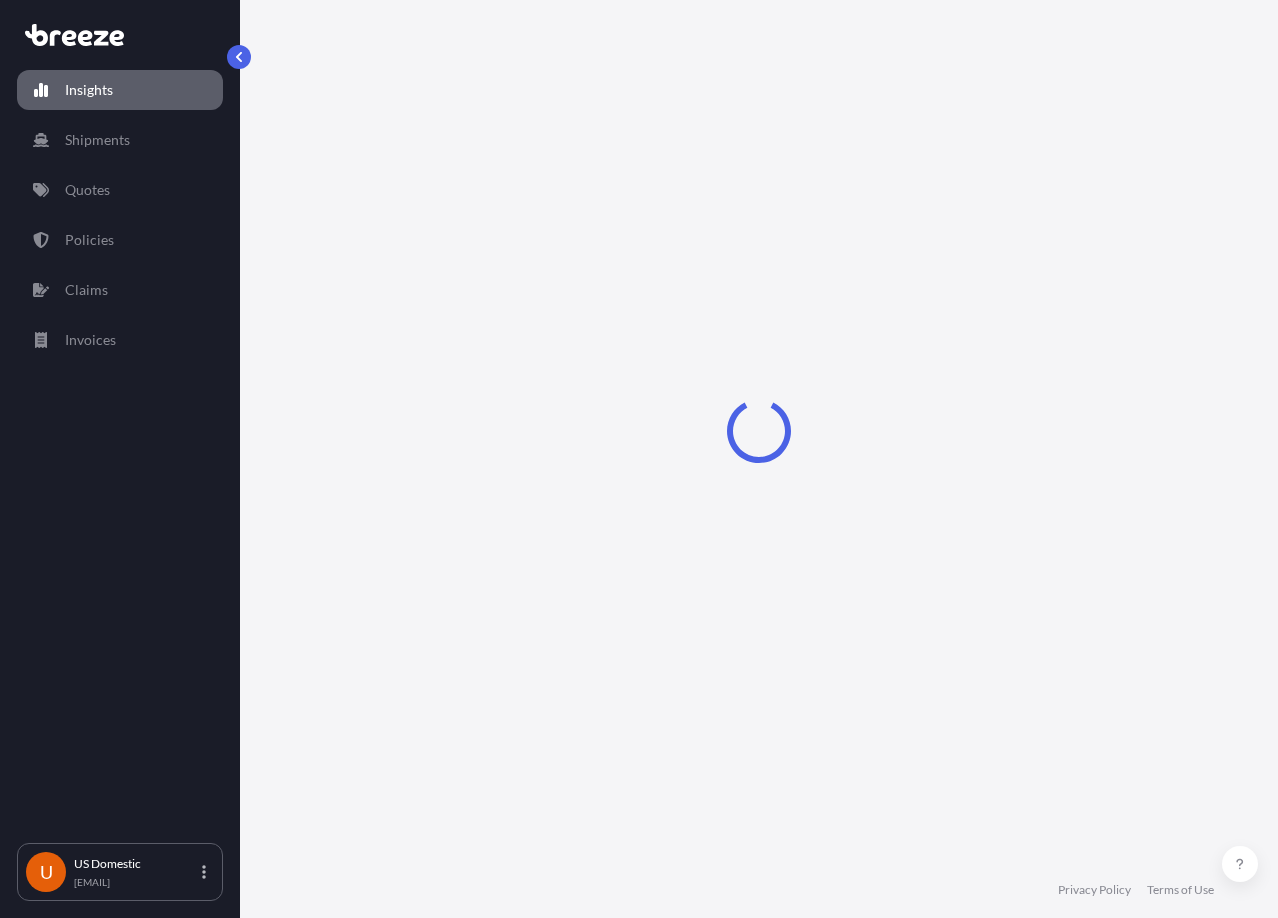 select on "2025" 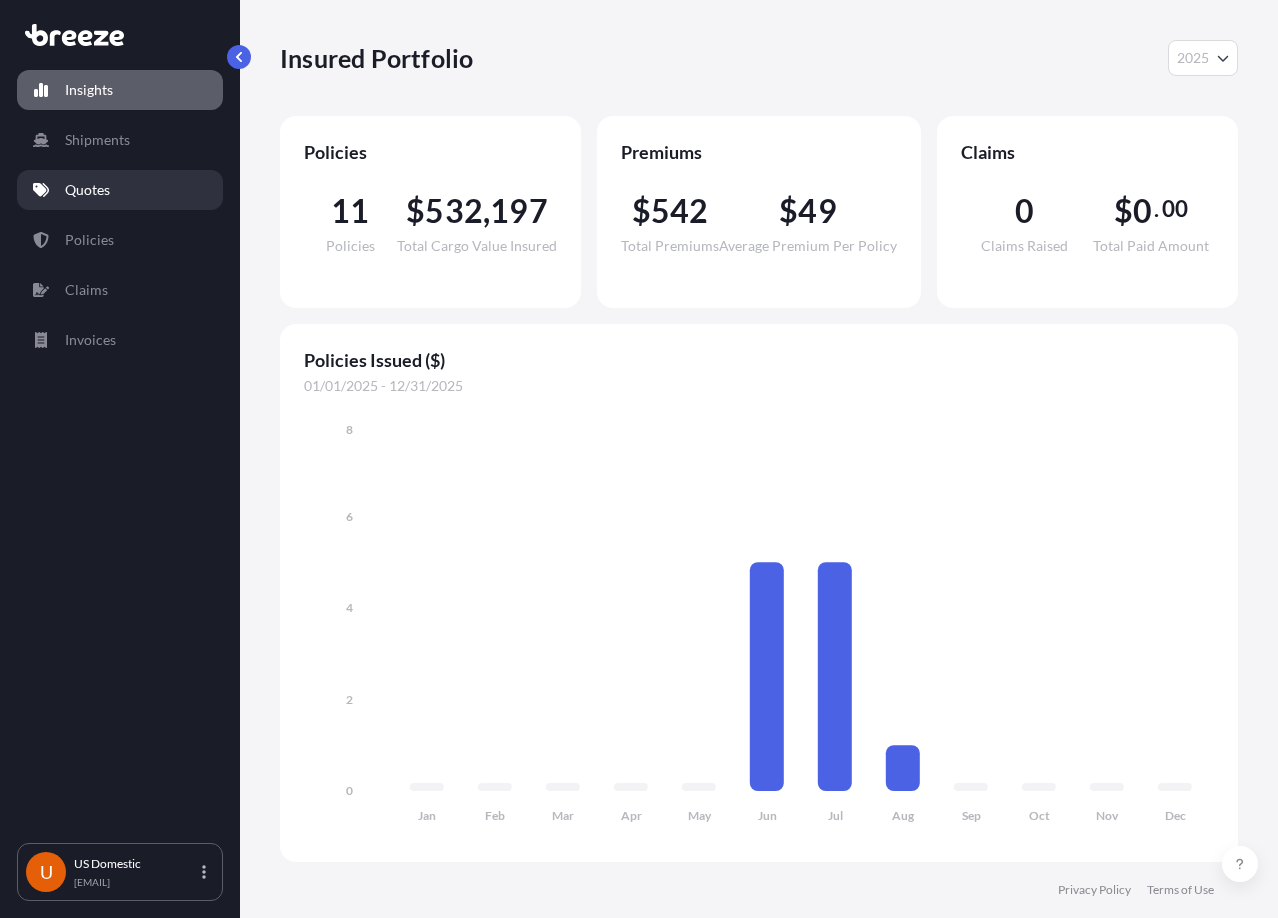 click on "Quotes" at bounding box center [87, 190] 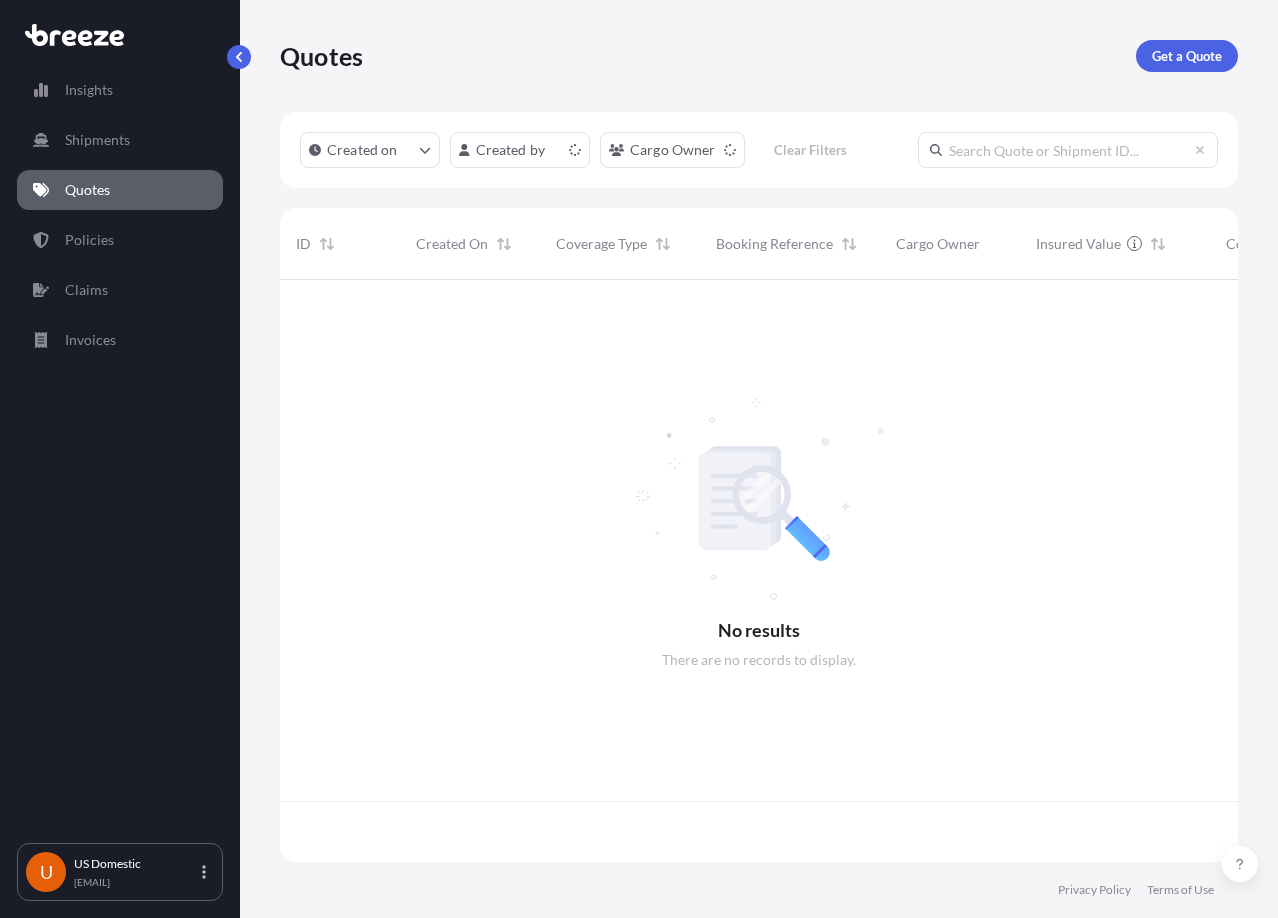 scroll, scrollTop: 16, scrollLeft: 16, axis: both 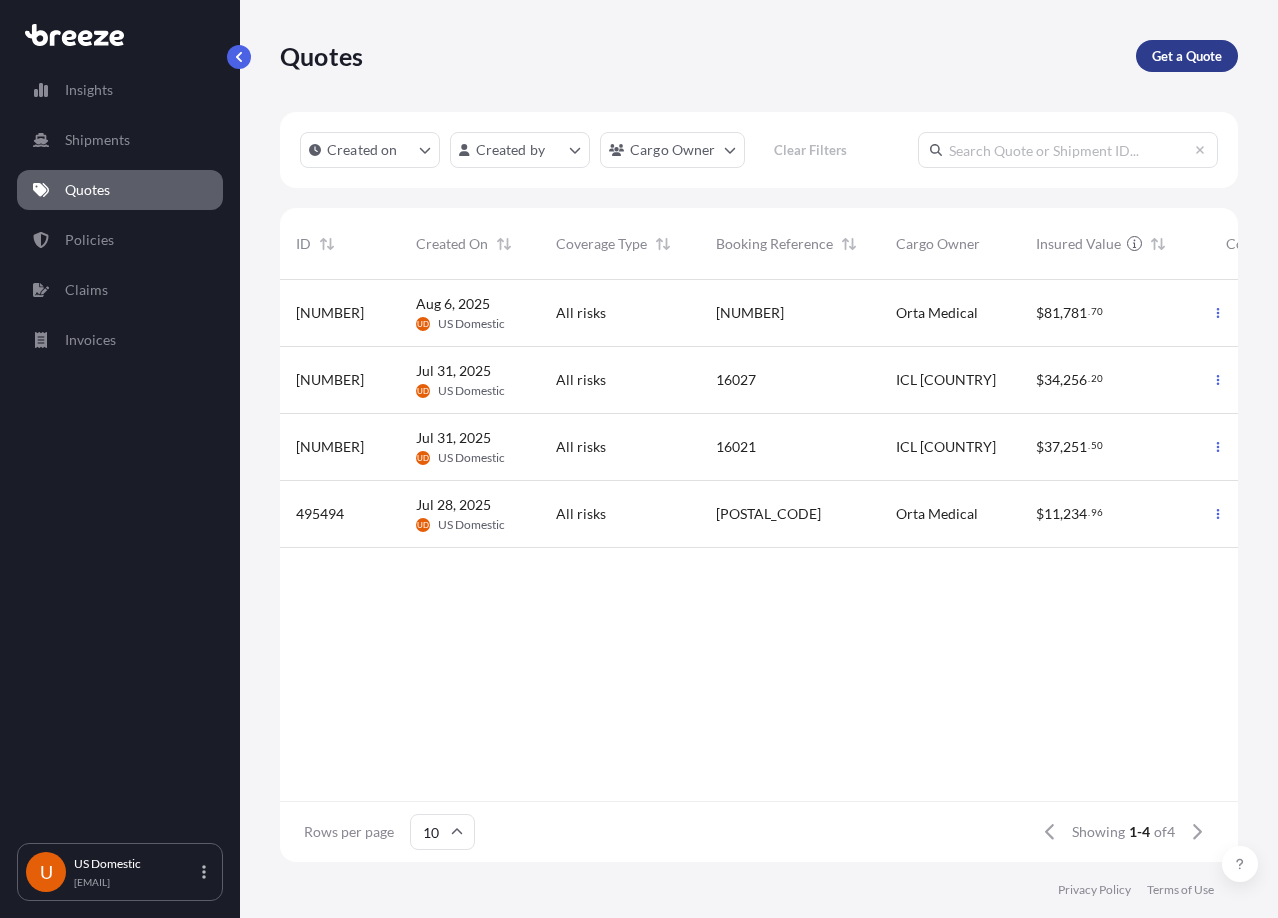 click on "Get a Quote" at bounding box center (1187, 56) 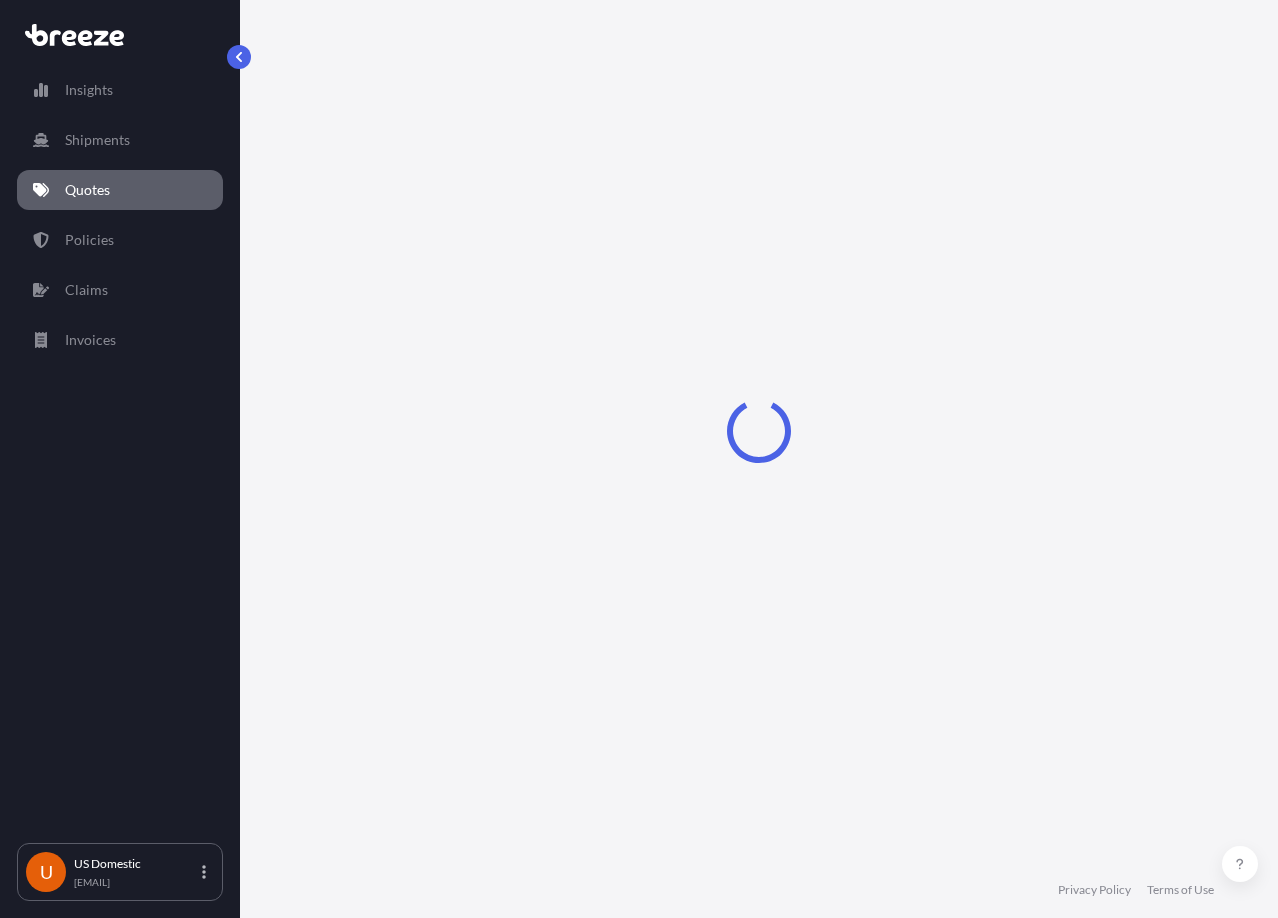 select on "Sea" 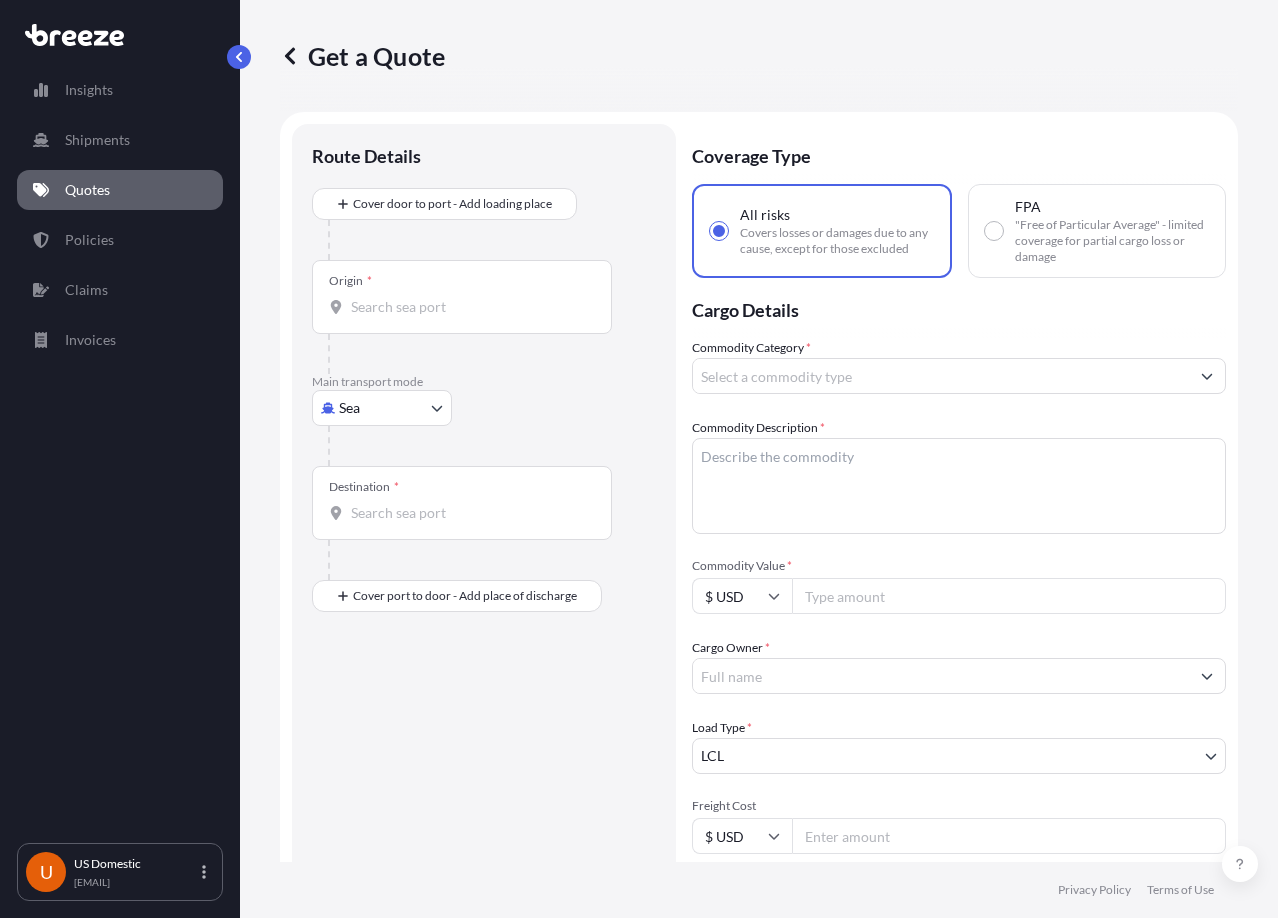 scroll, scrollTop: 32, scrollLeft: 0, axis: vertical 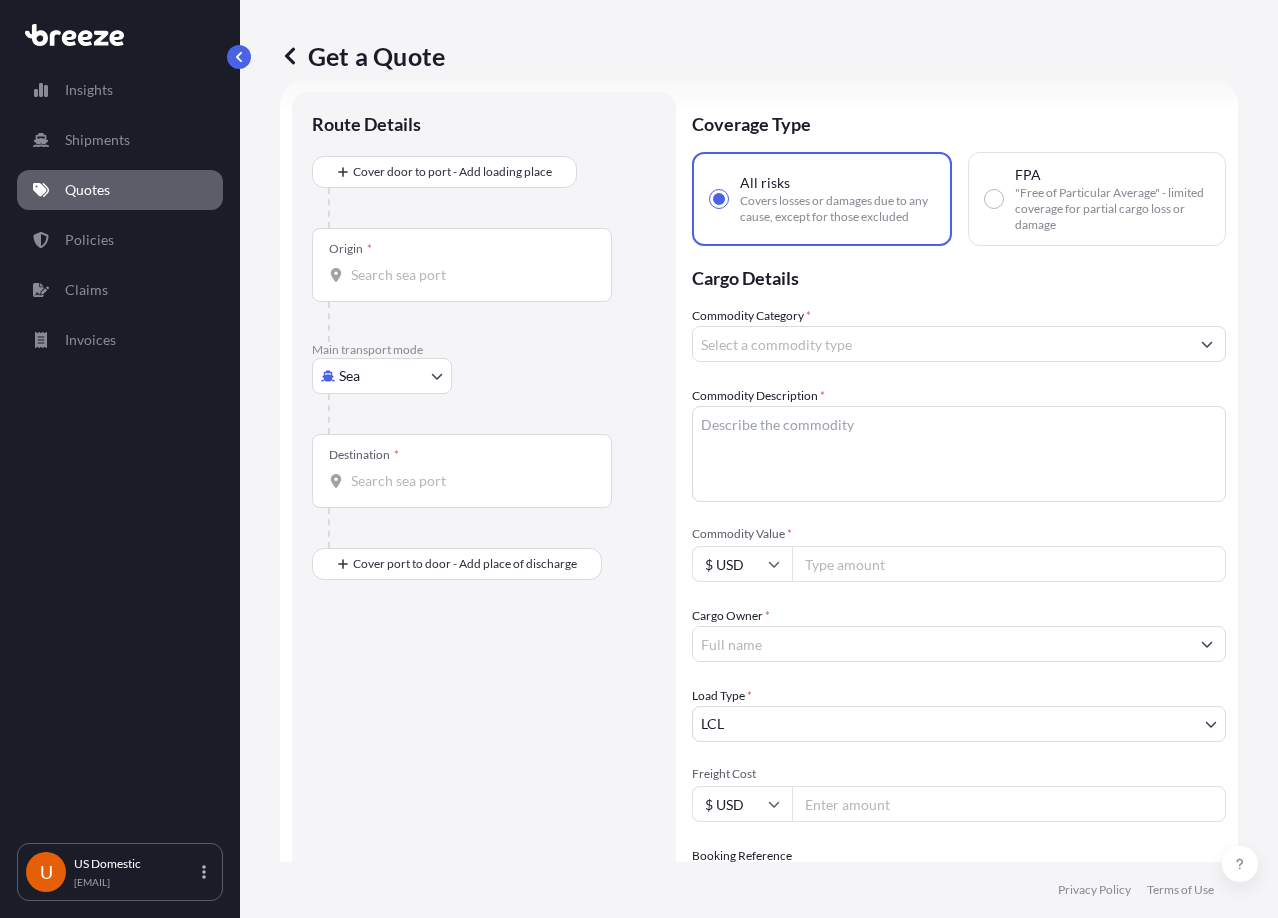 click on "Origin *" at bounding box center (462, 265) 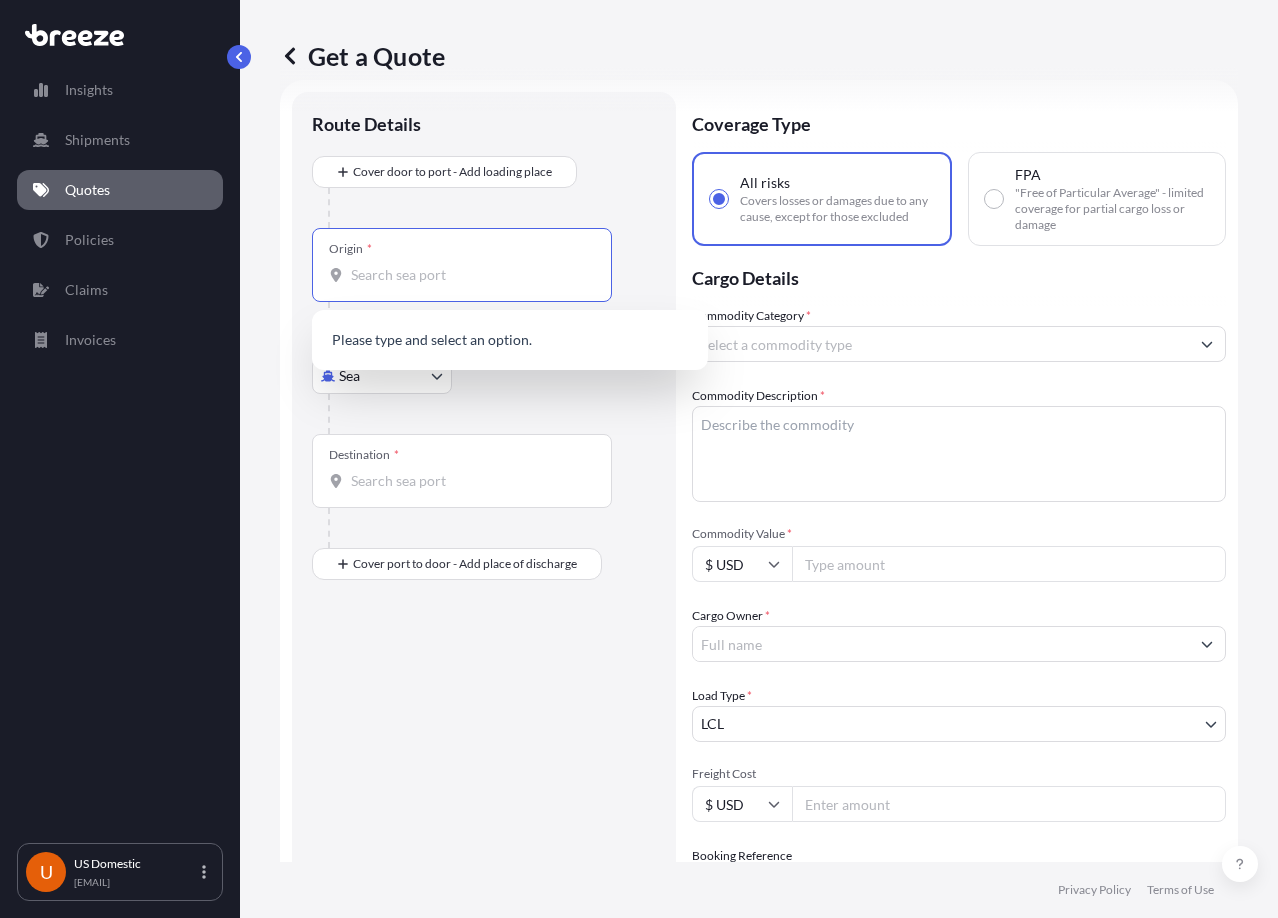 click on "0 options available.
Insights Shipments Quotes Policies Claims Invoices U US   Domestic [EMAIL] Get a Quote Route Details   Cover door to port - Add loading place Place of loading Road Road Rail Origin * Main transport mode Sea Sea Air Road Rail Destination * Cover port to door - Add place of discharge Road Road Rail Place of Discharge Coverage Type All risks Covers losses or damages due to any cause, except for those excluded FPA "Free of Particular Average" - limited coverage for partial cargo loss or damage Cargo Details Commodity Category * Commodity Description * Commodity Value   * $ USD Cargo Owner * Load Type * LCL LCL FCL Freight Cost   $ USD Booking Reference Vessel Name Special Conditions Hazardous Temperature Controlled Fragile Livestock Bulk Cargo Bagged Goods Used Goods Get a Quote Privacy Policy Terms of Use
0 Please type and select an option." at bounding box center [639, 459] 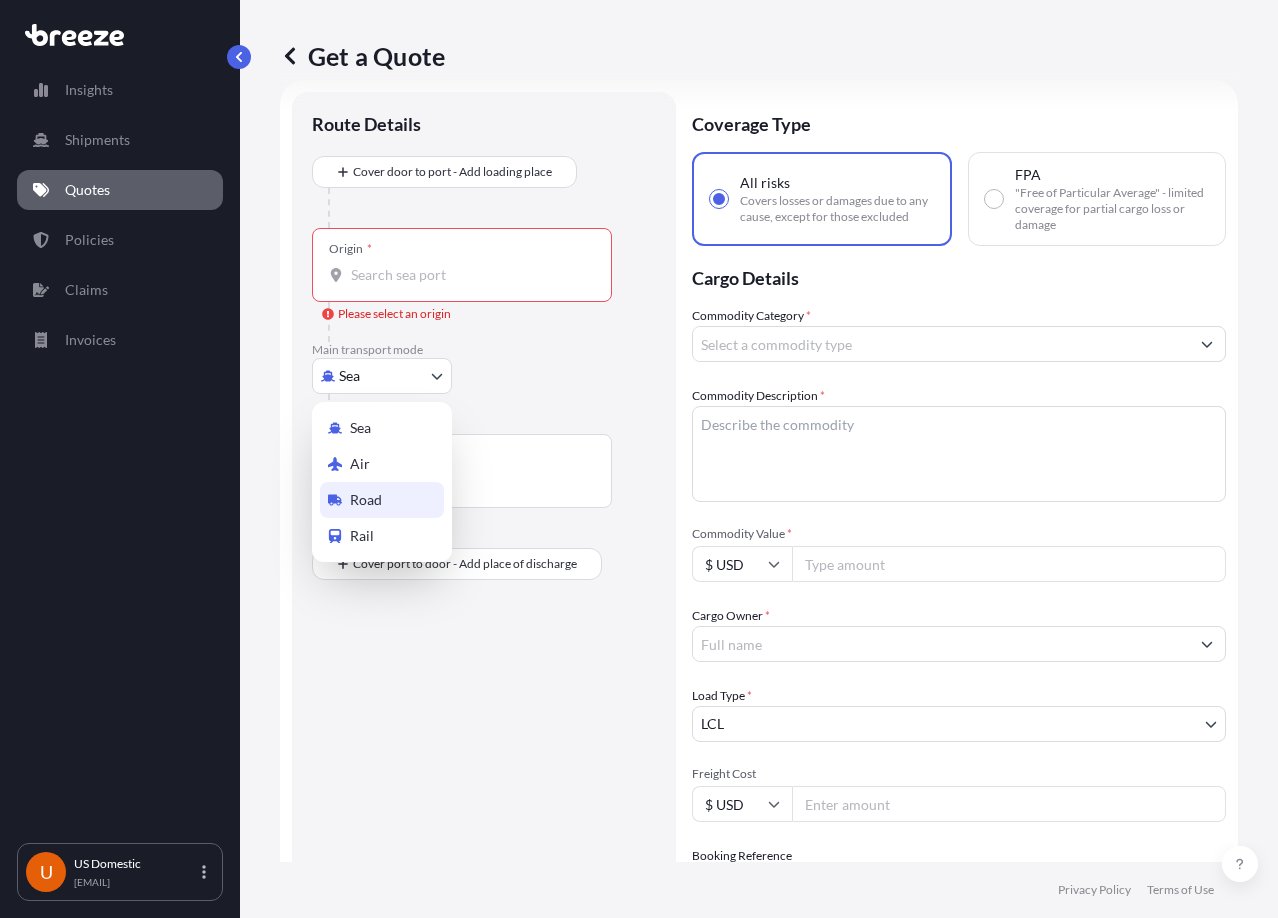 click on "Road" at bounding box center (382, 500) 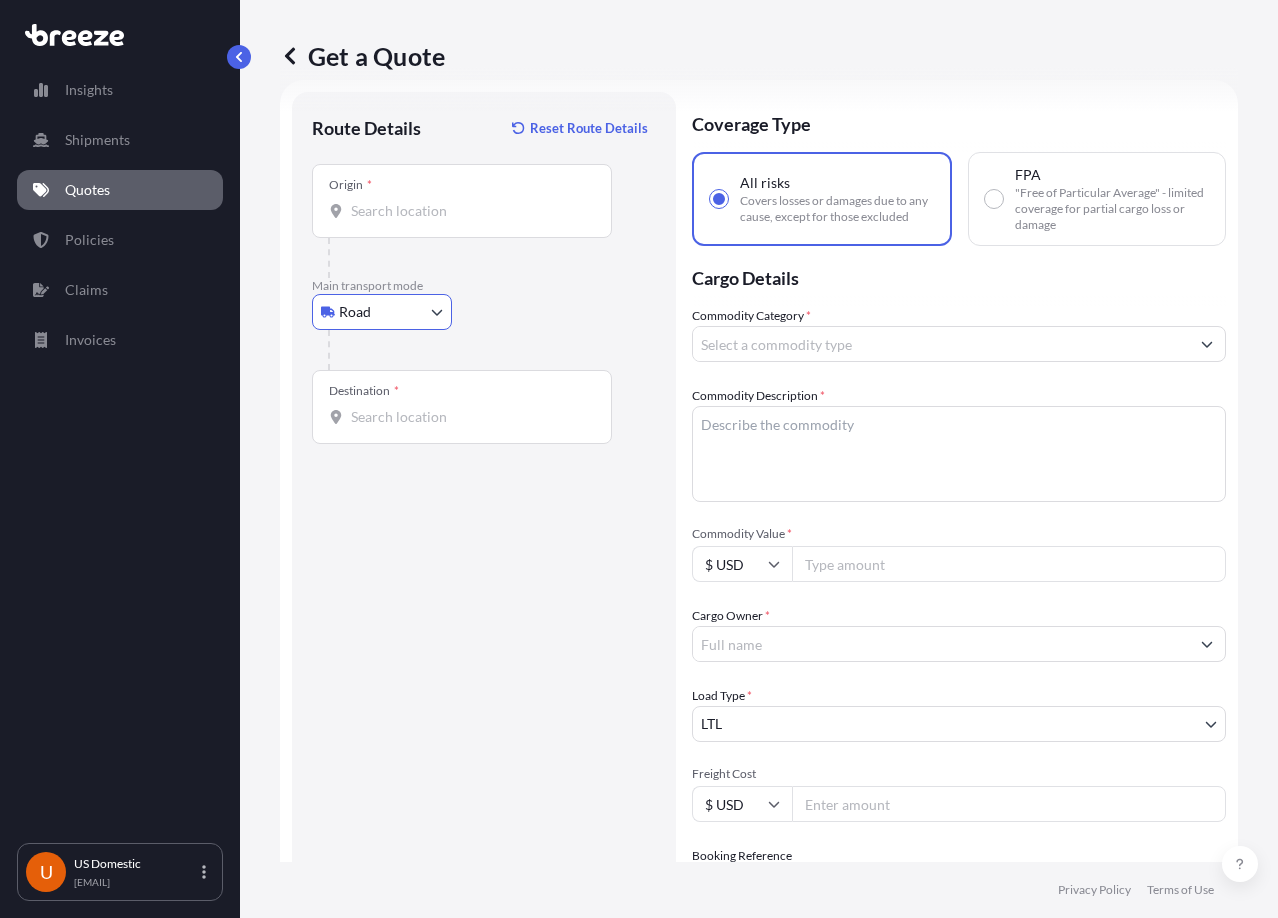 click on "Origin *" at bounding box center [469, 211] 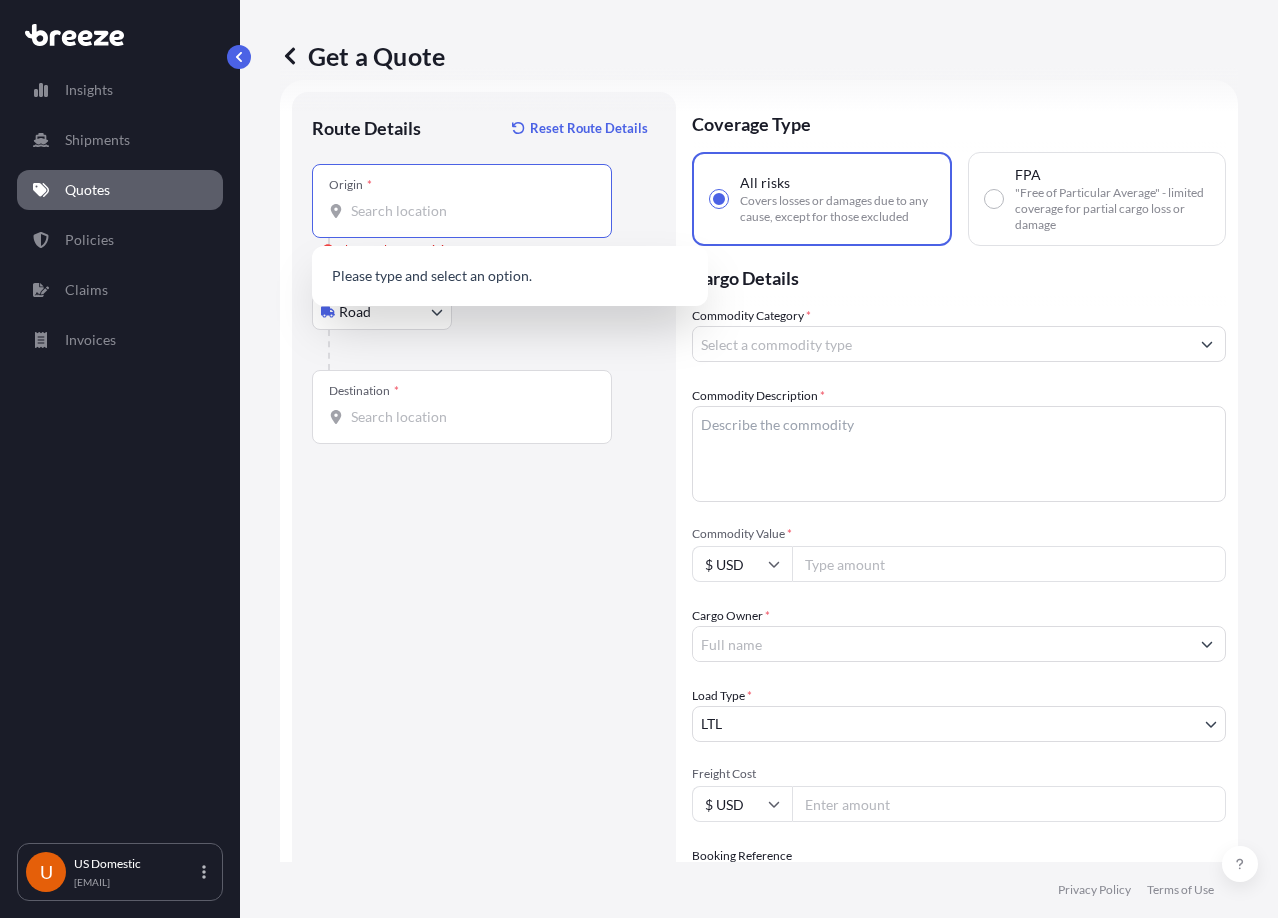 click on "Origin * Please select an origin" at bounding box center (469, 211) 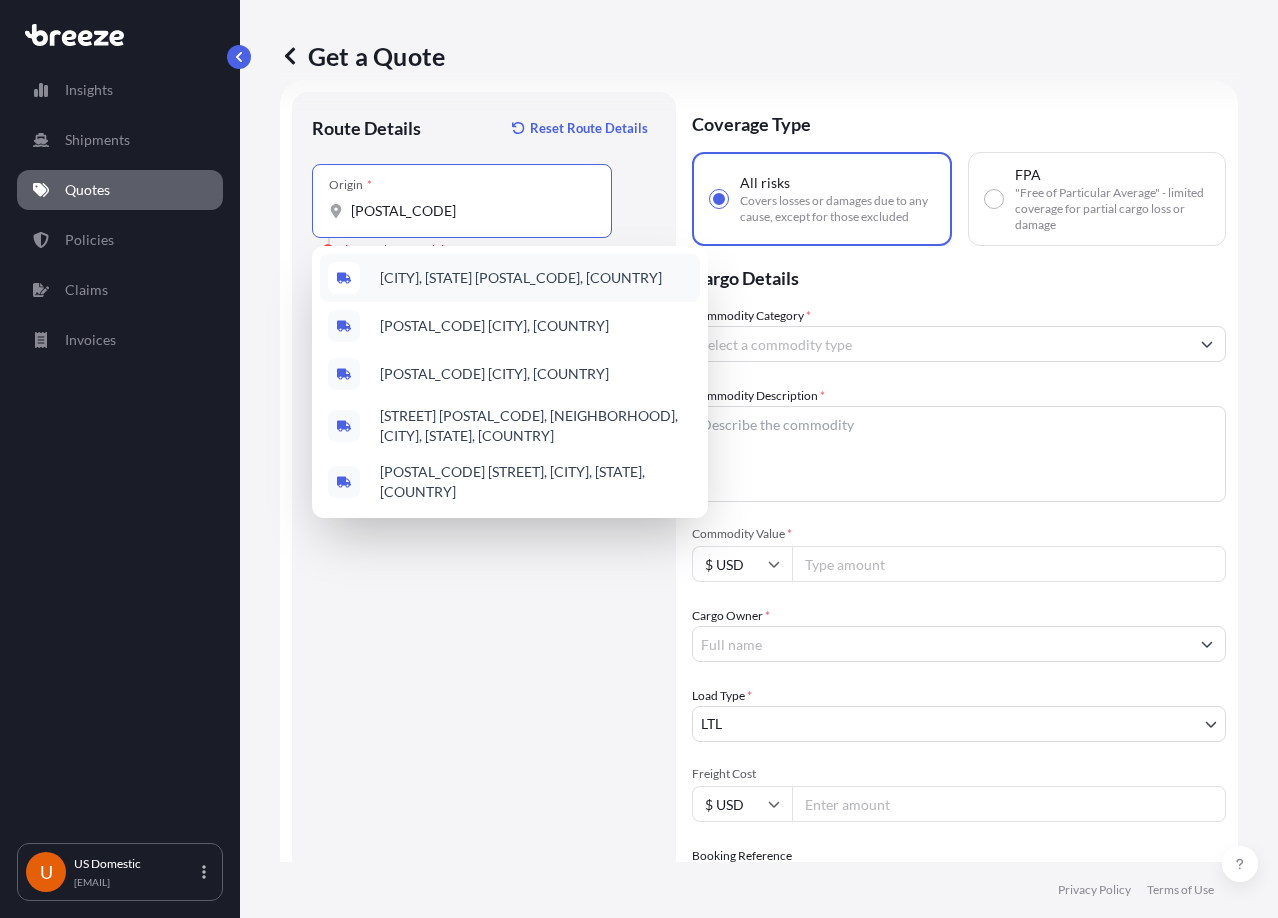click on "[CITY], [STATE] [POSTAL_CODE], [COUNTRY]" at bounding box center (521, 278) 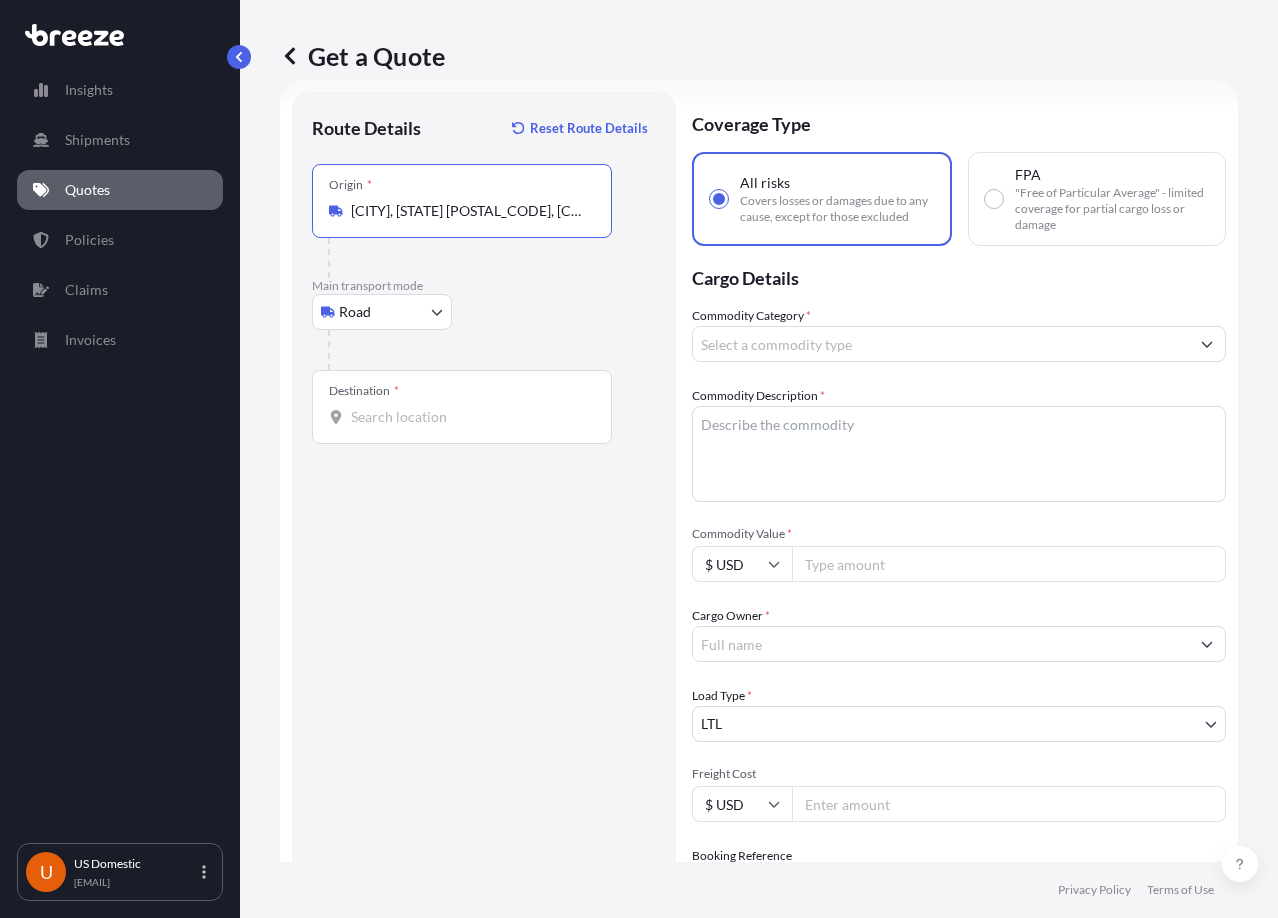type on "[CITY], [STATE] [POSTAL_CODE], [COUNTRY]" 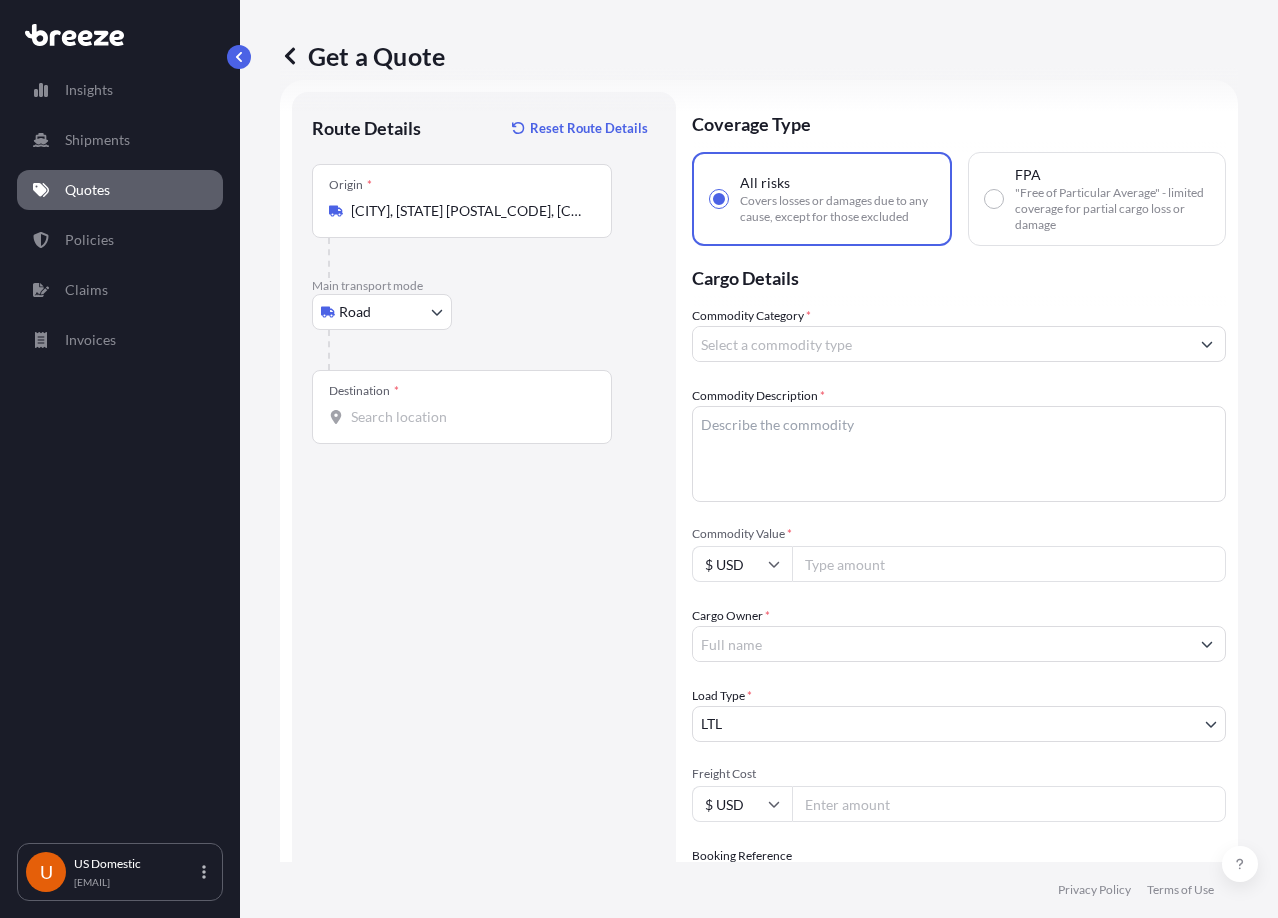 click on "Destination *" at bounding box center [469, 417] 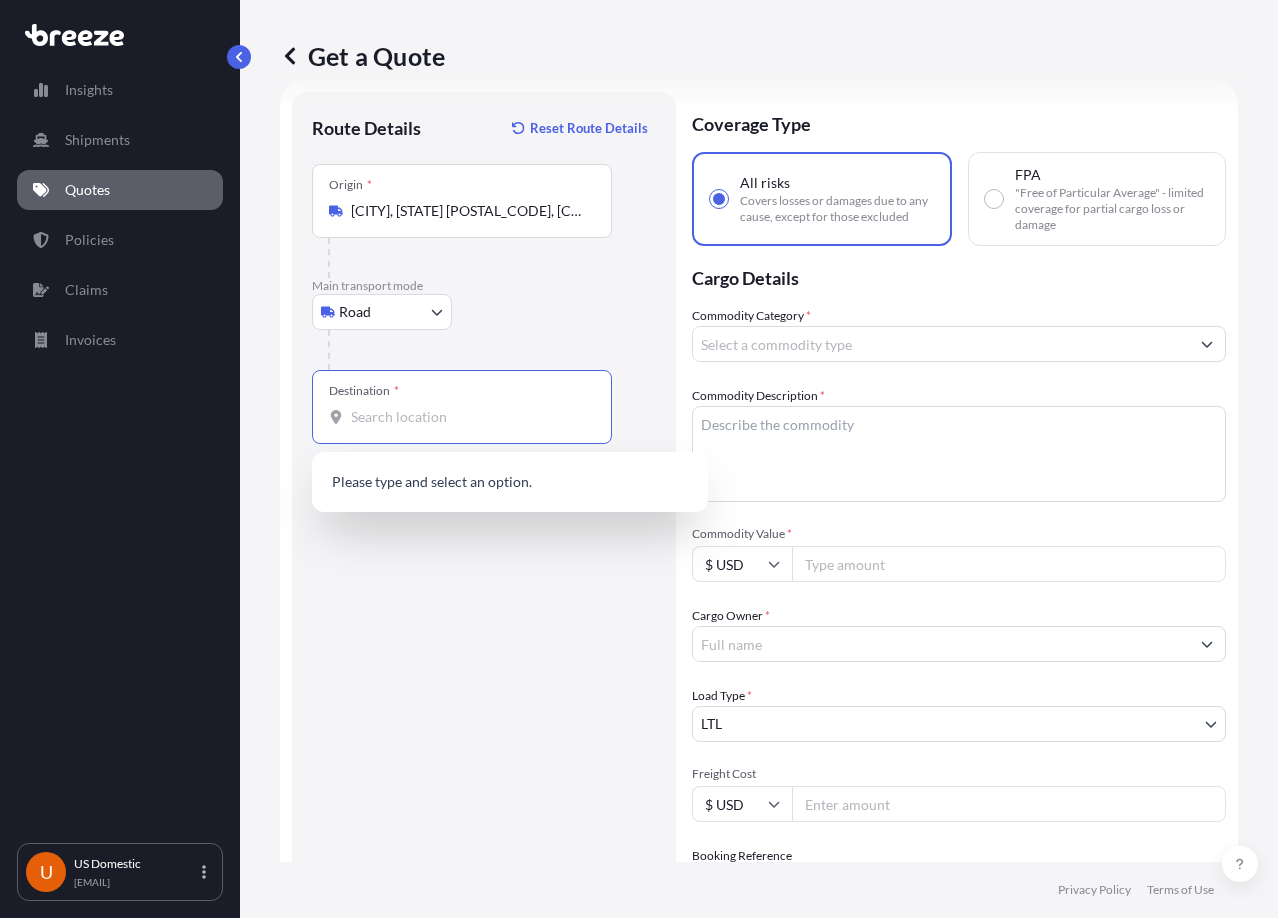 paste on "[POSTAL_CODE]" 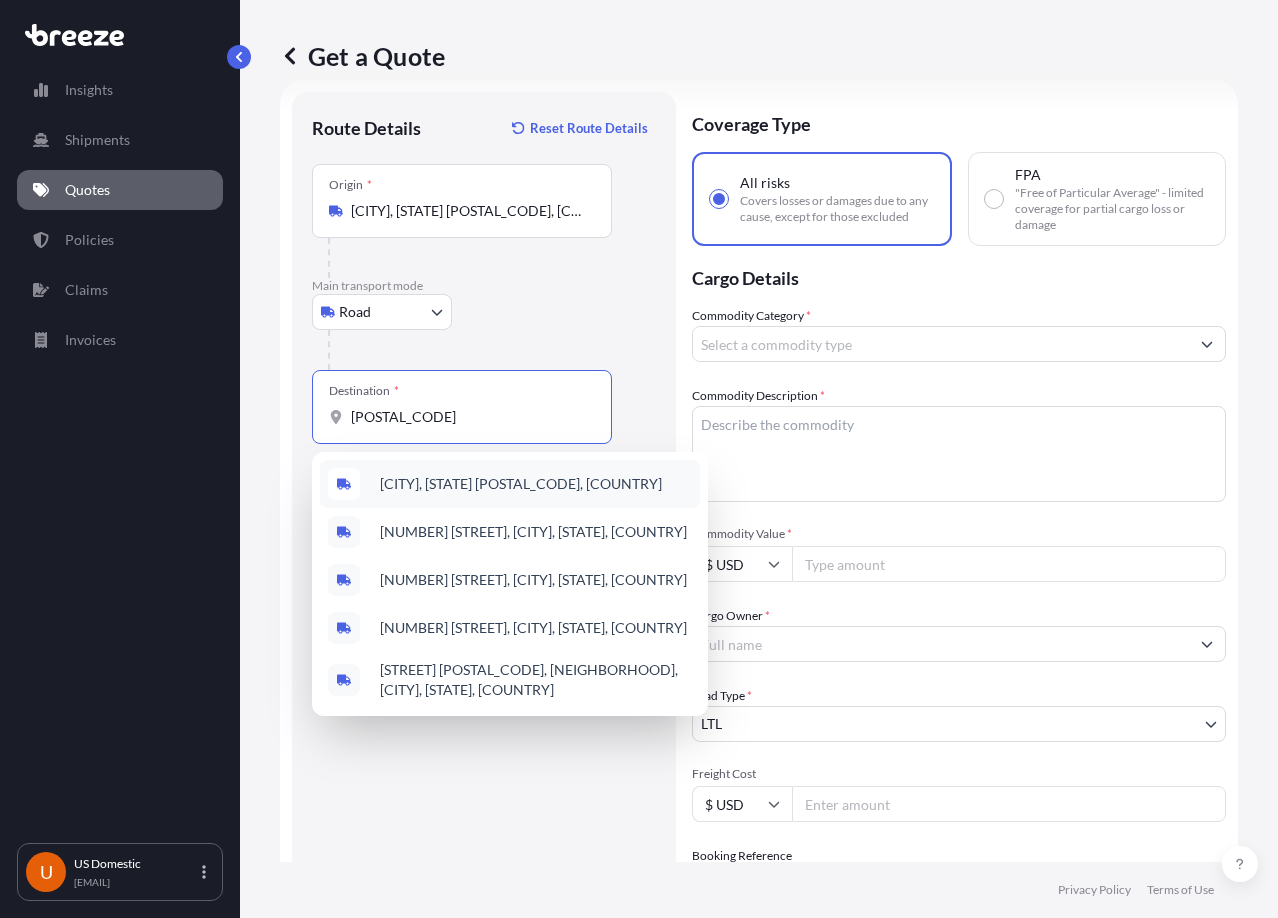 click on "[CITY], [STATE] [POSTAL_CODE], [COUNTRY]" at bounding box center (510, 484) 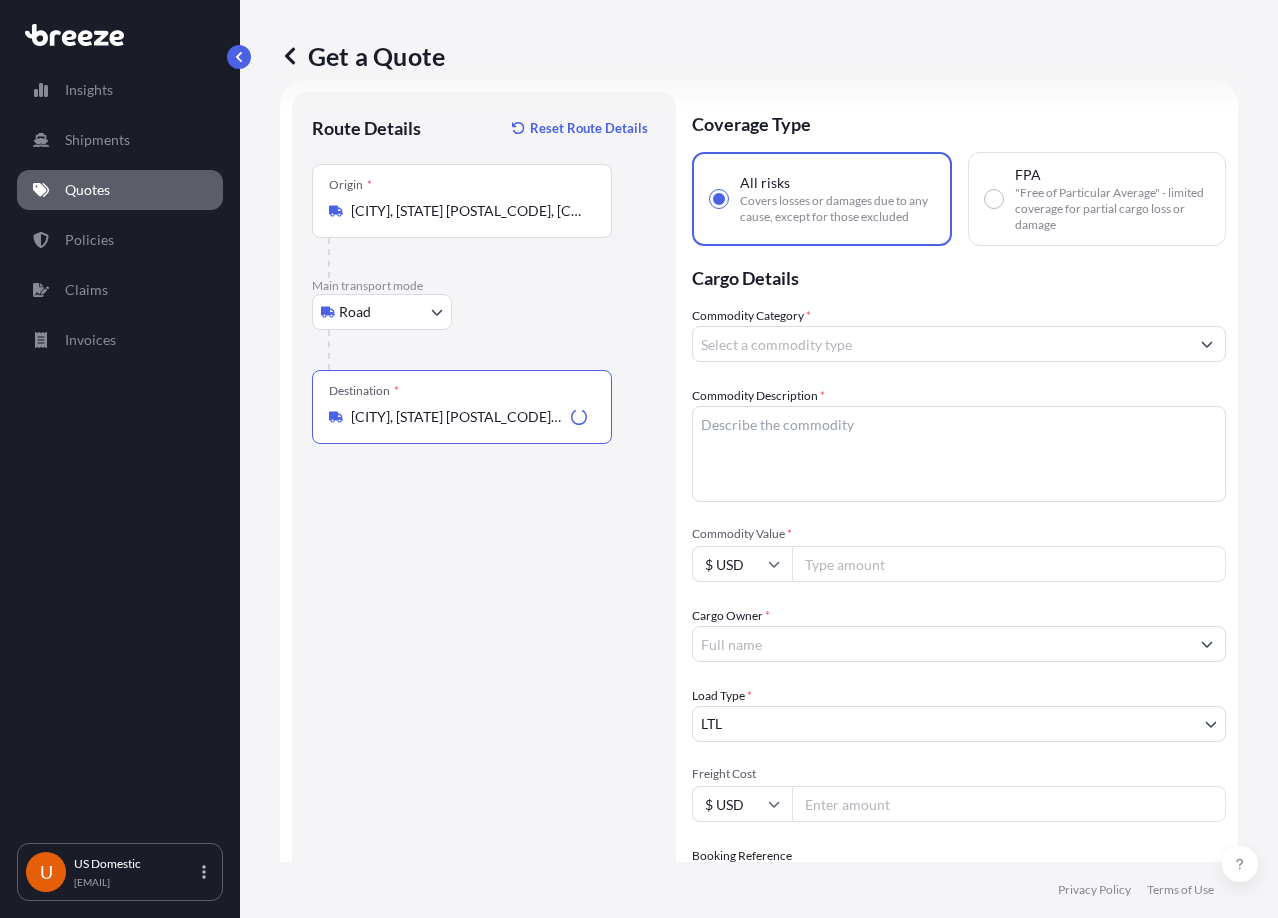 type on "[CITY], [STATE] [POSTAL_CODE], [COUNTRY]" 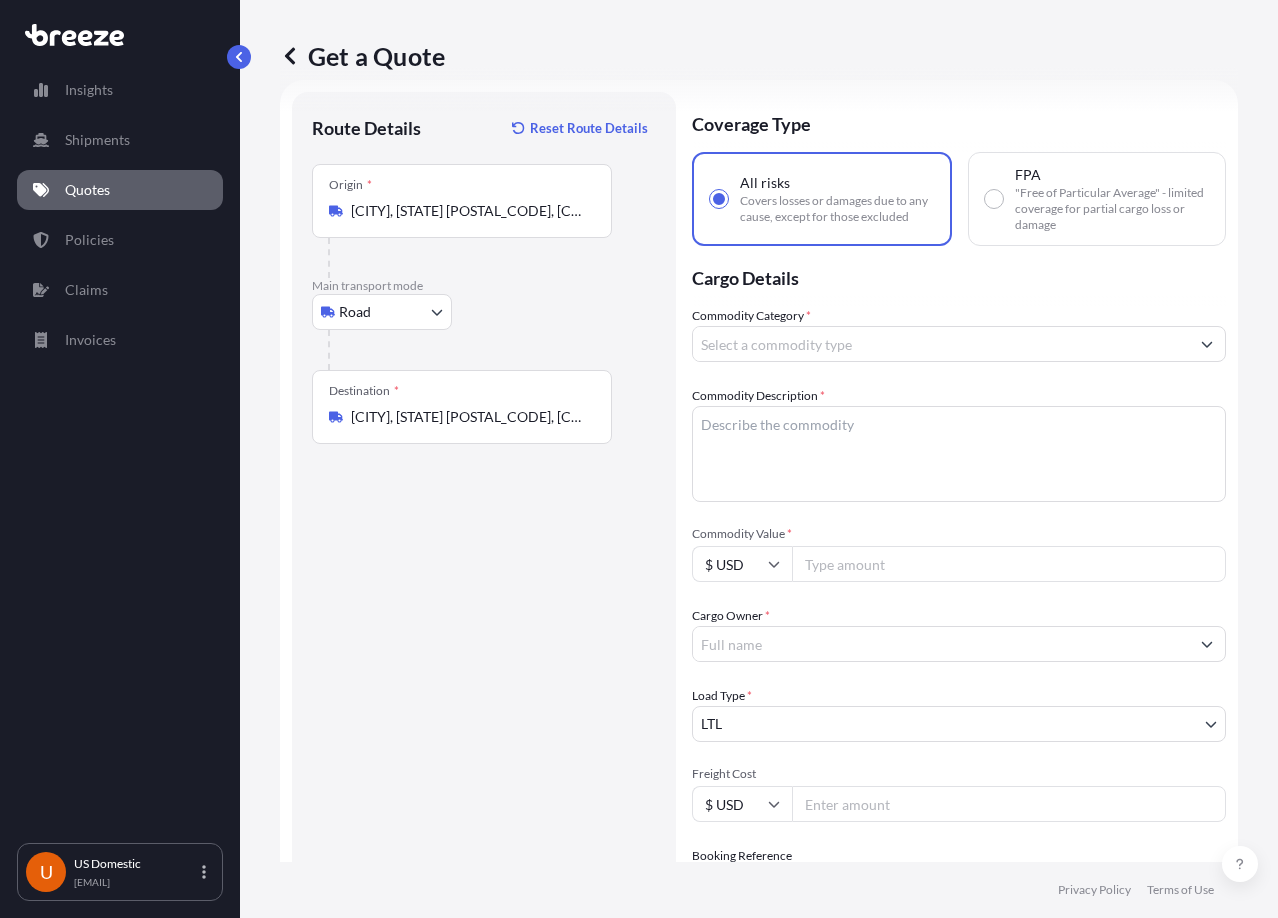 click on "Commodity Category *" at bounding box center [941, 344] 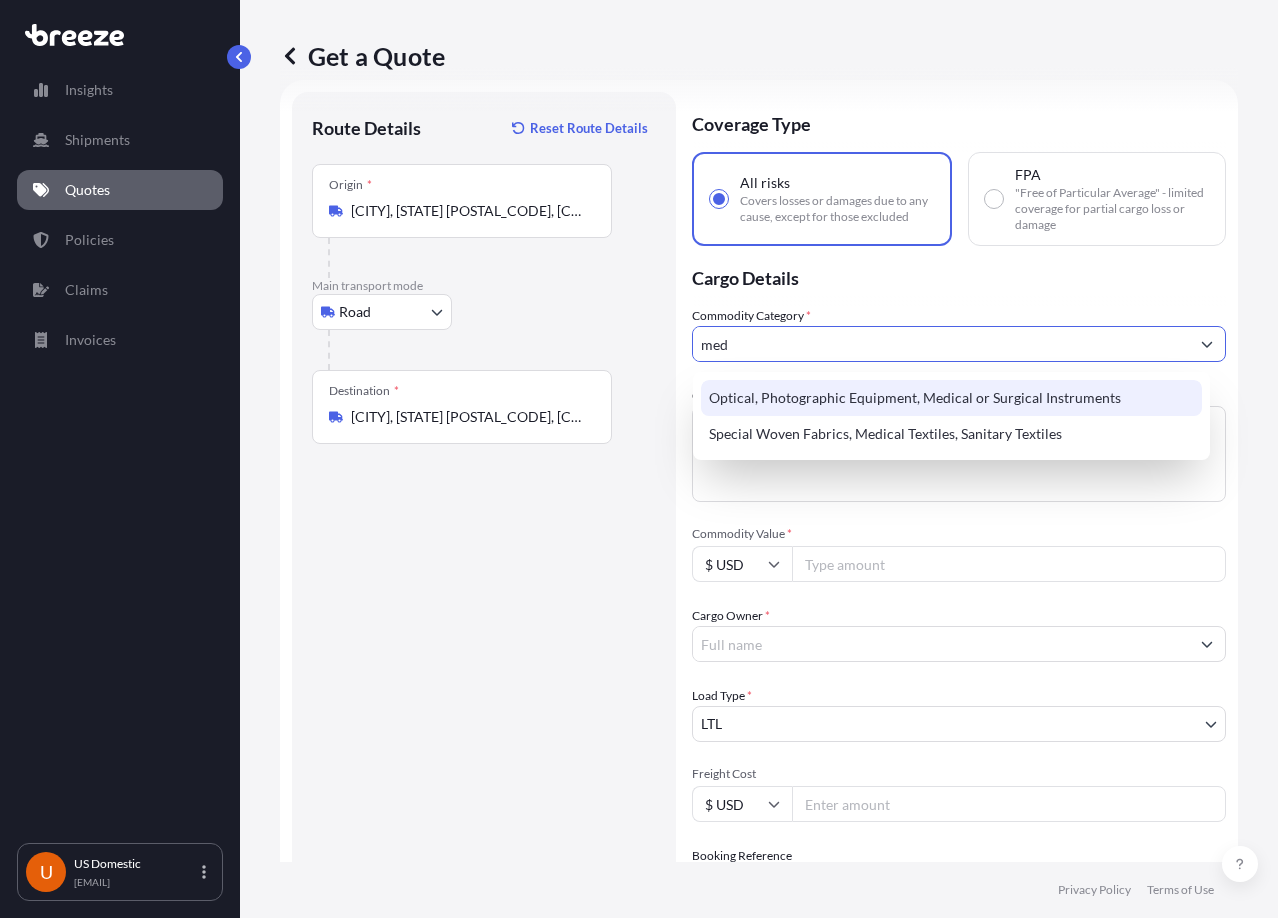 click on "Optical, Photographic Equipment, Medical or Surgical Instruments" at bounding box center (951, 398) 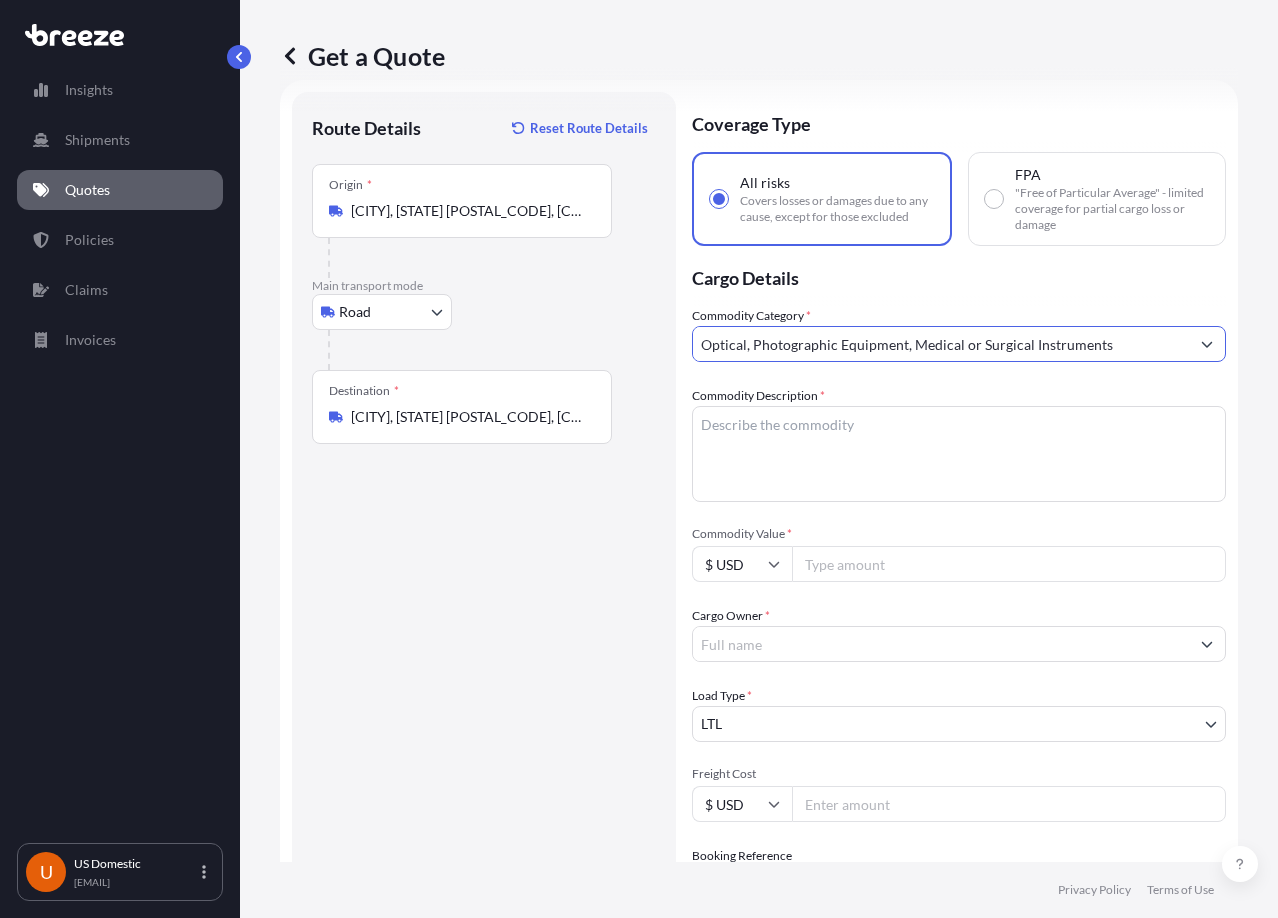 type on "Optical, Photographic Equipment, Medical or Surgical Instruments" 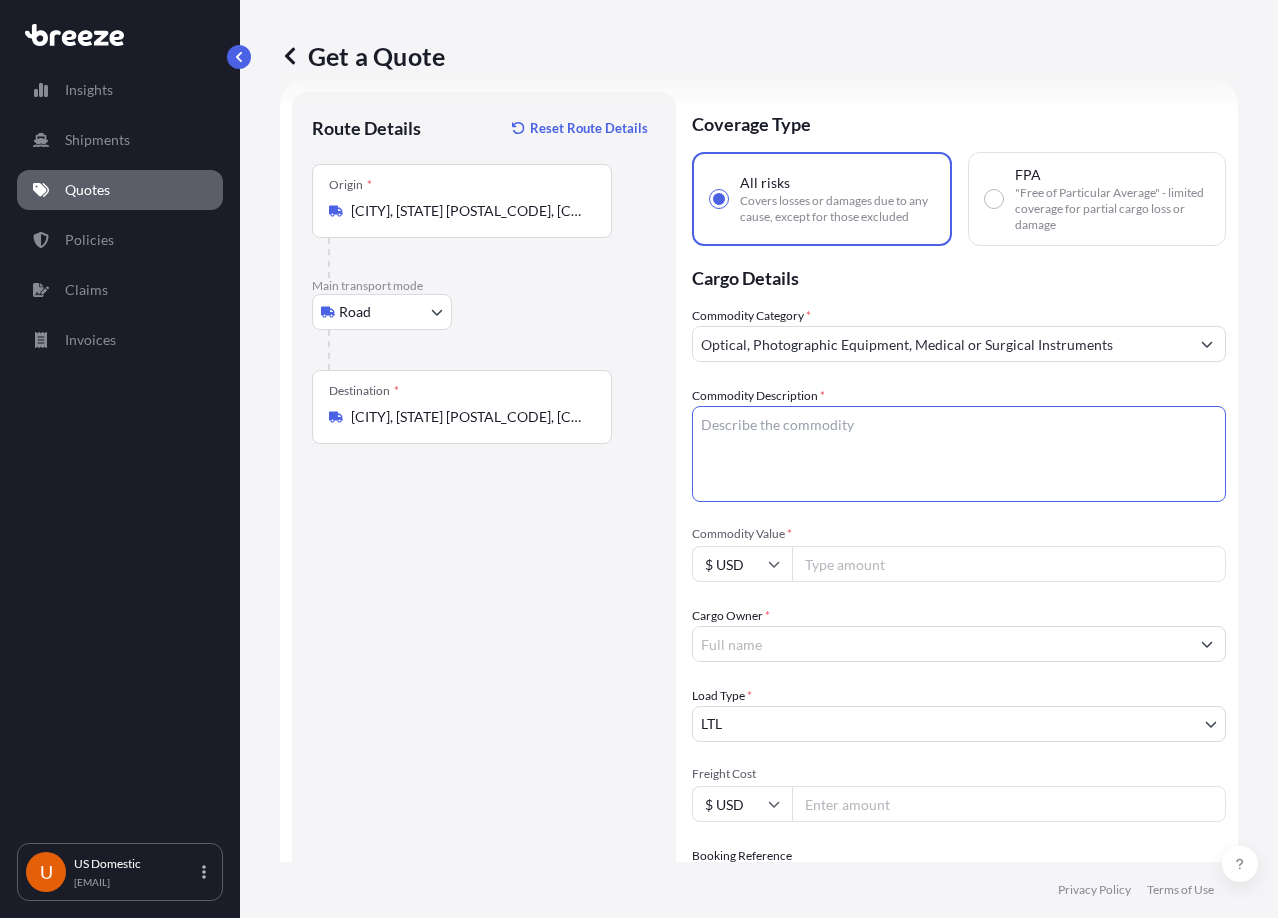 click on "Commodity Description *" at bounding box center [959, 454] 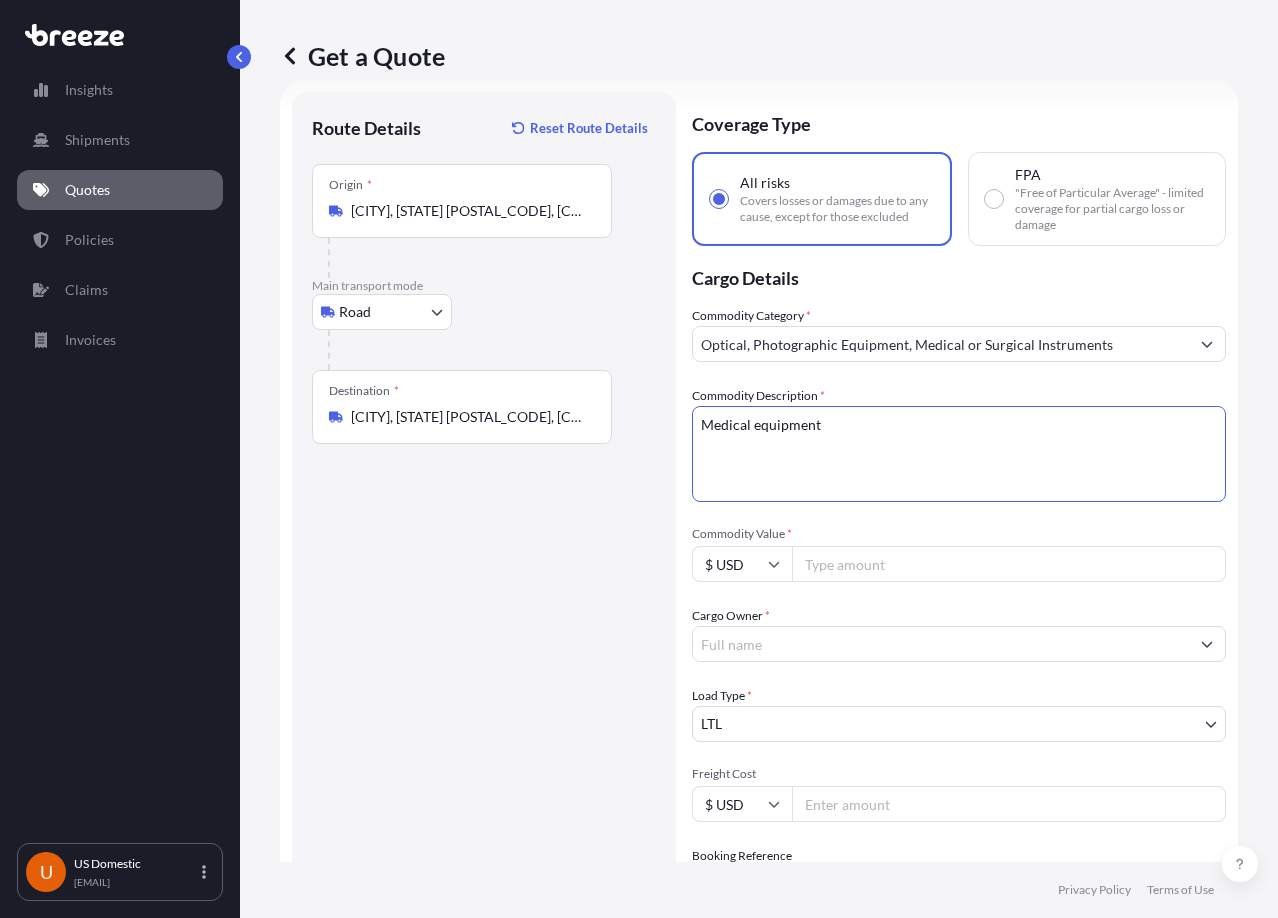type on "Medical equipment" 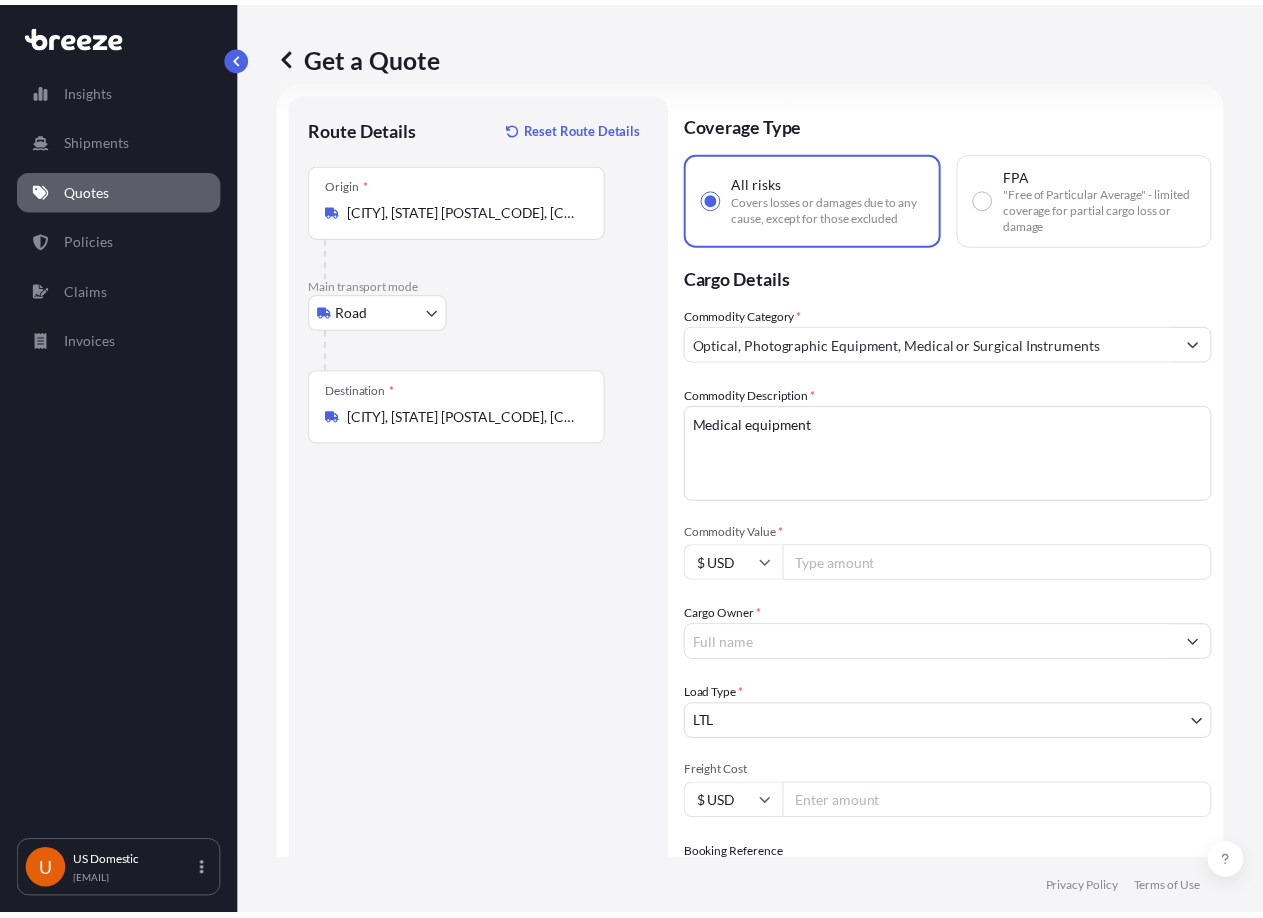 scroll, scrollTop: 132, scrollLeft: 0, axis: vertical 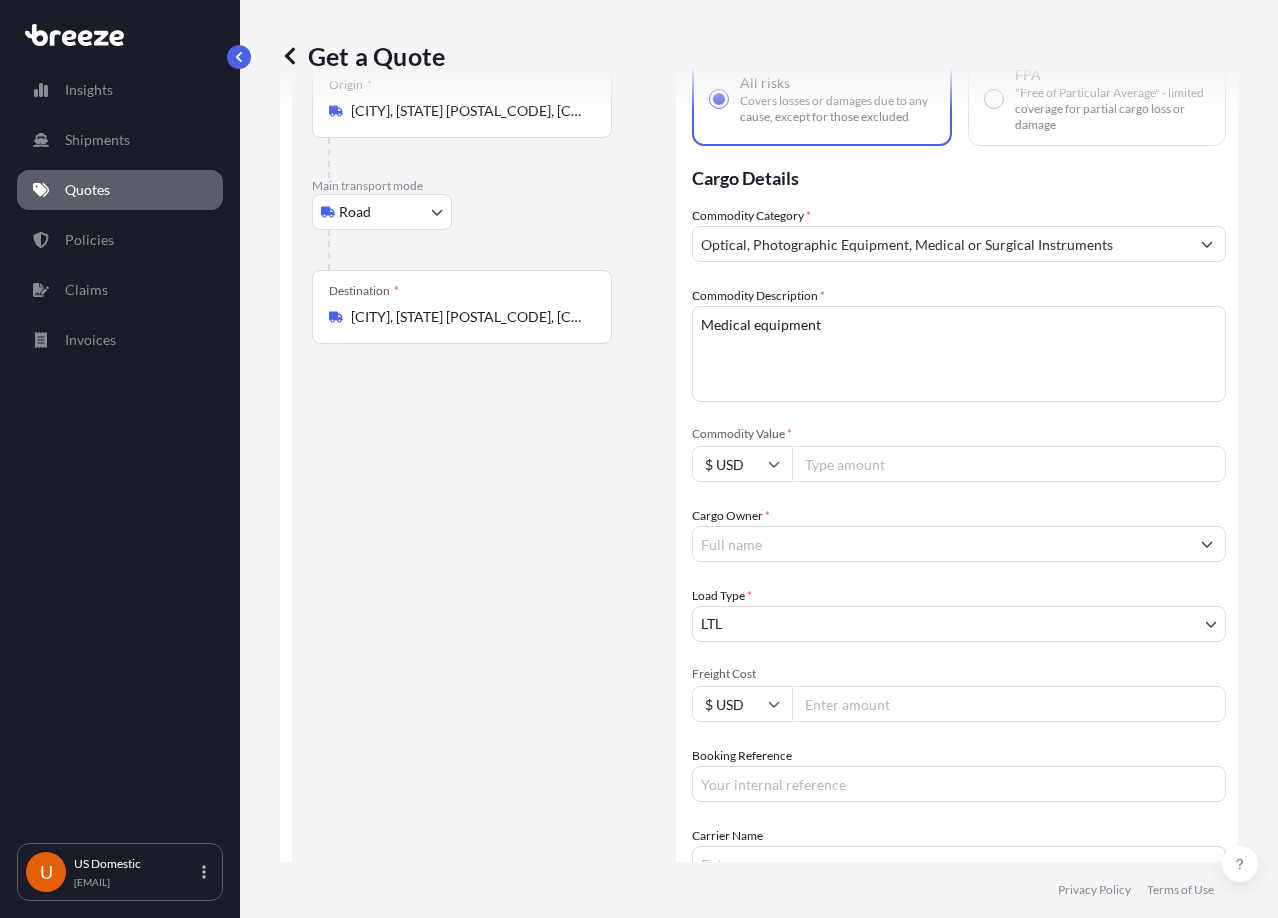type 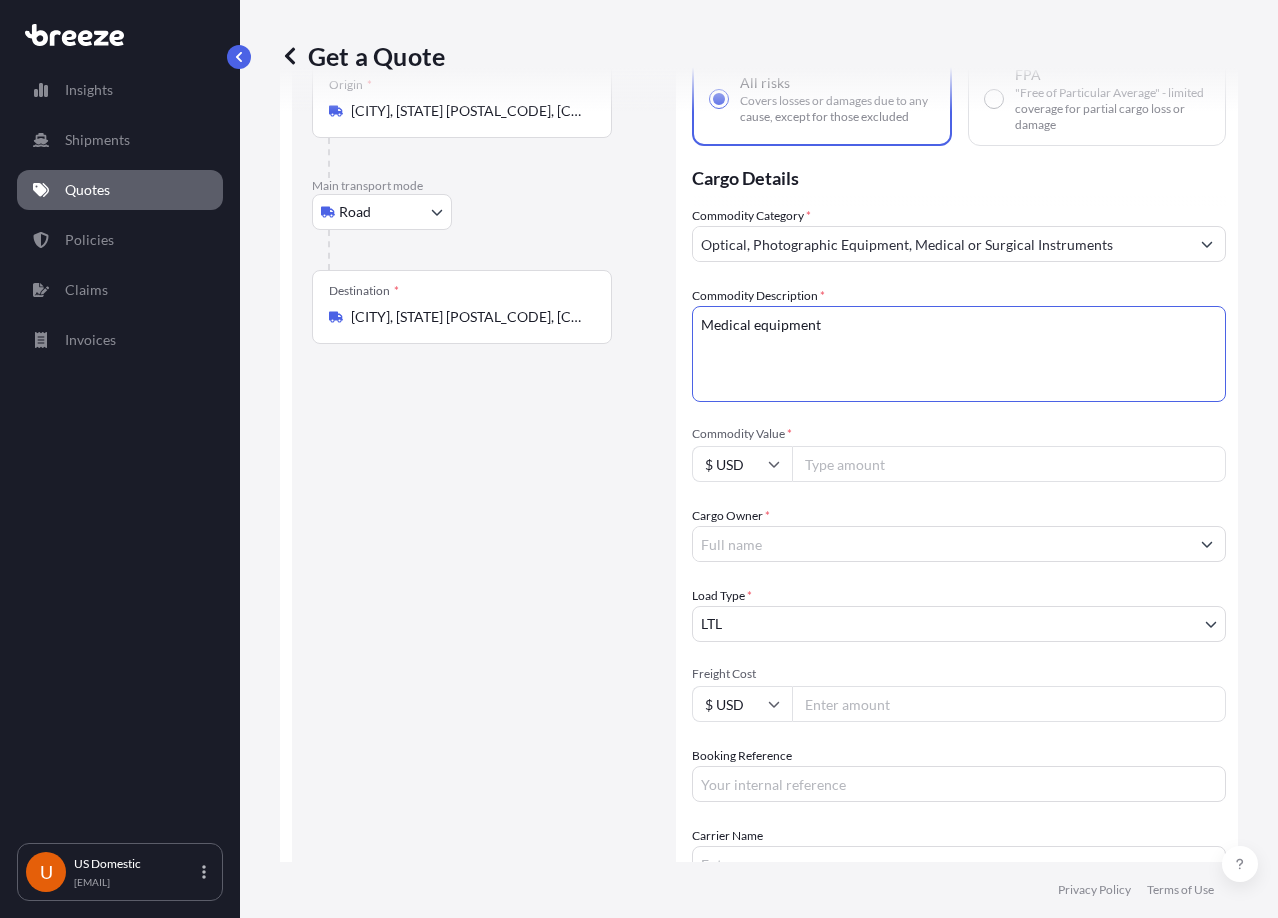 drag, startPoint x: 828, startPoint y: 325, endPoint x: 754, endPoint y: 334, distance: 74.54529 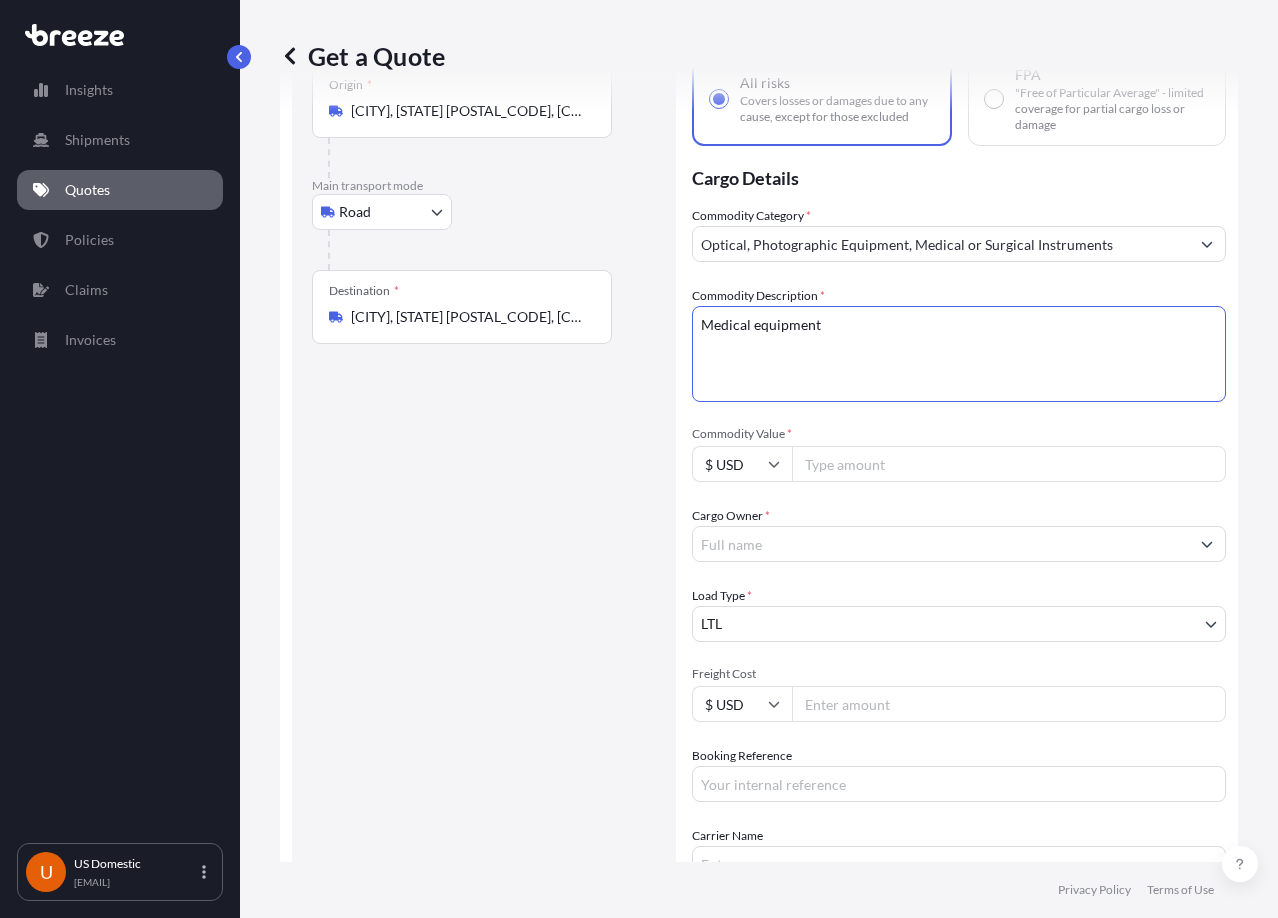 click on "Medical equipment" at bounding box center [959, 354] 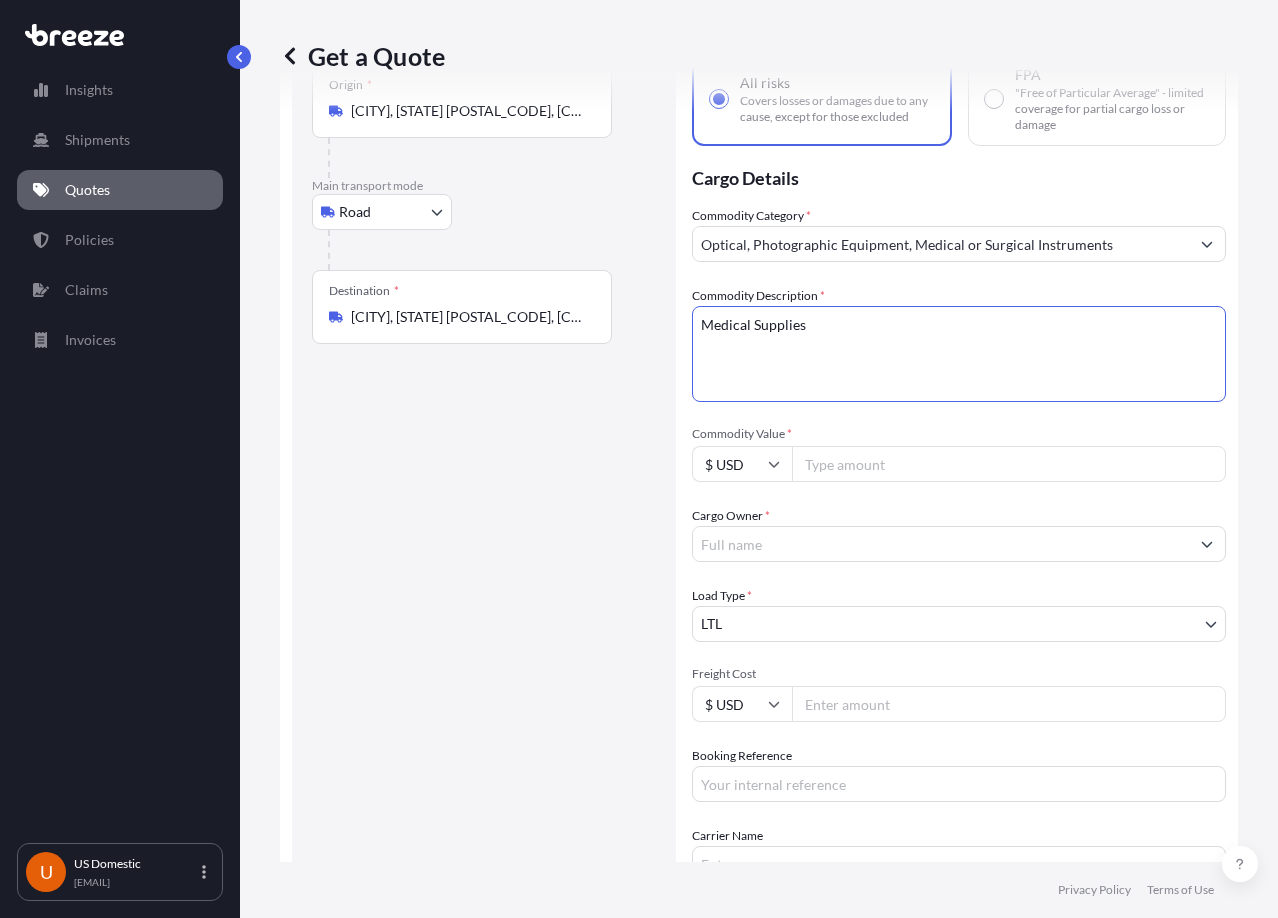 type on "Medical Supplies" 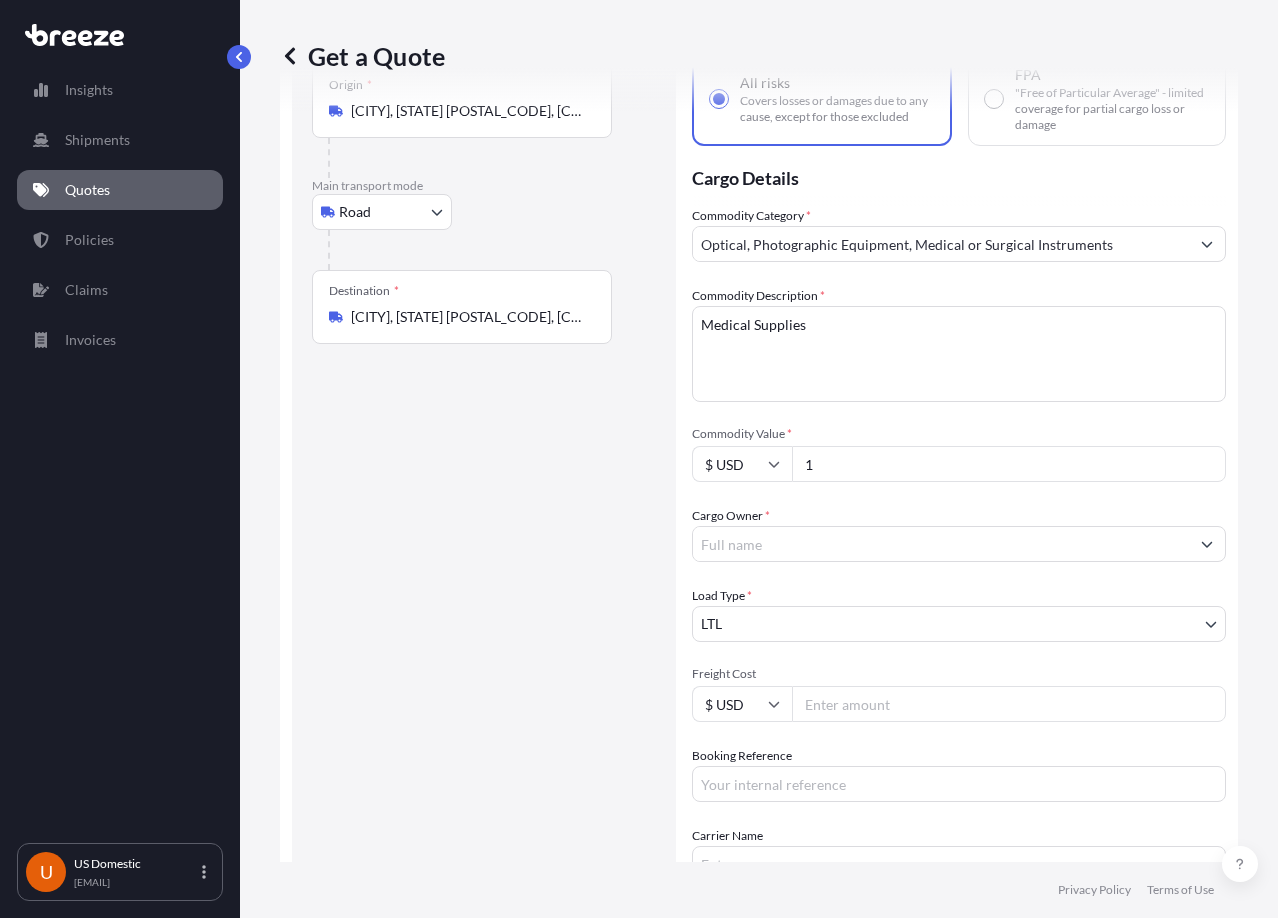 type on "1" 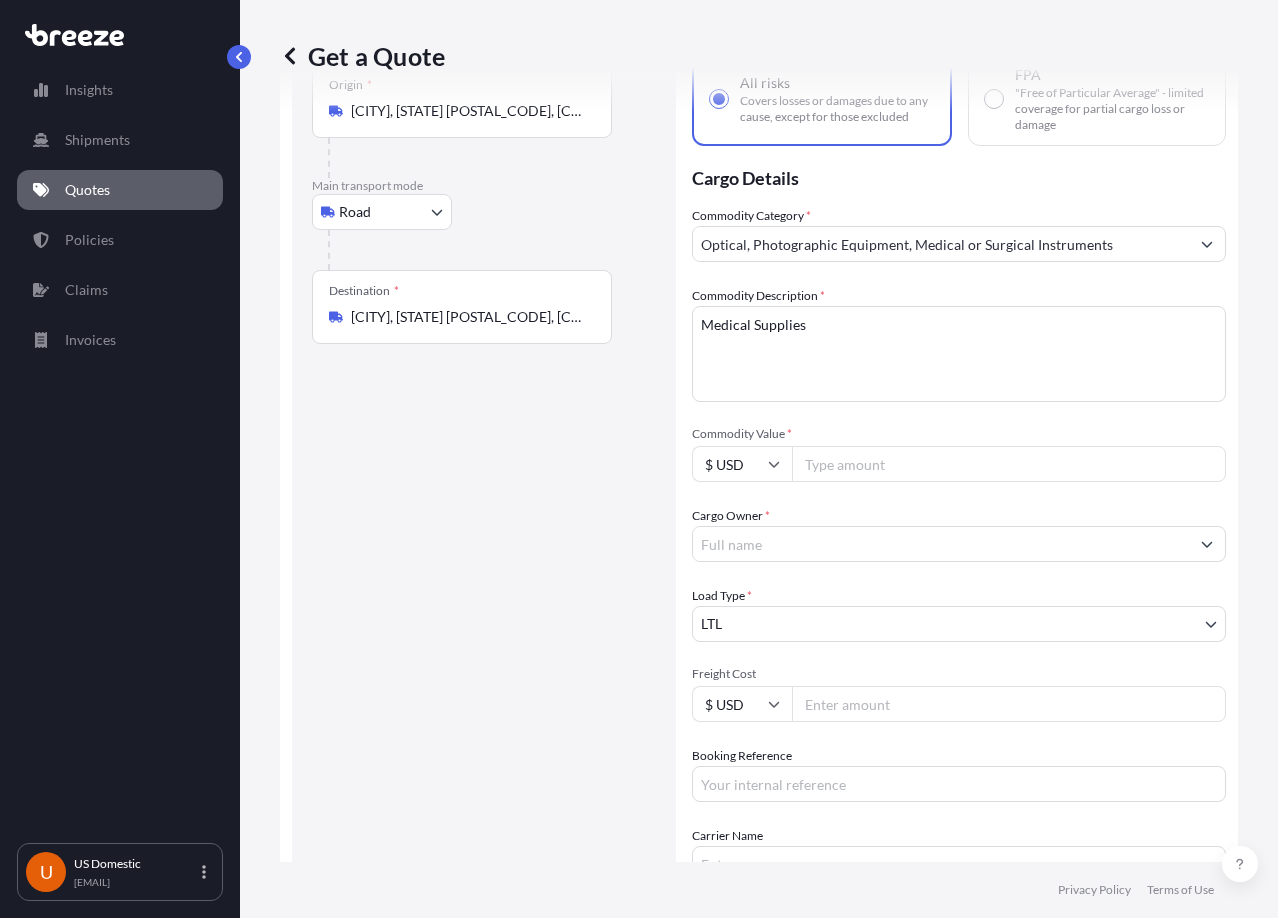 click on "Commodity Value   *" at bounding box center (1009, 464) 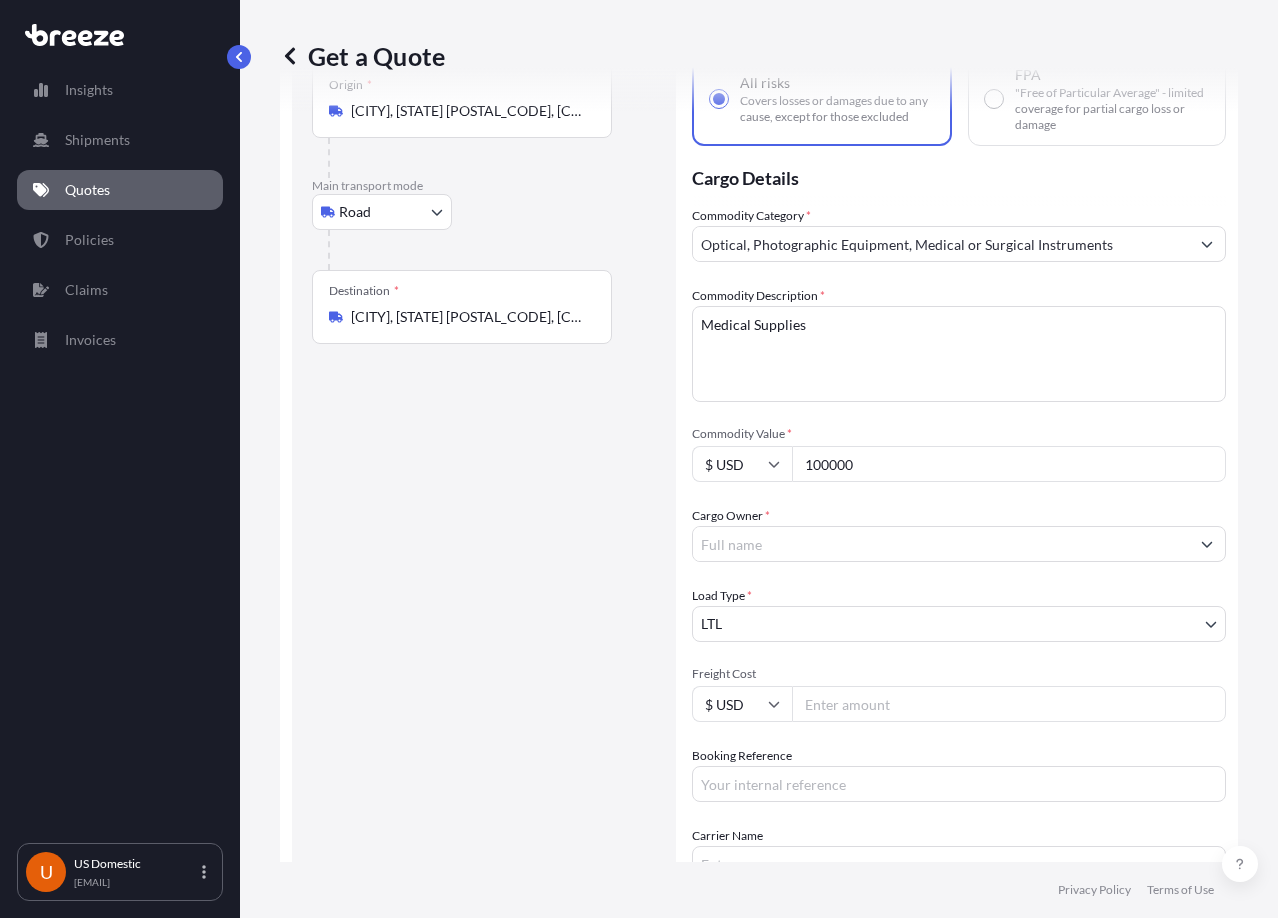 type on "100000" 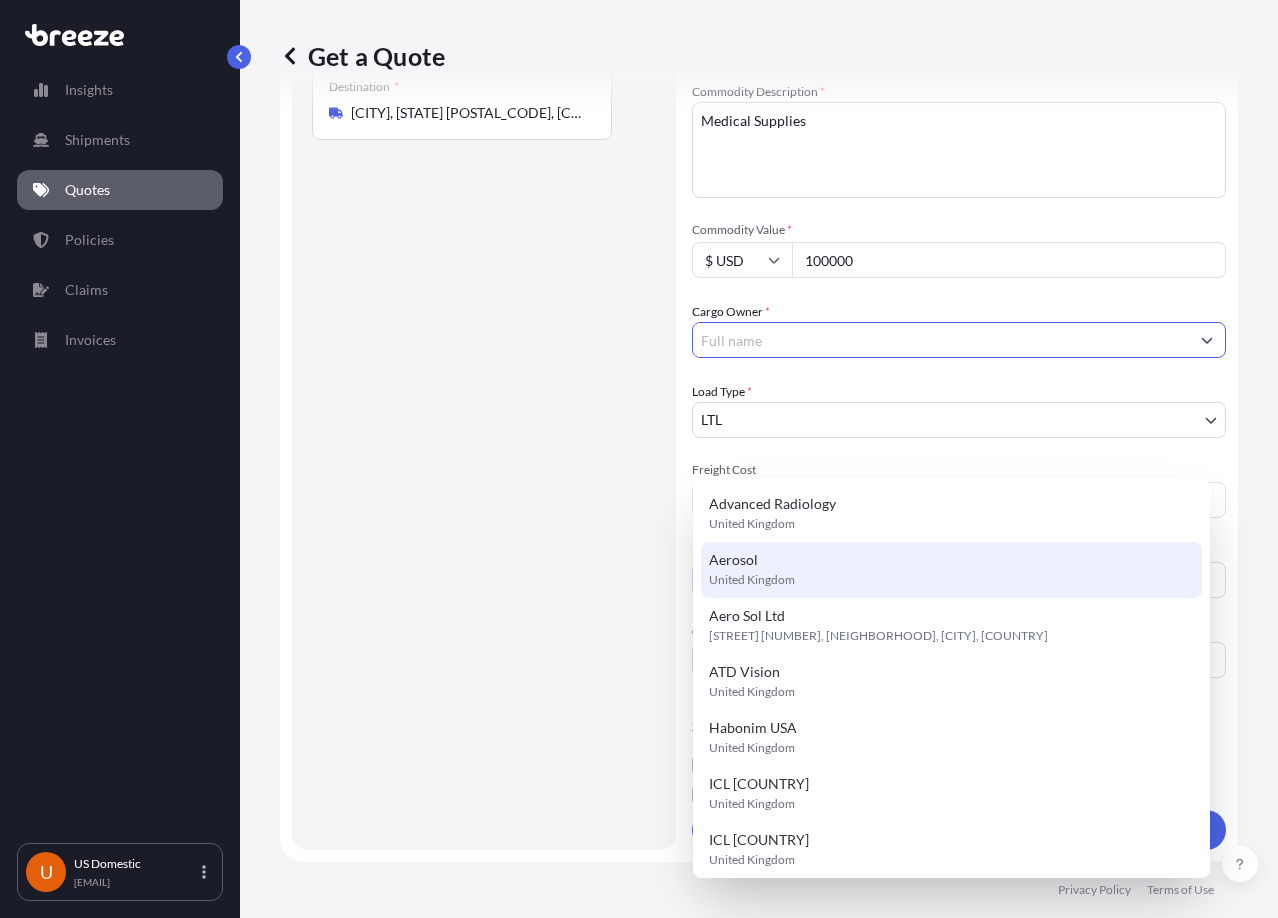 scroll, scrollTop: 338, scrollLeft: 0, axis: vertical 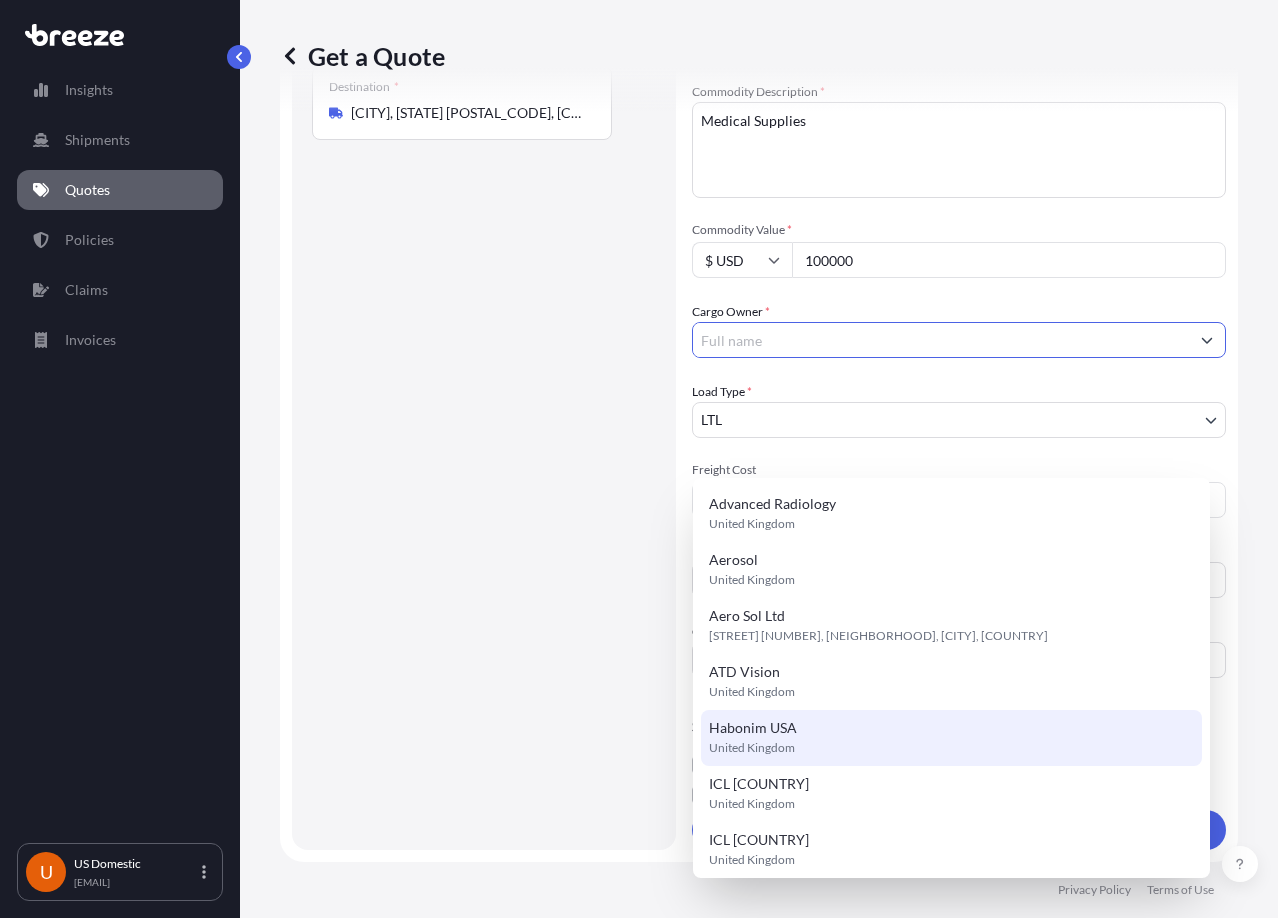 click on "Route Details Reset Route Details Place of loading Road Road Rail Origin * [CITY], [STATE] [POSTAL_CODE], [COUNTRY] Main transport mode Road Sea Air Road Rail Destination * [CITY], [STATE] [POSTAL_CODE], [COUNTRY] Road Road Rail Place of Discharge" at bounding box center [484, 319] 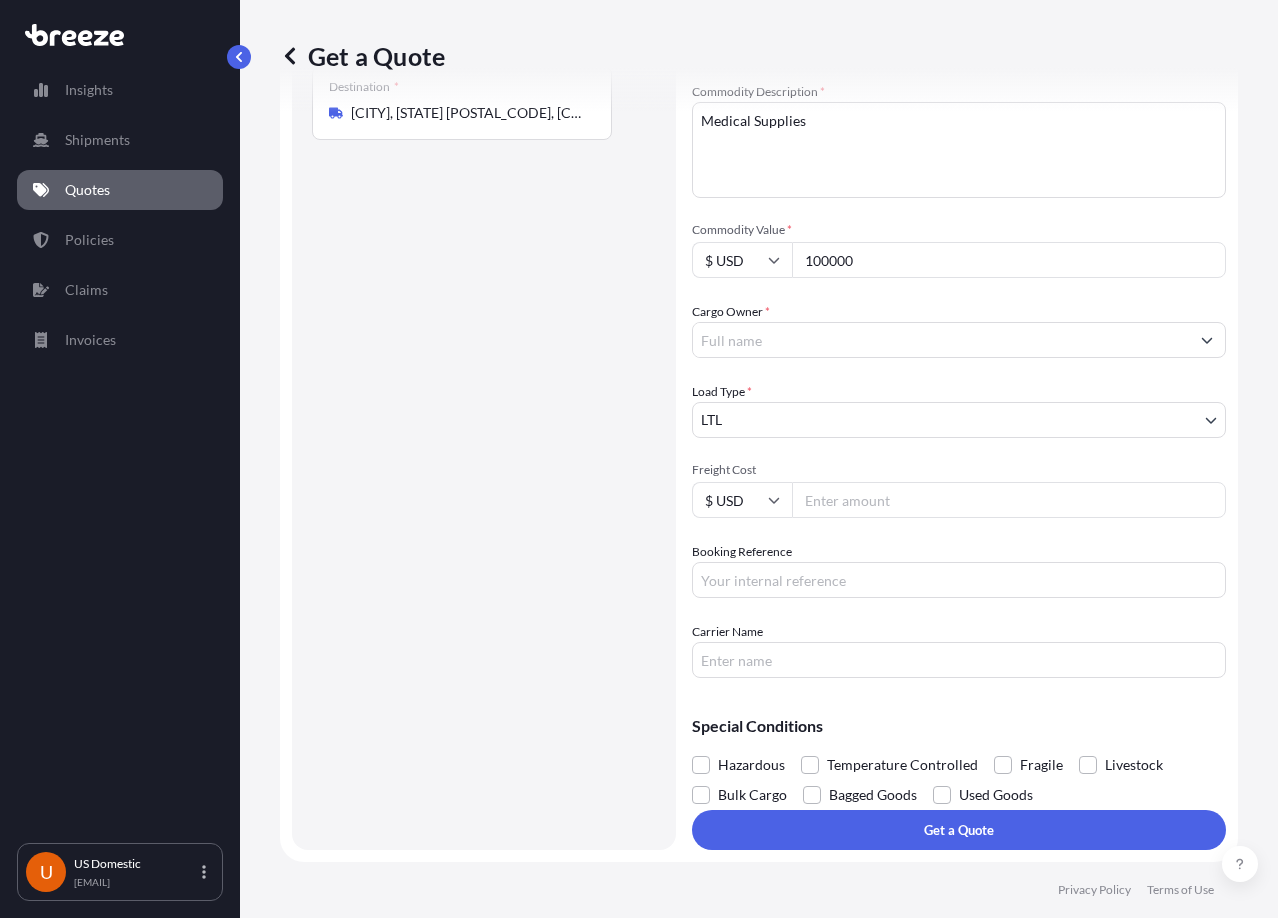 click on "Cargo Owner *" at bounding box center (941, 340) 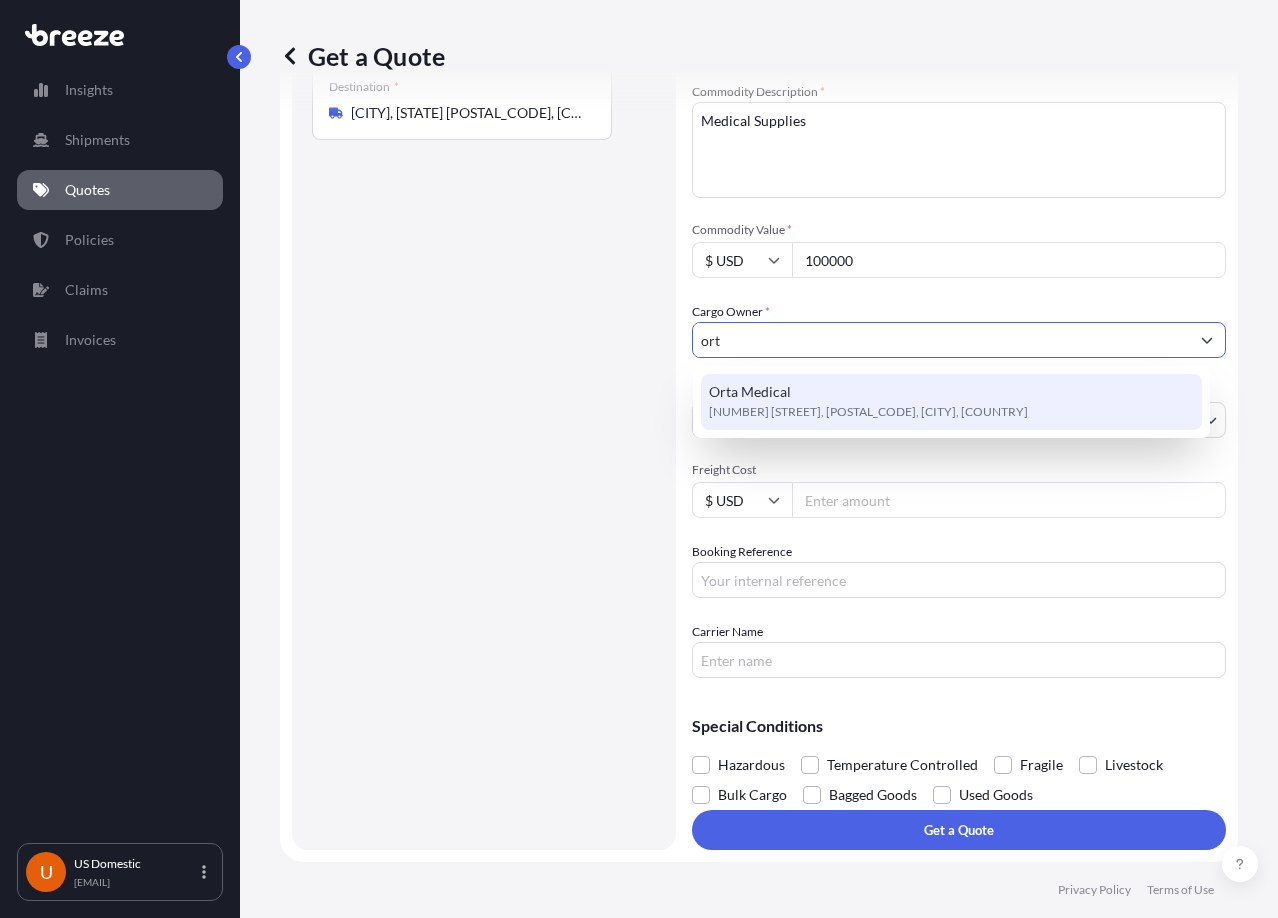 click on "[ORGANIZATION] [NUMBER] [STREET], [POSTAL_CODE], [CITY], [COUNTRY]" at bounding box center [951, 402] 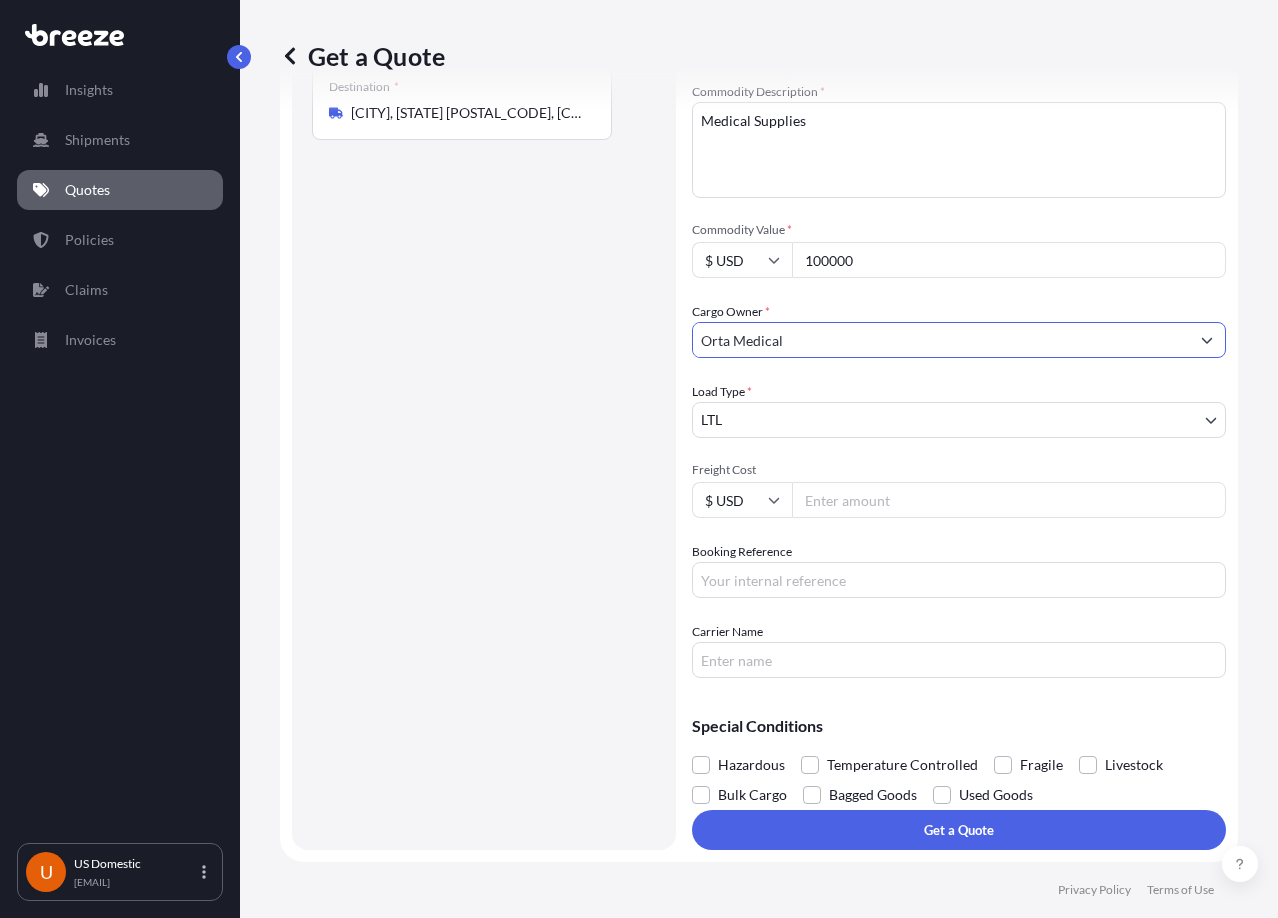 type on "Orta Medical" 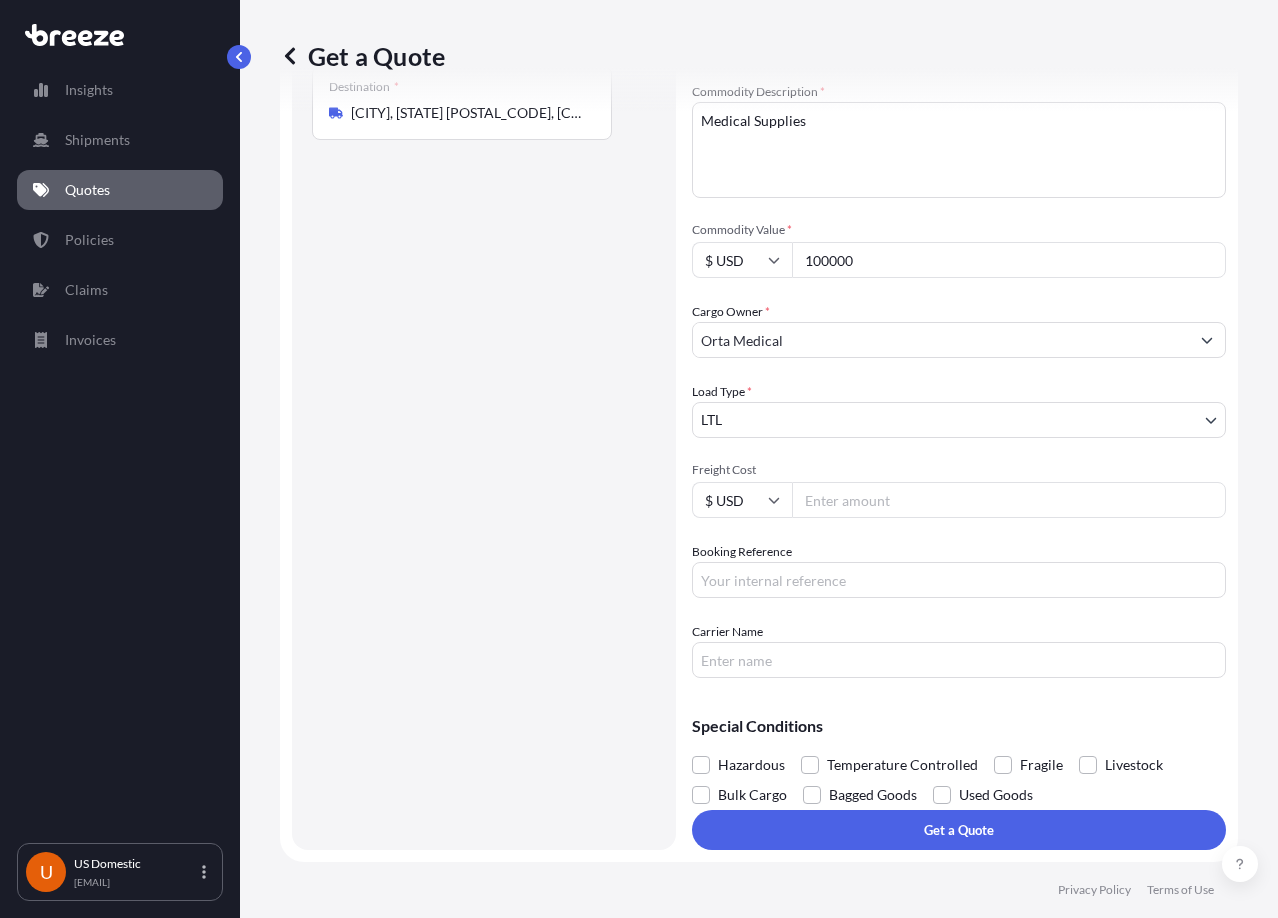 click on "Freight Cost" at bounding box center [1009, 500] 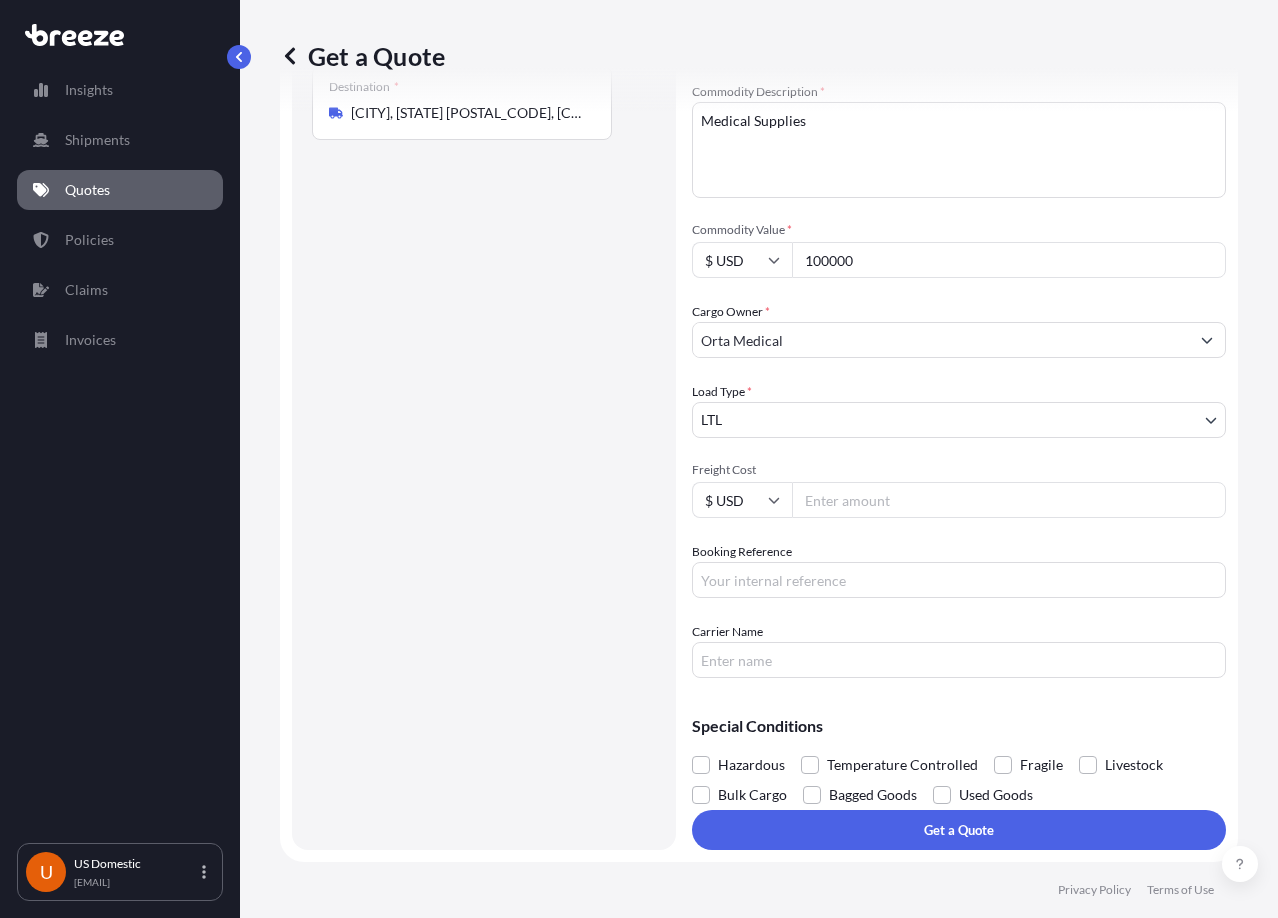 drag, startPoint x: 875, startPoint y: 499, endPoint x: 855, endPoint y: 502, distance: 20.22375 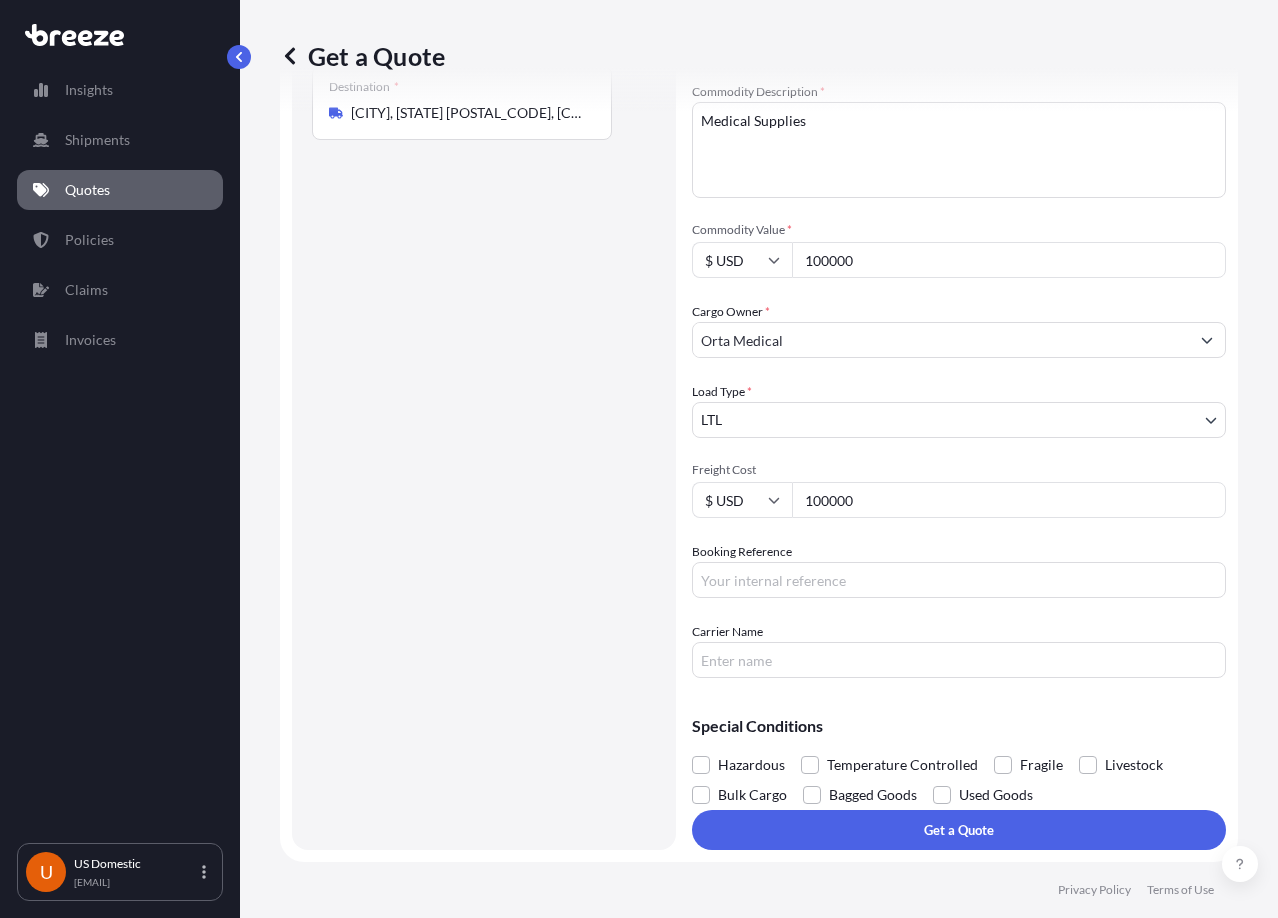type on "100000" 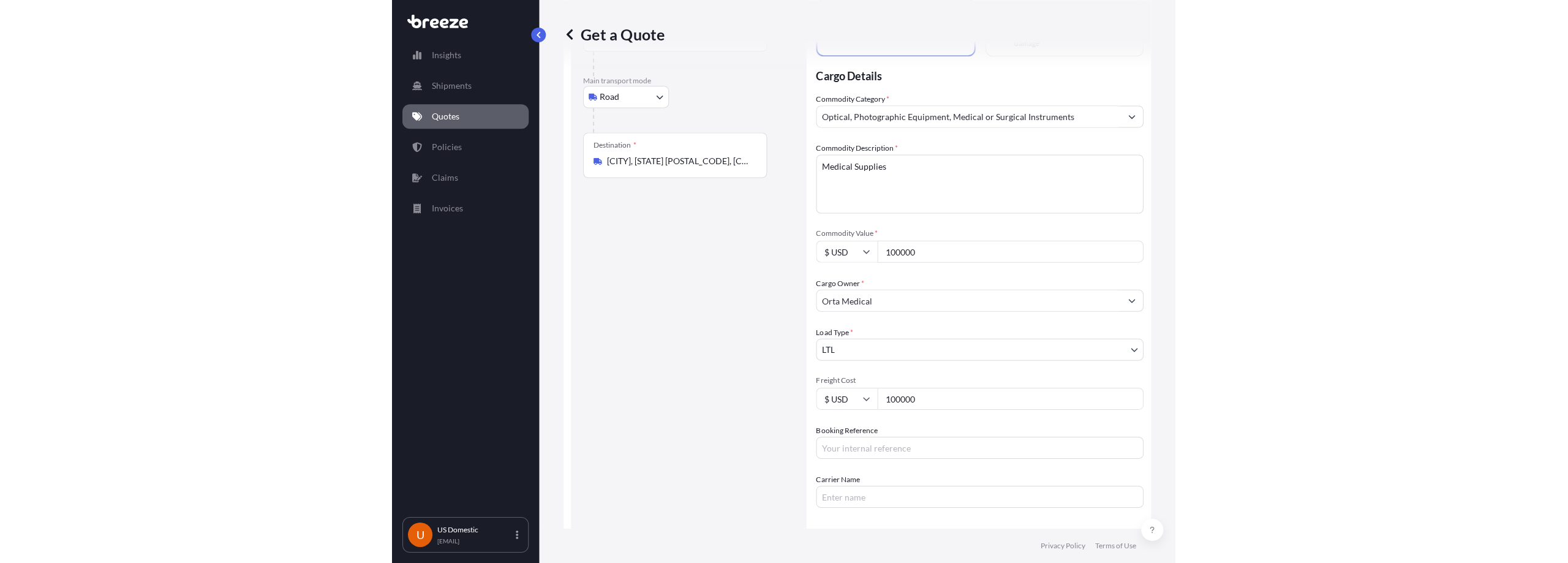 scroll, scrollTop: 207, scrollLeft: 0, axis: vertical 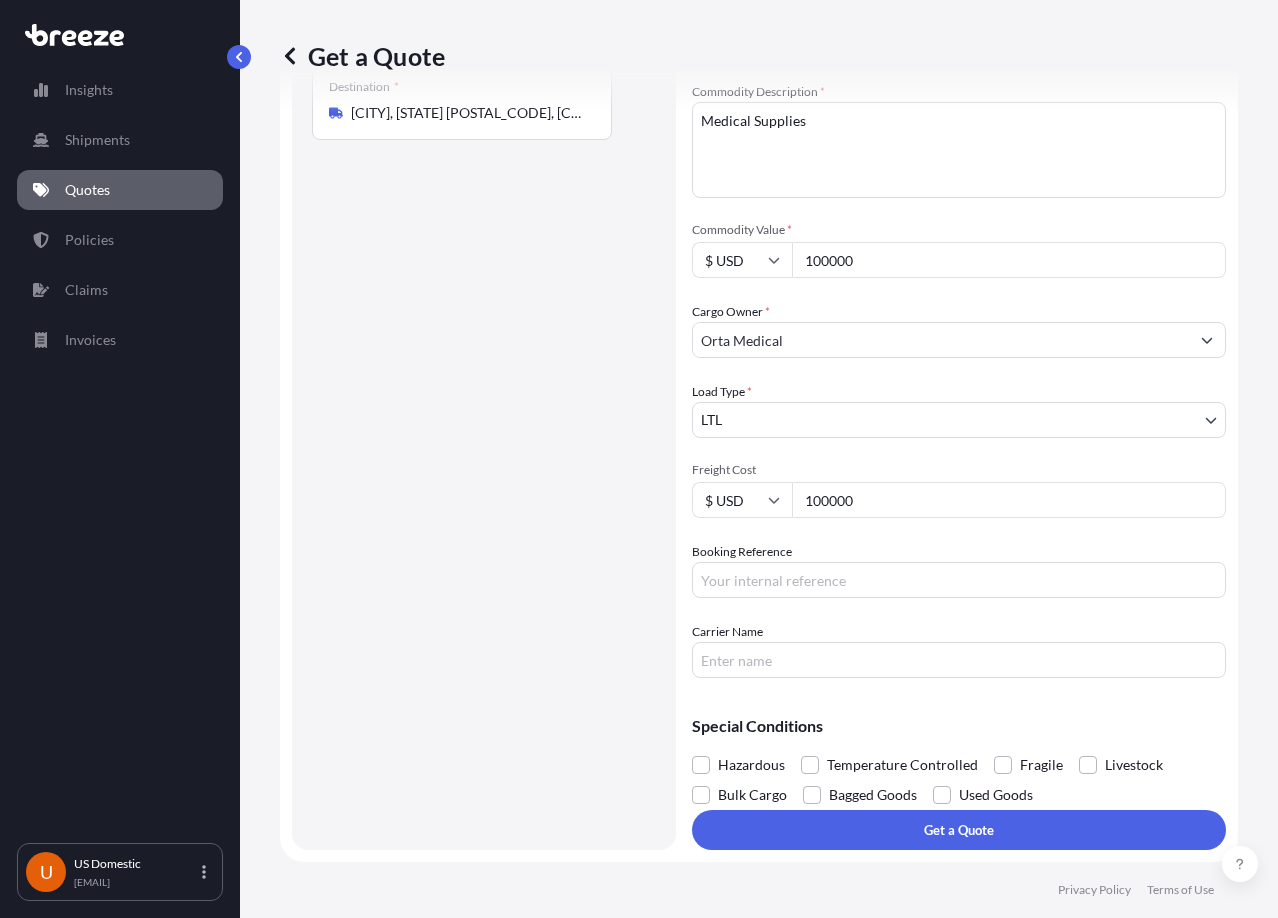 click on "100000" at bounding box center [1009, 500] 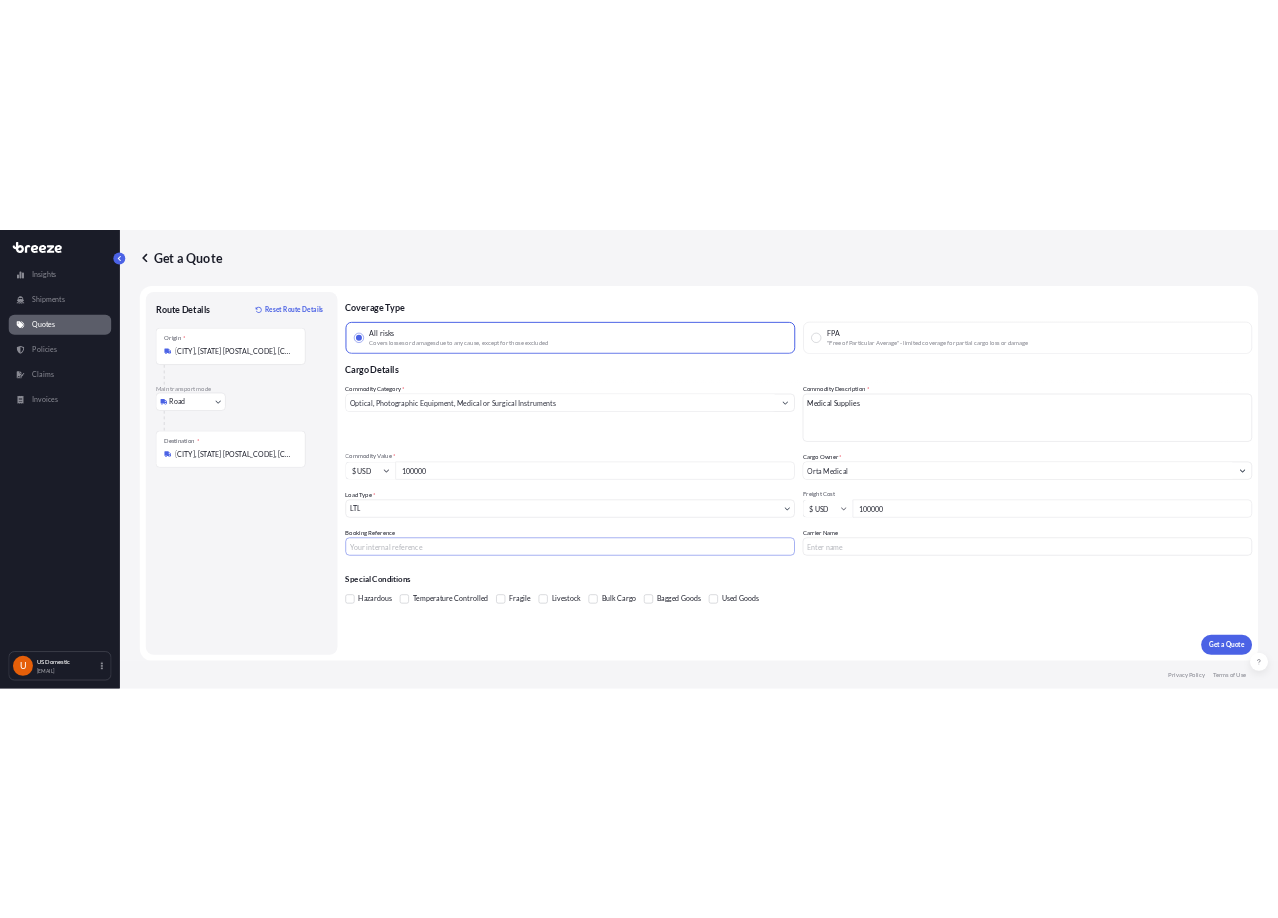 scroll, scrollTop: 0, scrollLeft: 0, axis: both 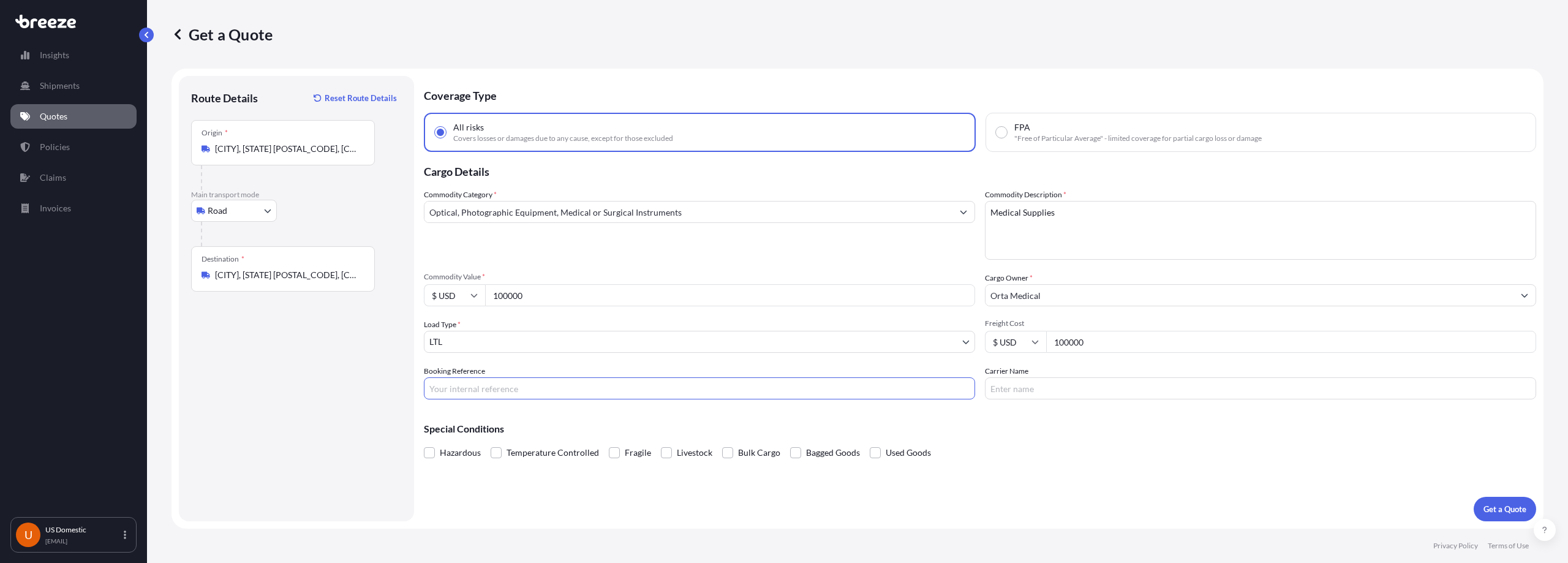 click on "100000" at bounding box center (730, 295) 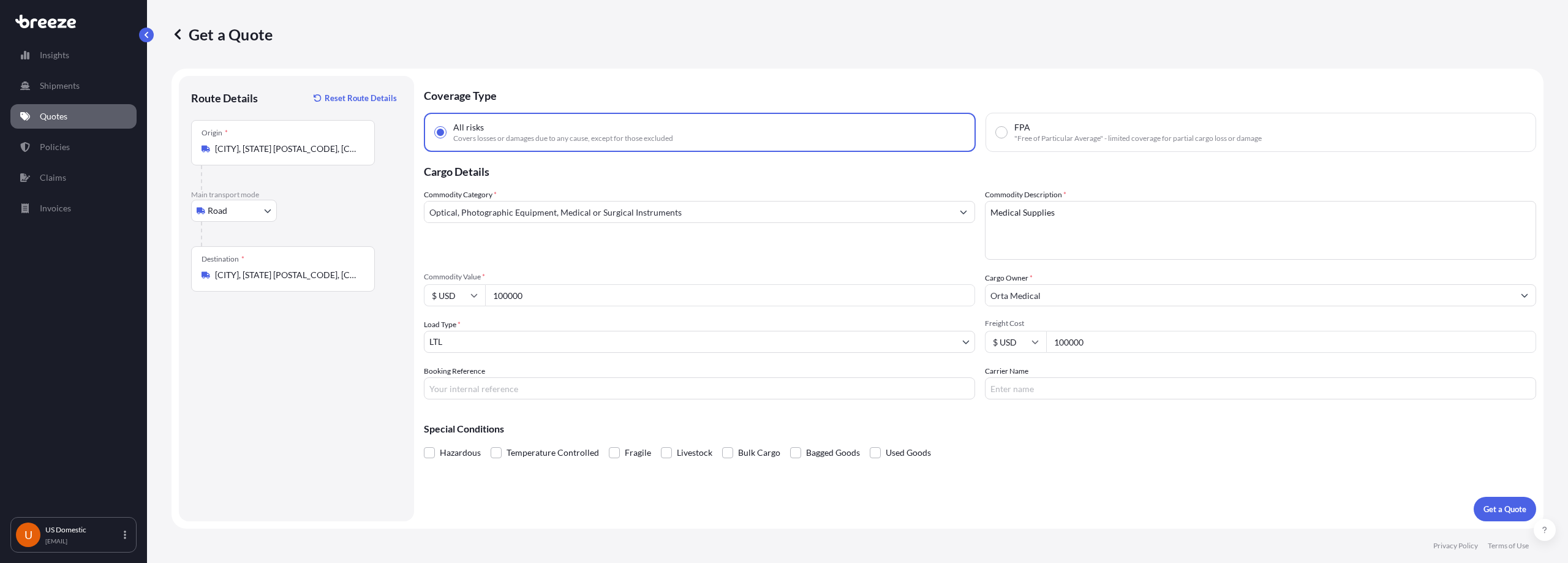 click on "100000" at bounding box center (730, 295) 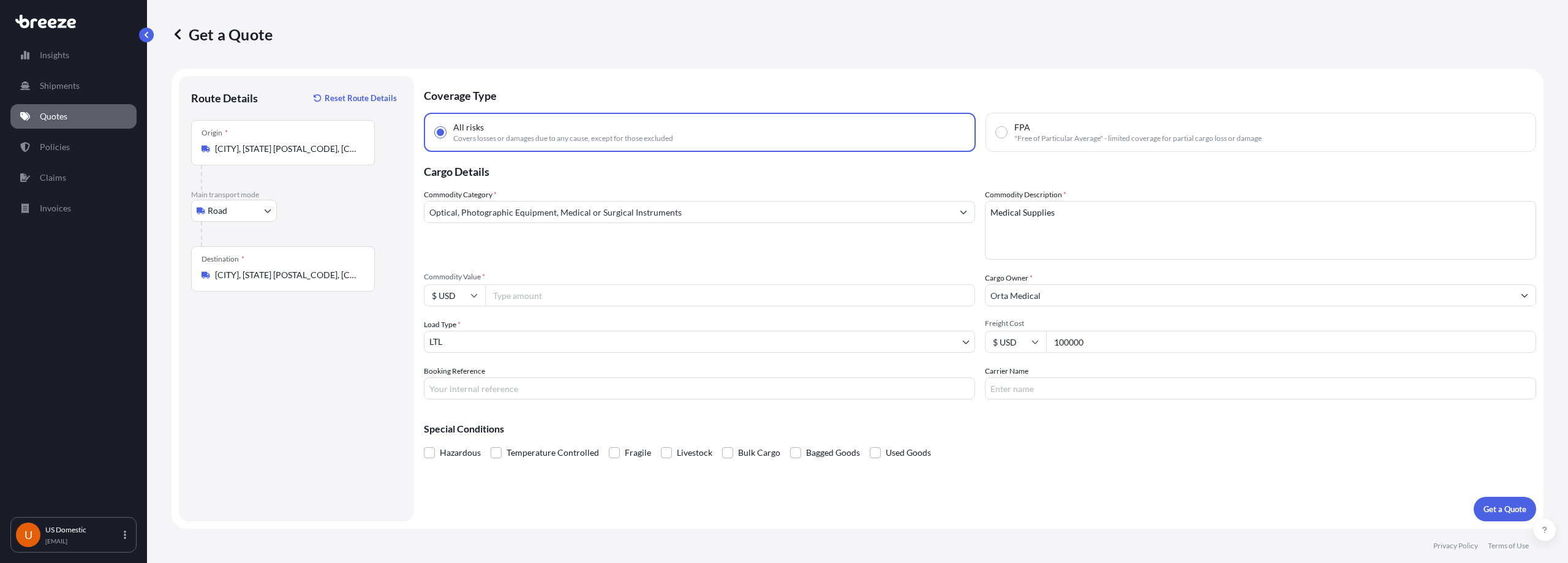 type on "100000" 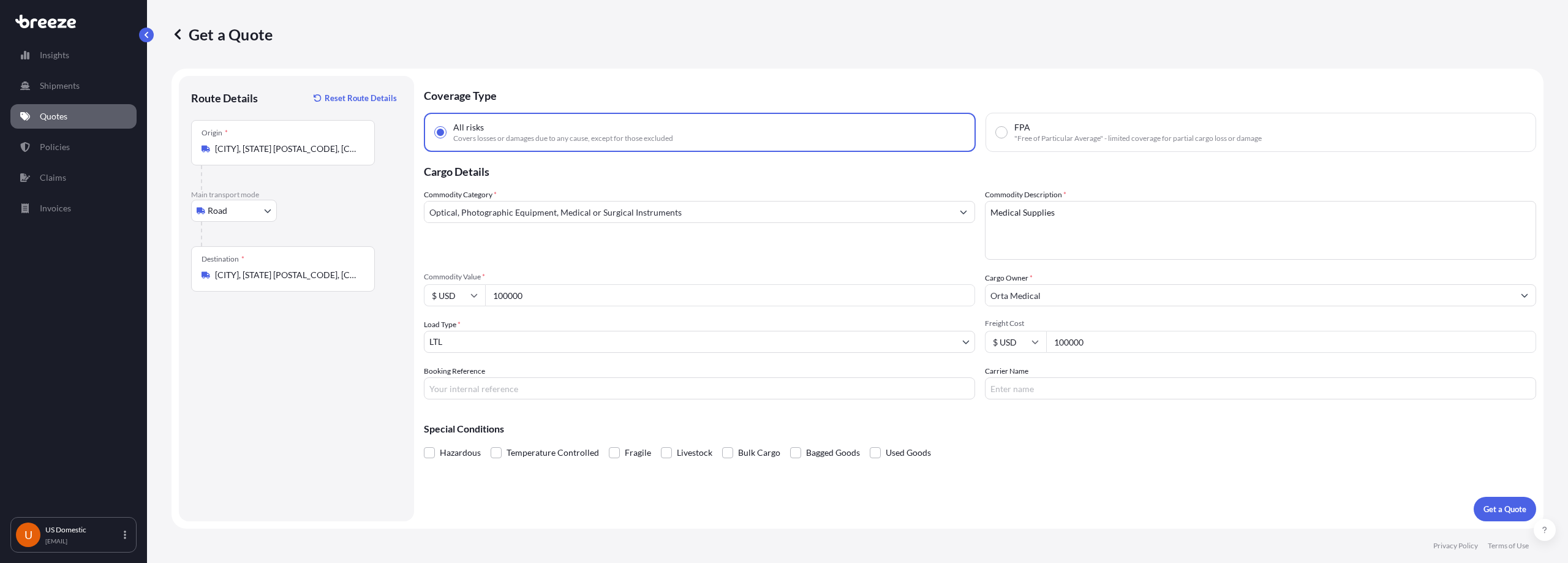 click on "Insights Shipments Quotes Policies Claims Invoices U US   Domestic [EMAIL] Get a Quote Route Details Reset Route Details Place of loading Road Road Rail Origin * [CITY], [STATE] [POSTAL_CODE], [COUNTRY] Main transport mode Road Sea Air Road Rail Destination * [CITY], [STATE] [POSTAL_CODE], [COUNTRY] Road Road Rail Place of Discharge Coverage Type All risks Covers losses or damages due to any cause, except for those excluded FPA "Free of Particular Average" - limited coverage for partial cargo loss or damage Cargo Details Commodity Category * Optical, Photographic Equipment, Medical or Surgical Instruments Commodity Description * Medical Supplies Commodity Value   * $ USD [AMOUNT] Cargo Owner * [ORGANIZATION] Load Type * LTL LTL FTL Freight Cost   $ USD [AMOUNT] Booking Reference Carrier Name Special Conditions Hazardous Temperature Controlled Fragile Livestock Bulk Cargo Bagged Goods Used Goods Get a Quote Privacy Policy Terms of Use
0" at bounding box center [784, 281] 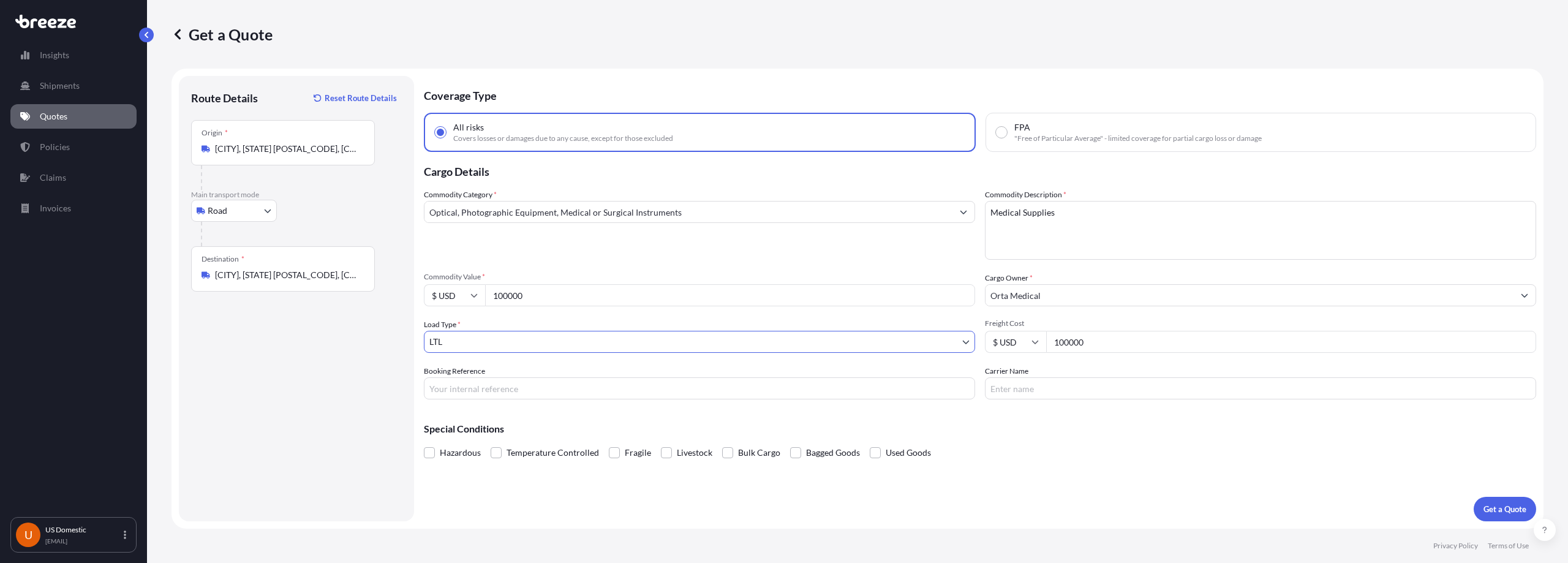 click on "Insights Shipments Quotes Policies Claims Invoices U US   Domestic [EMAIL] Get a Quote Route Details Reset Route Details Place of loading Road Road Rail Origin * [CITY], [STATE] [POSTAL_CODE], [COUNTRY] Main transport mode Road Sea Air Road Rail Destination * [CITY], [STATE] [POSTAL_CODE], [COUNTRY] Road Road Rail Place of Discharge Coverage Type All risks Covers losses or damages due to any cause, except for those excluded FPA "Free of Particular Average" - limited coverage for partial cargo loss or damage Cargo Details Commodity Category * Optical, Photographic Equipment, Medical or Surgical Instruments Commodity Description * Medical Supplies Commodity Value   * $ USD [AMOUNT] Cargo Owner * [ORGANIZATION] Load Type * LTL LTL FTL Freight Cost   $ USD [AMOUNT] Booking Reference Carrier Name Special Conditions Hazardous Temperature Controlled Fragile Livestock Bulk Cargo Bagged Goods Used Goods Get a Quote Privacy Policy Terms of Use
0" at bounding box center [784, 281] 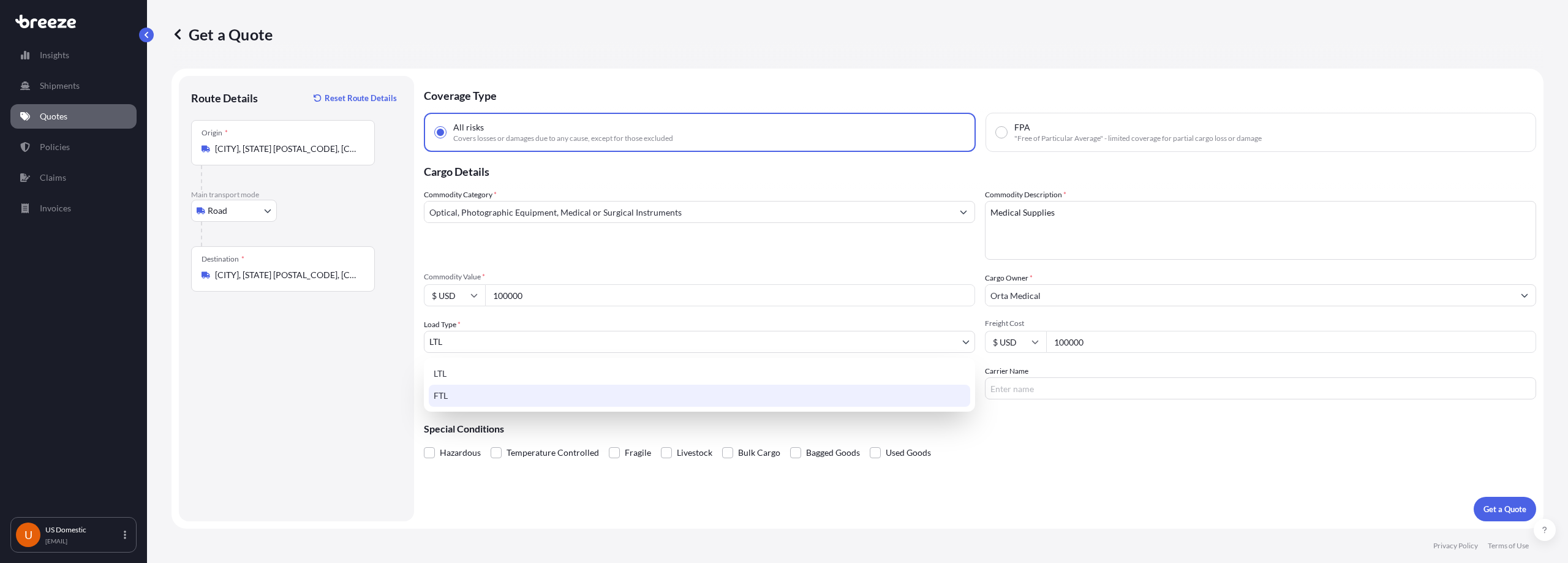 click on "FTL" at bounding box center (699, 396) 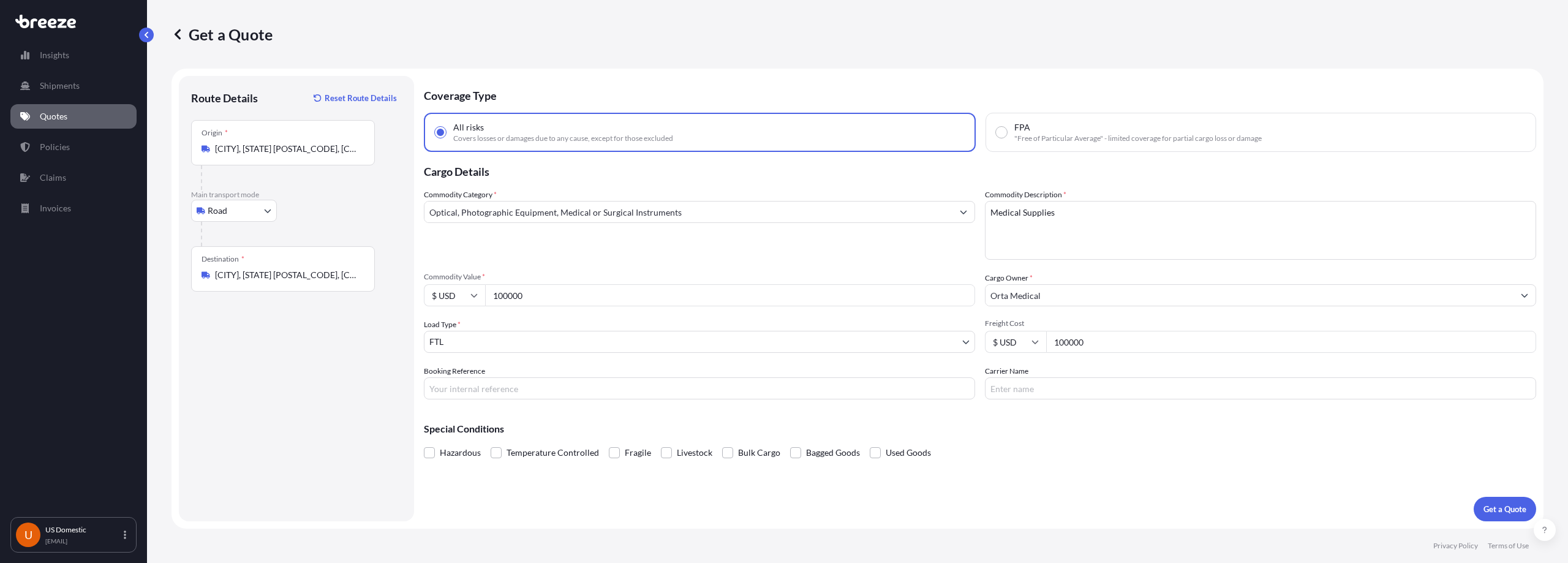 click on "100000" at bounding box center [1291, 342] 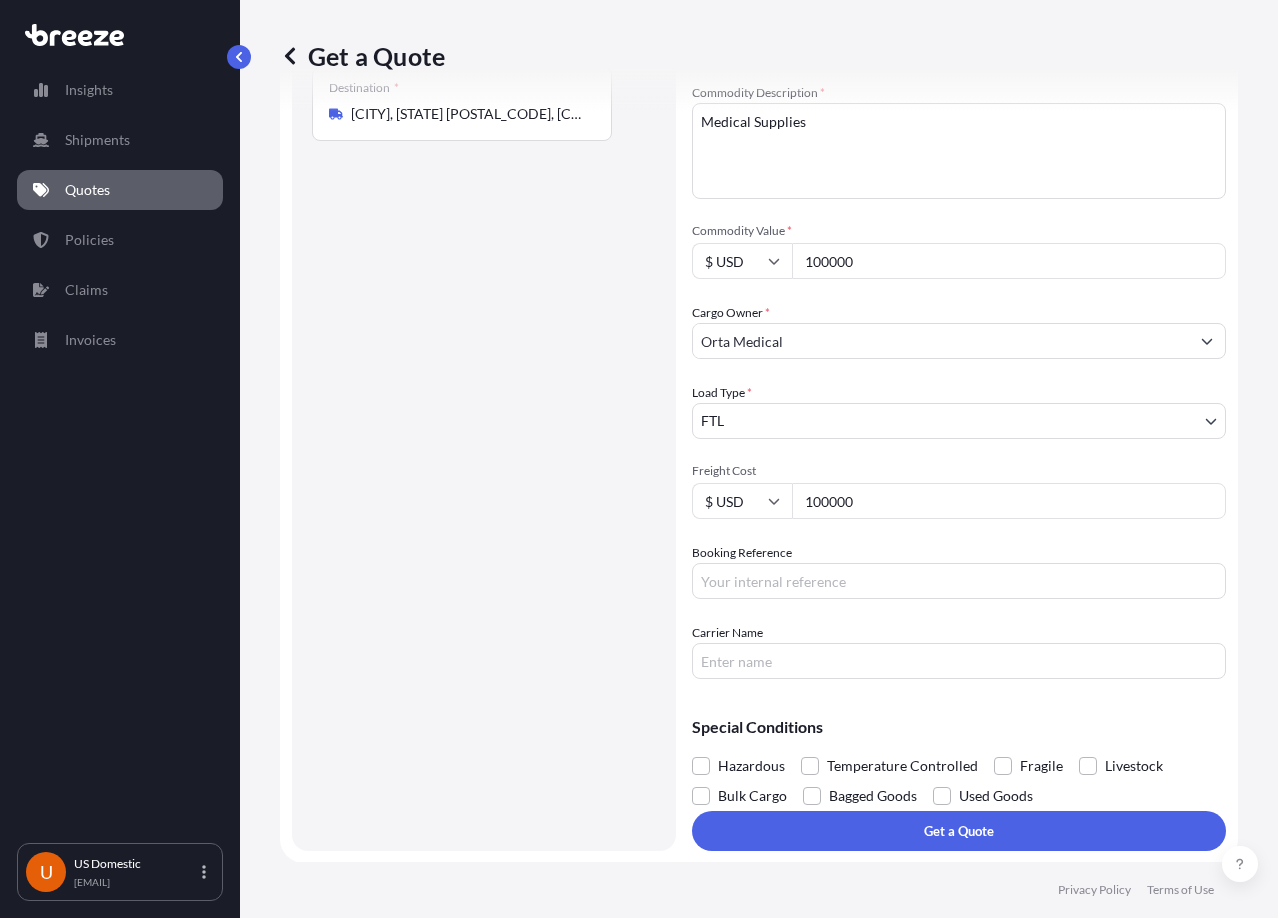 scroll, scrollTop: 338, scrollLeft: 0, axis: vertical 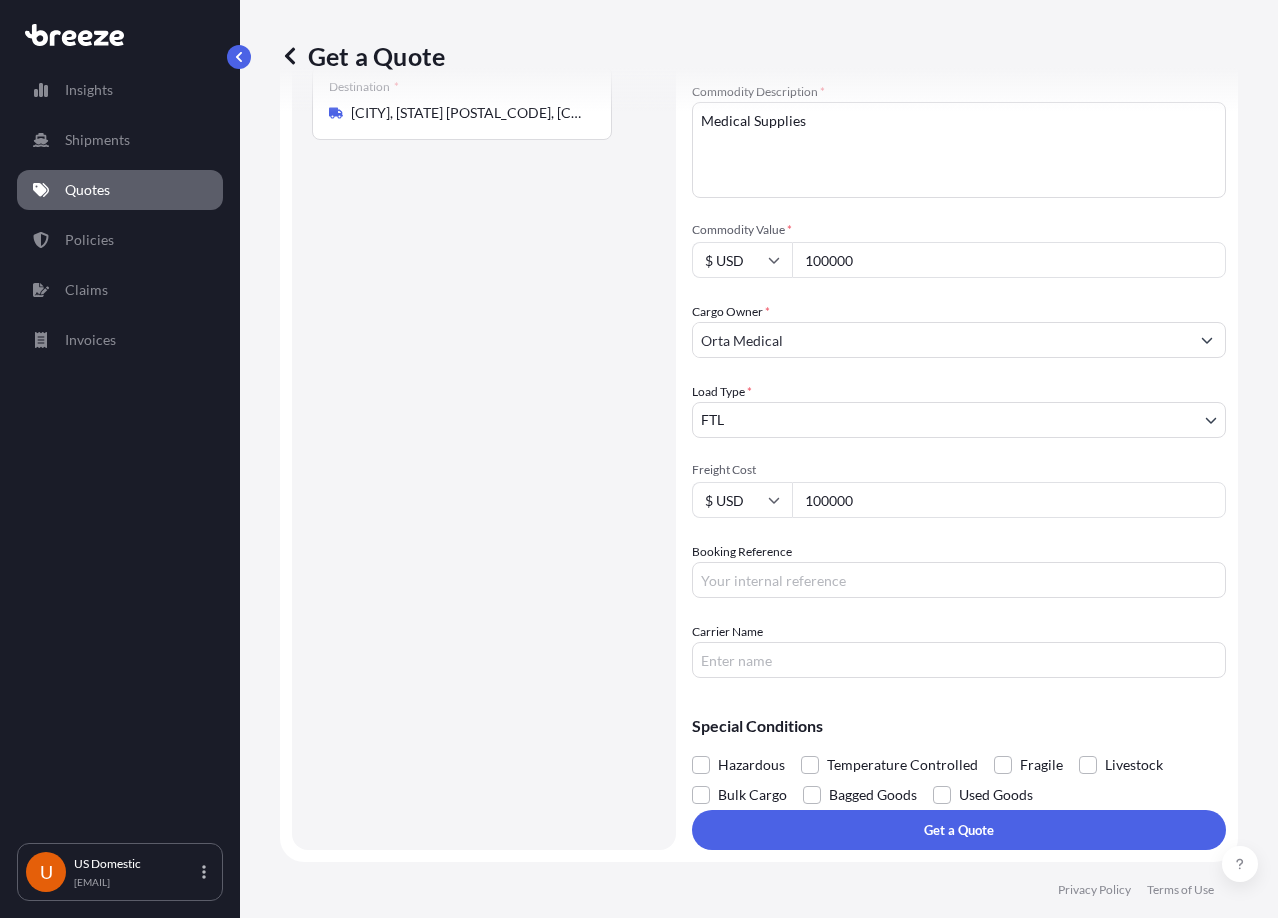 drag, startPoint x: 853, startPoint y: 497, endPoint x: 832, endPoint y: 497, distance: 21 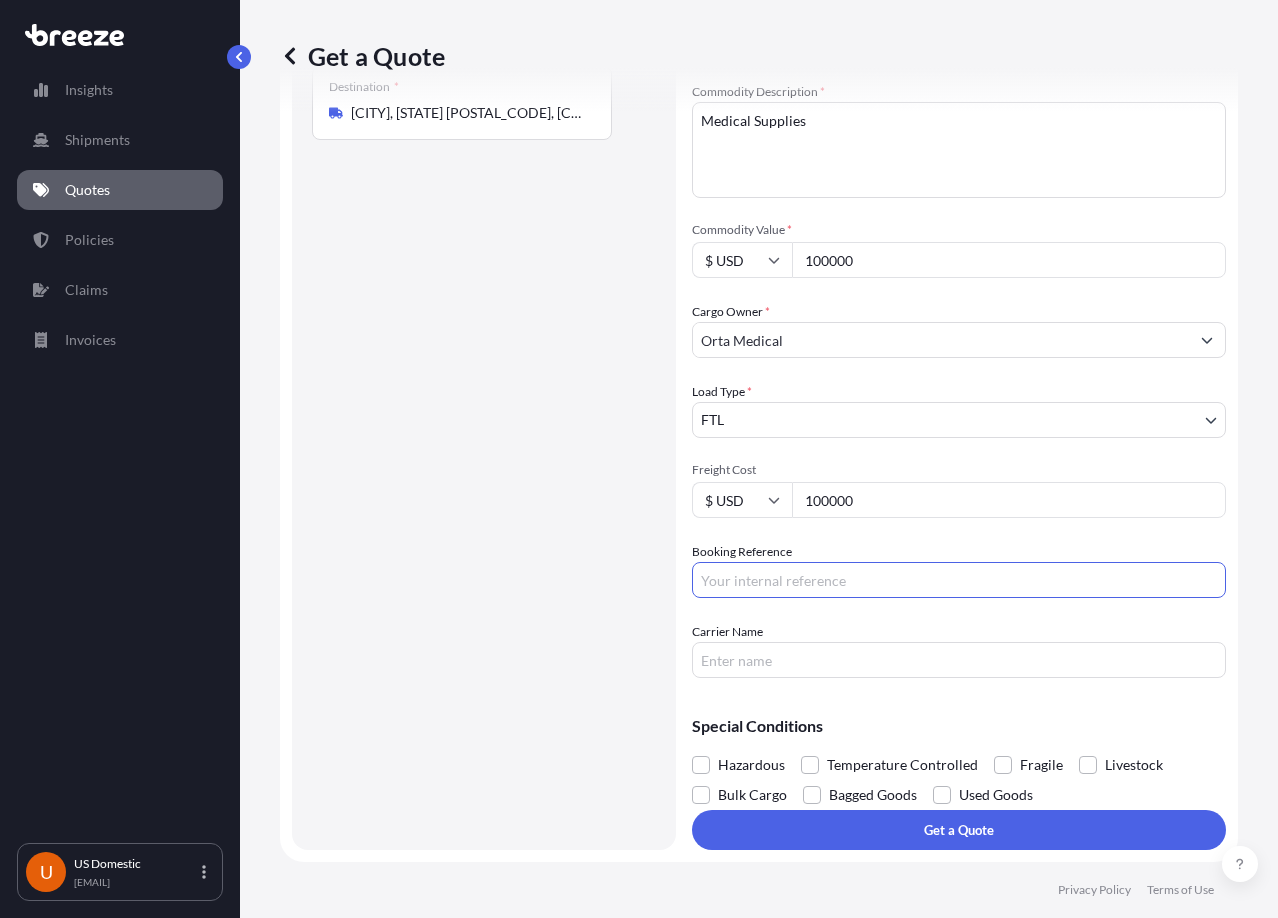 click on "Carrier Name" at bounding box center [959, 660] 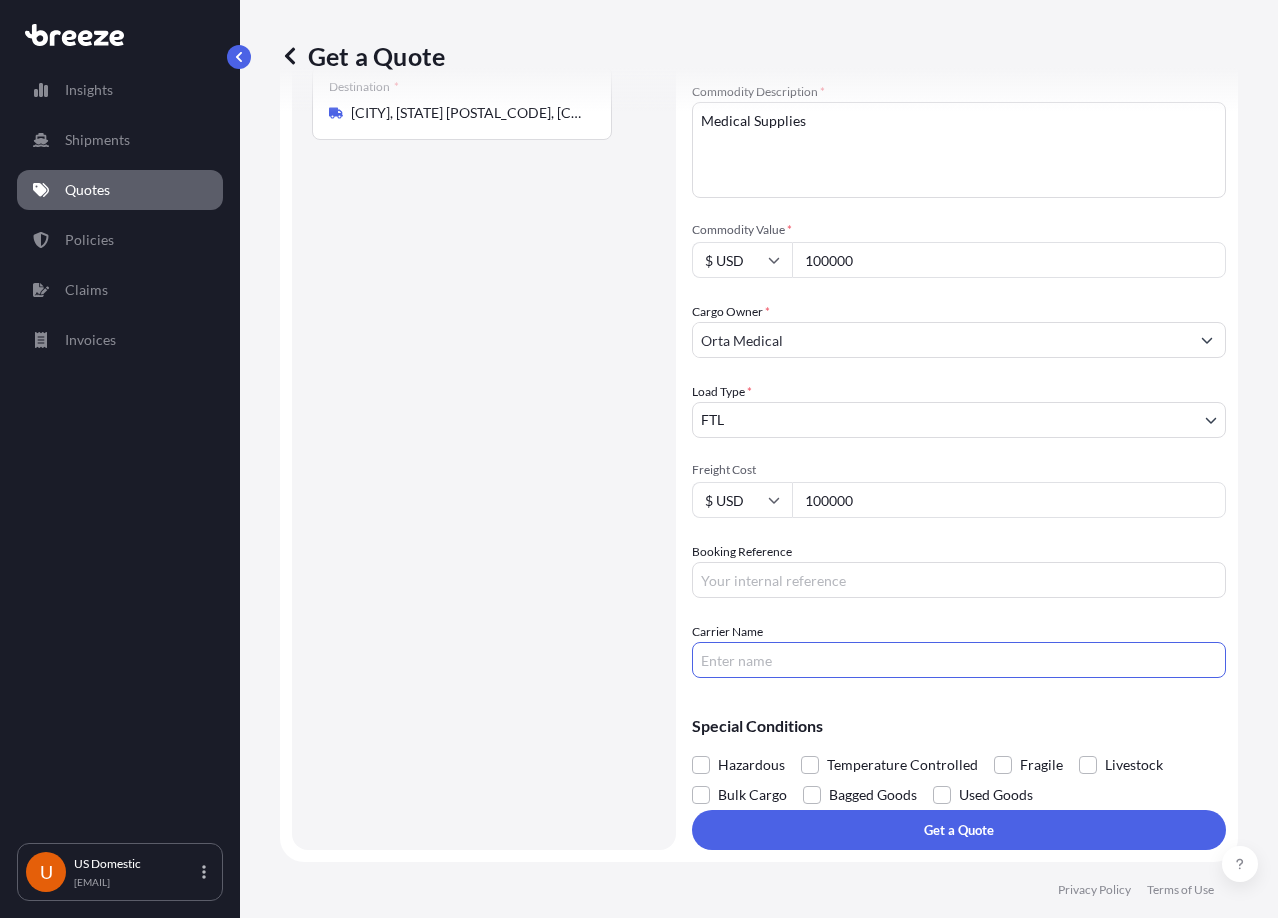 type on "DTS" 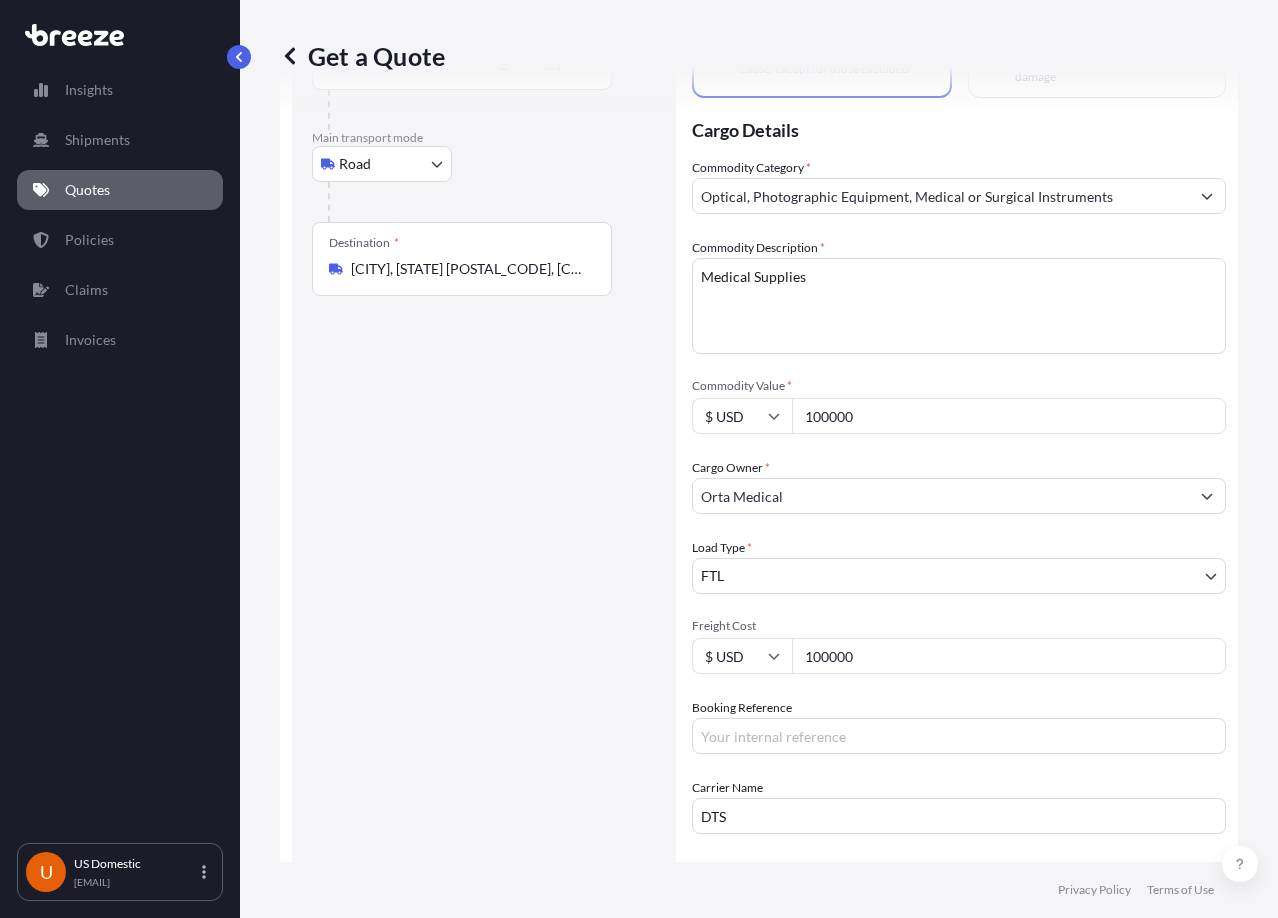 scroll, scrollTop: 300, scrollLeft: 0, axis: vertical 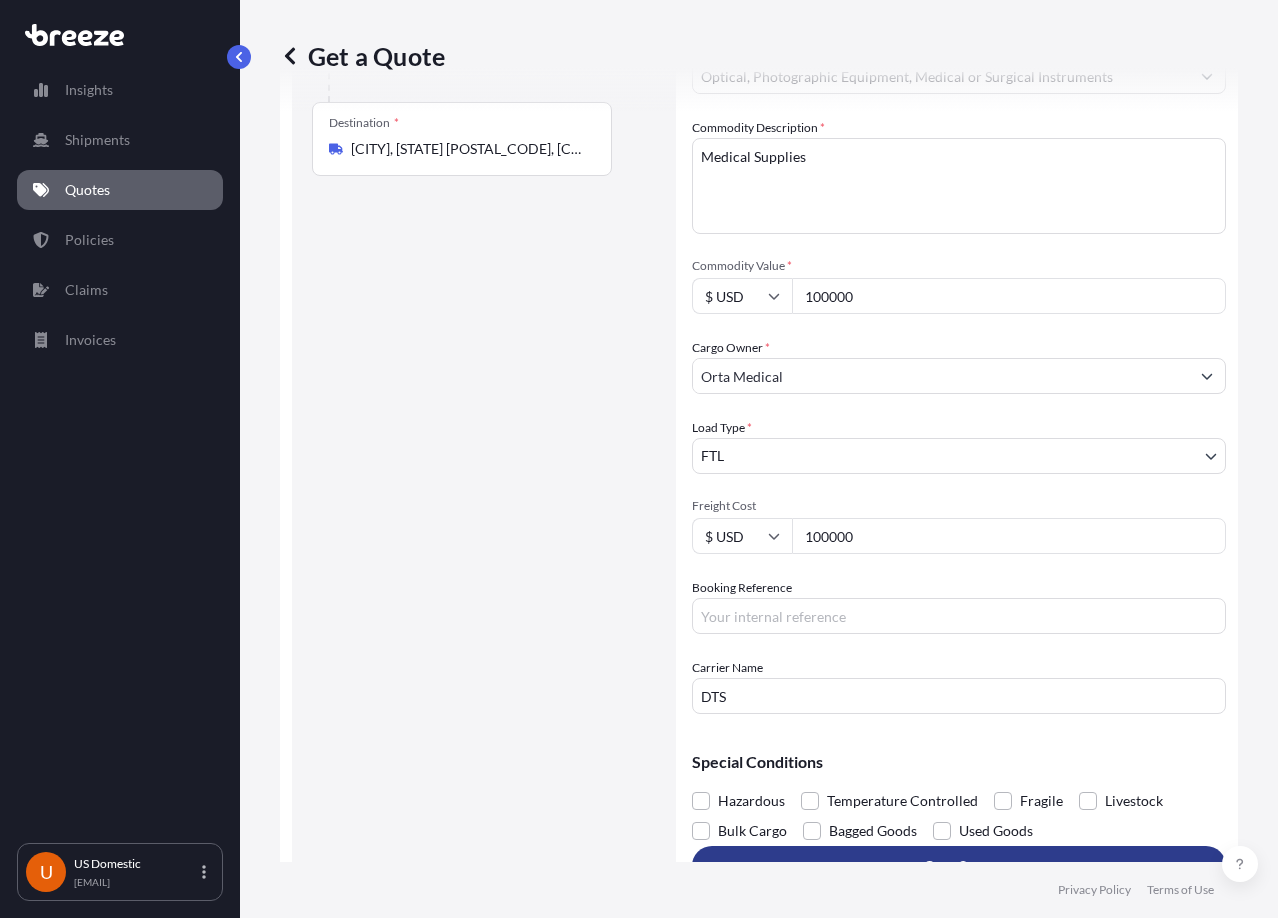 click on "Get a Quote" at bounding box center [959, 866] 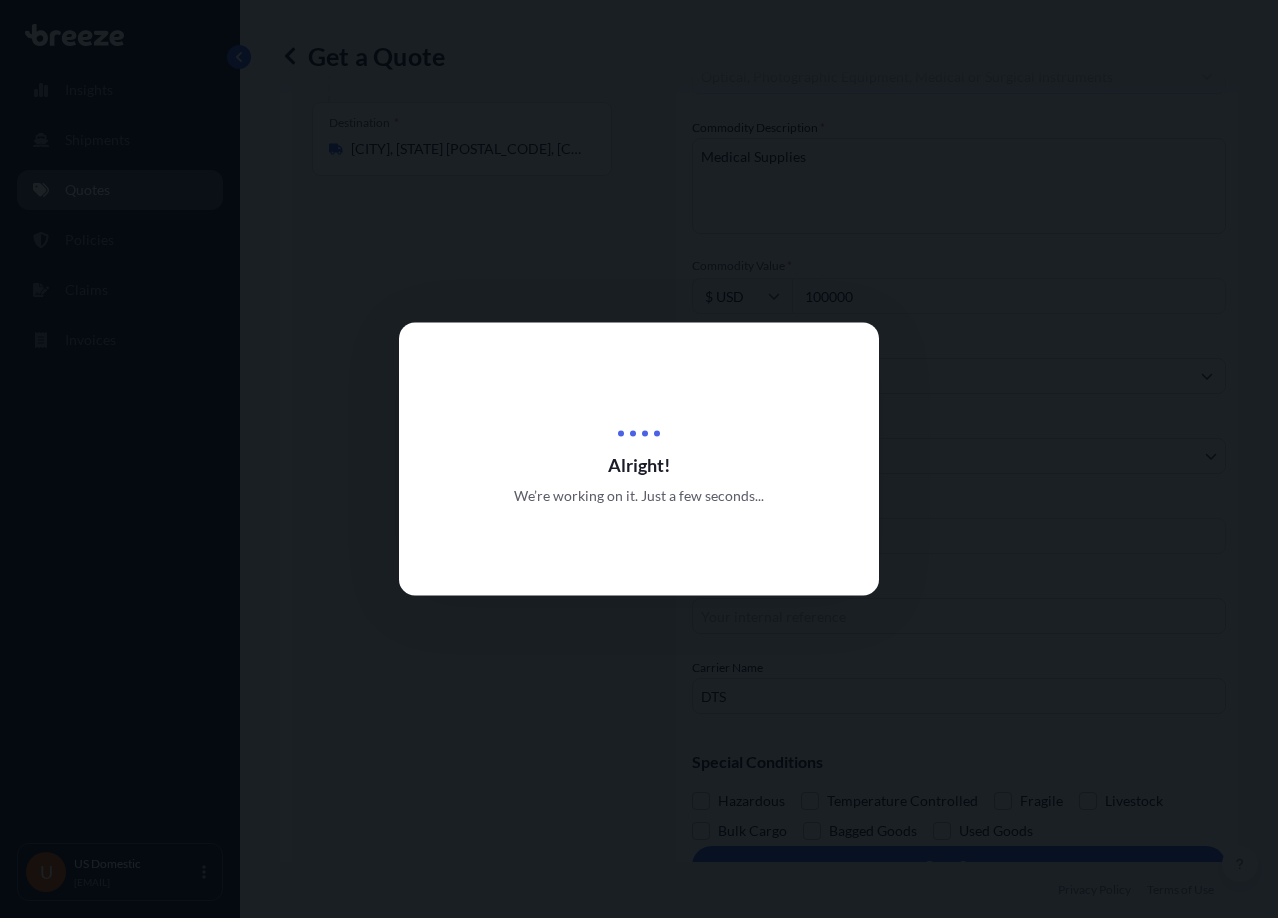 scroll, scrollTop: 0, scrollLeft: 0, axis: both 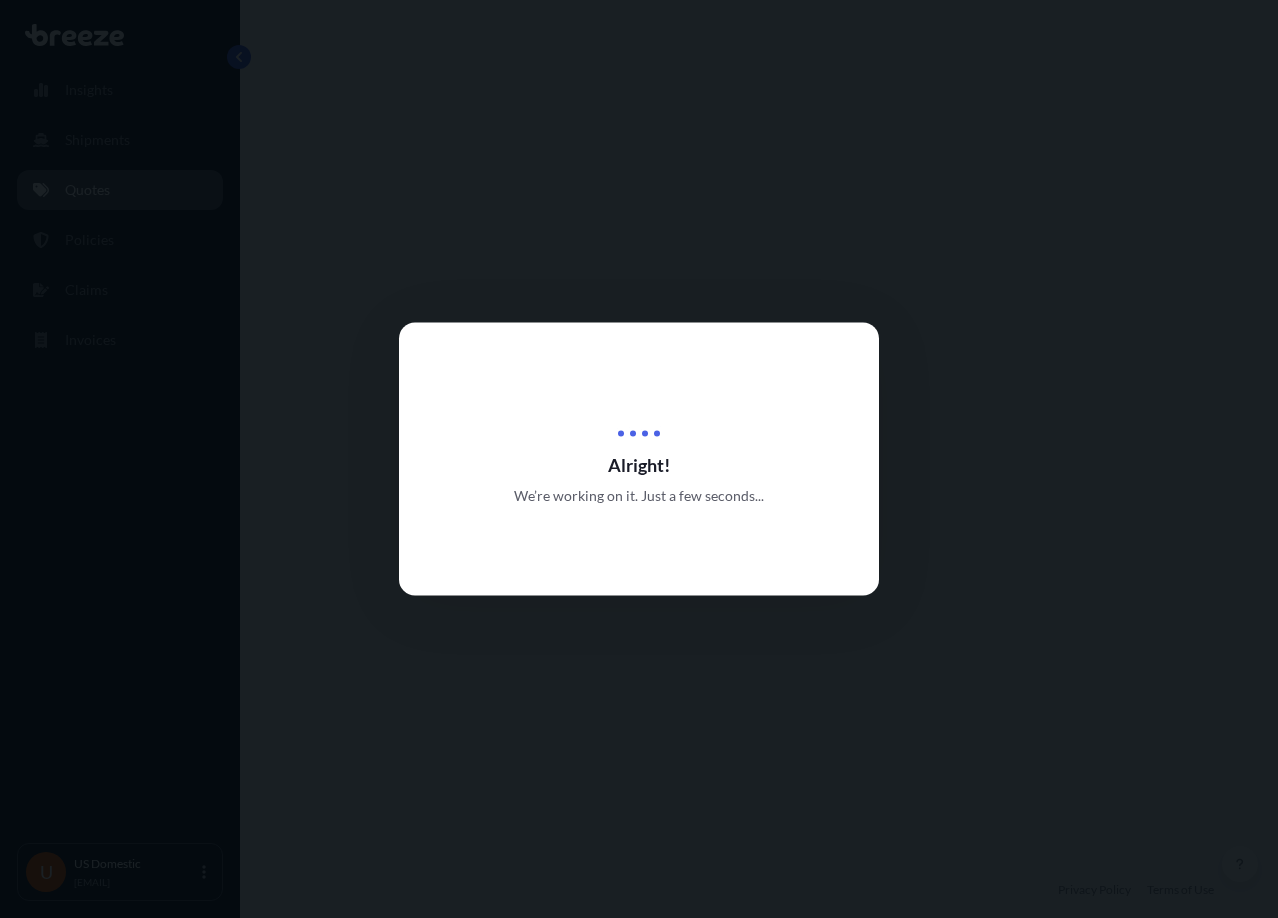 select on "Road" 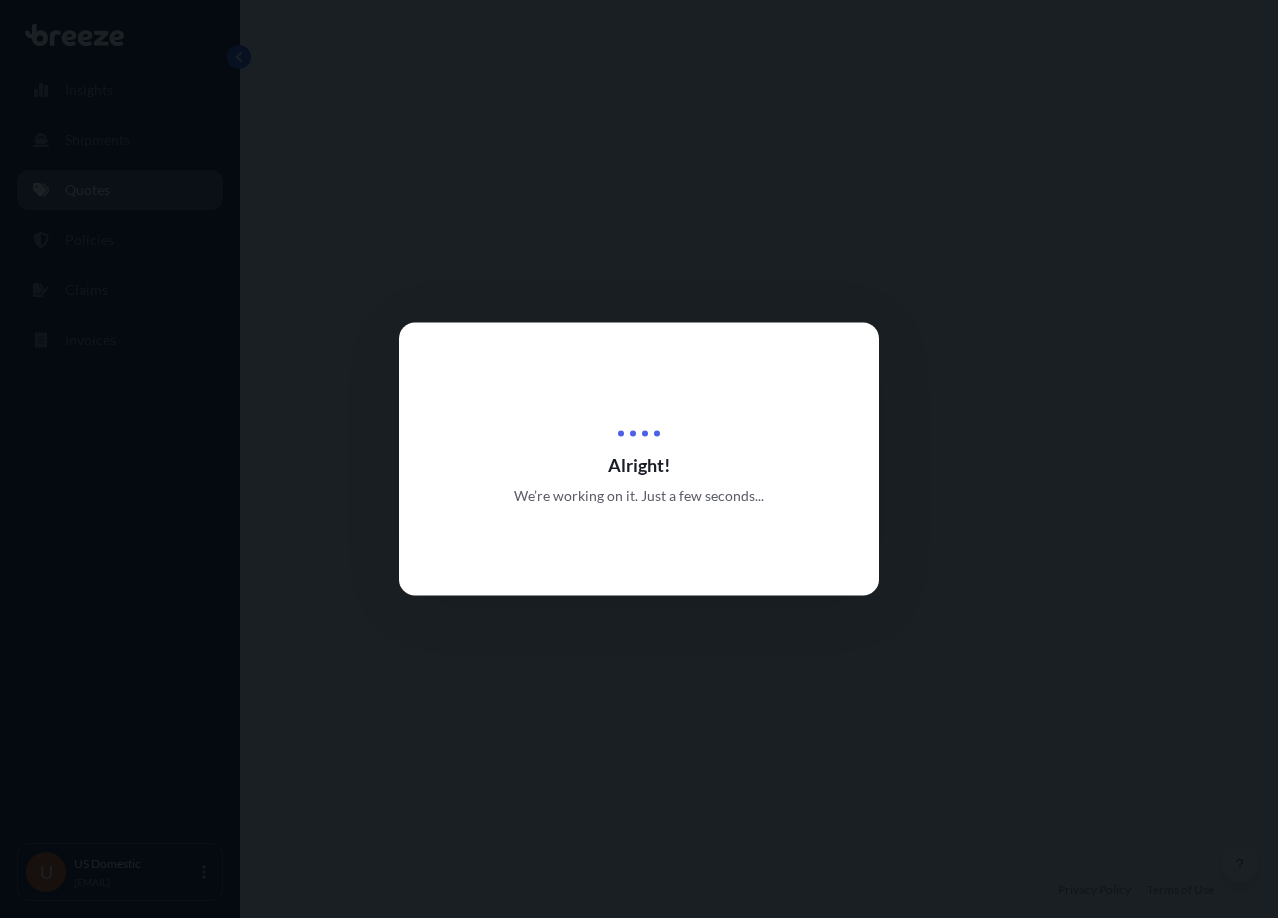 select on "2" 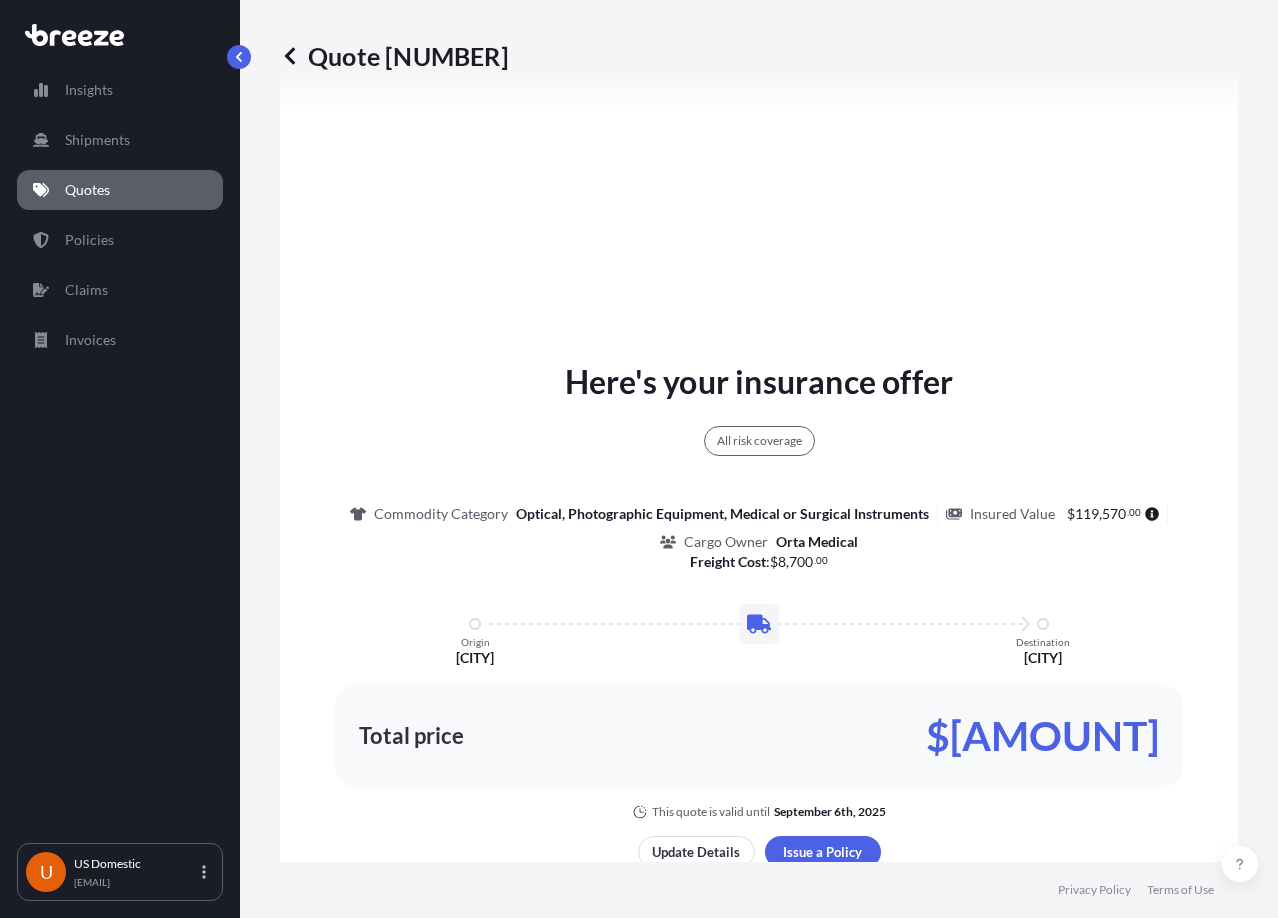 scroll, scrollTop: 1520, scrollLeft: 0, axis: vertical 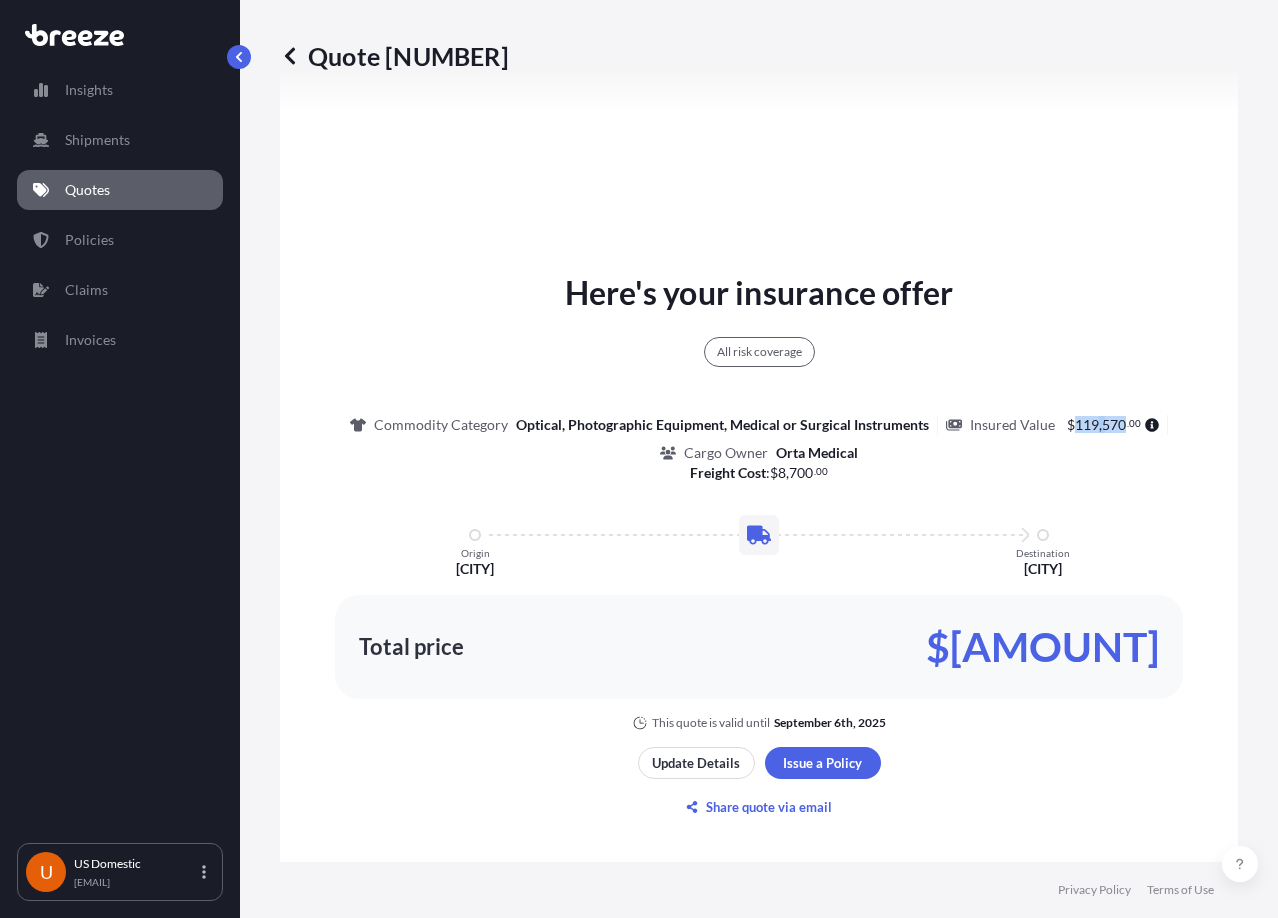drag, startPoint x: 1067, startPoint y: 433, endPoint x: 1113, endPoint y: 440, distance: 46.52956 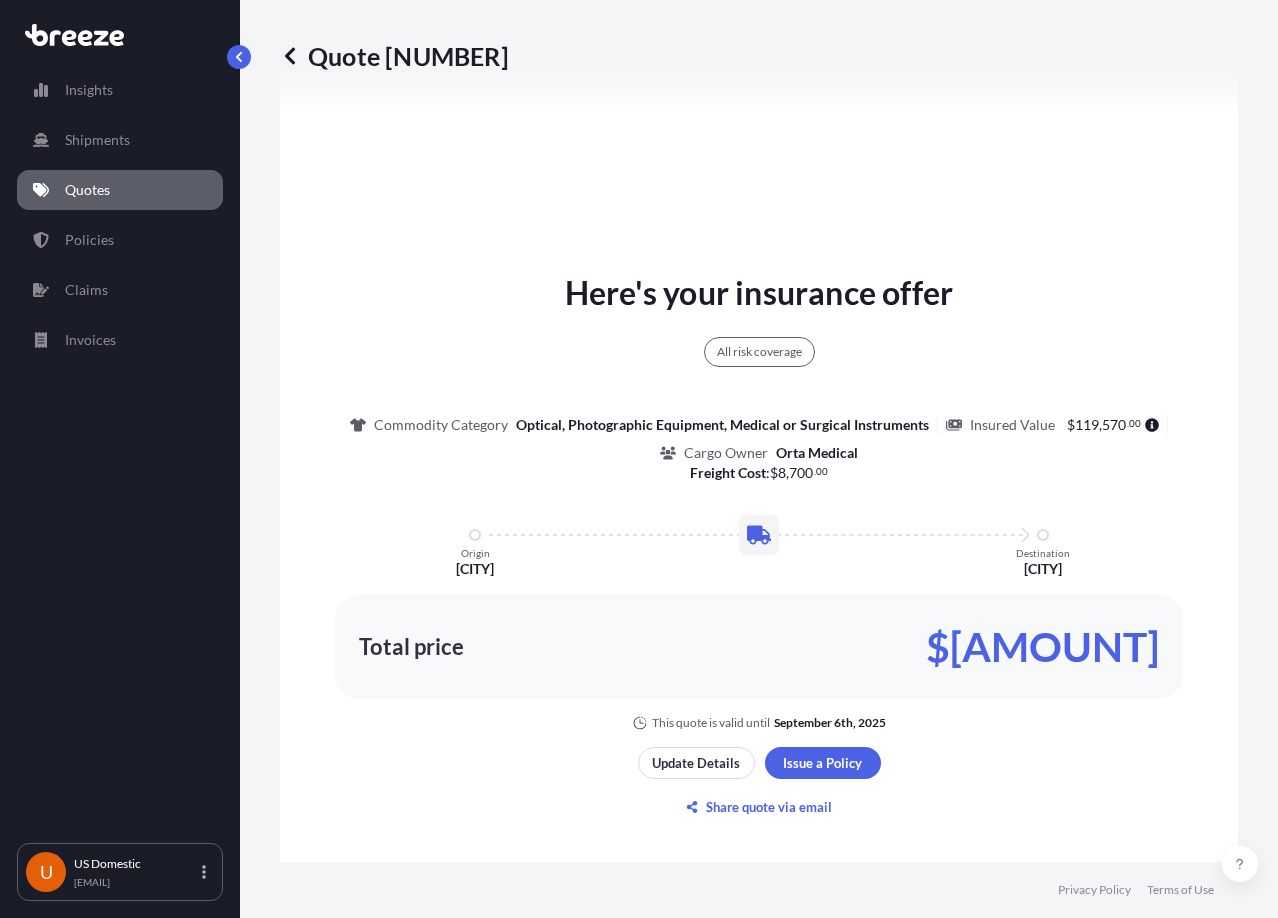 click on "$[AMOUNT]" at bounding box center [1042, 647] 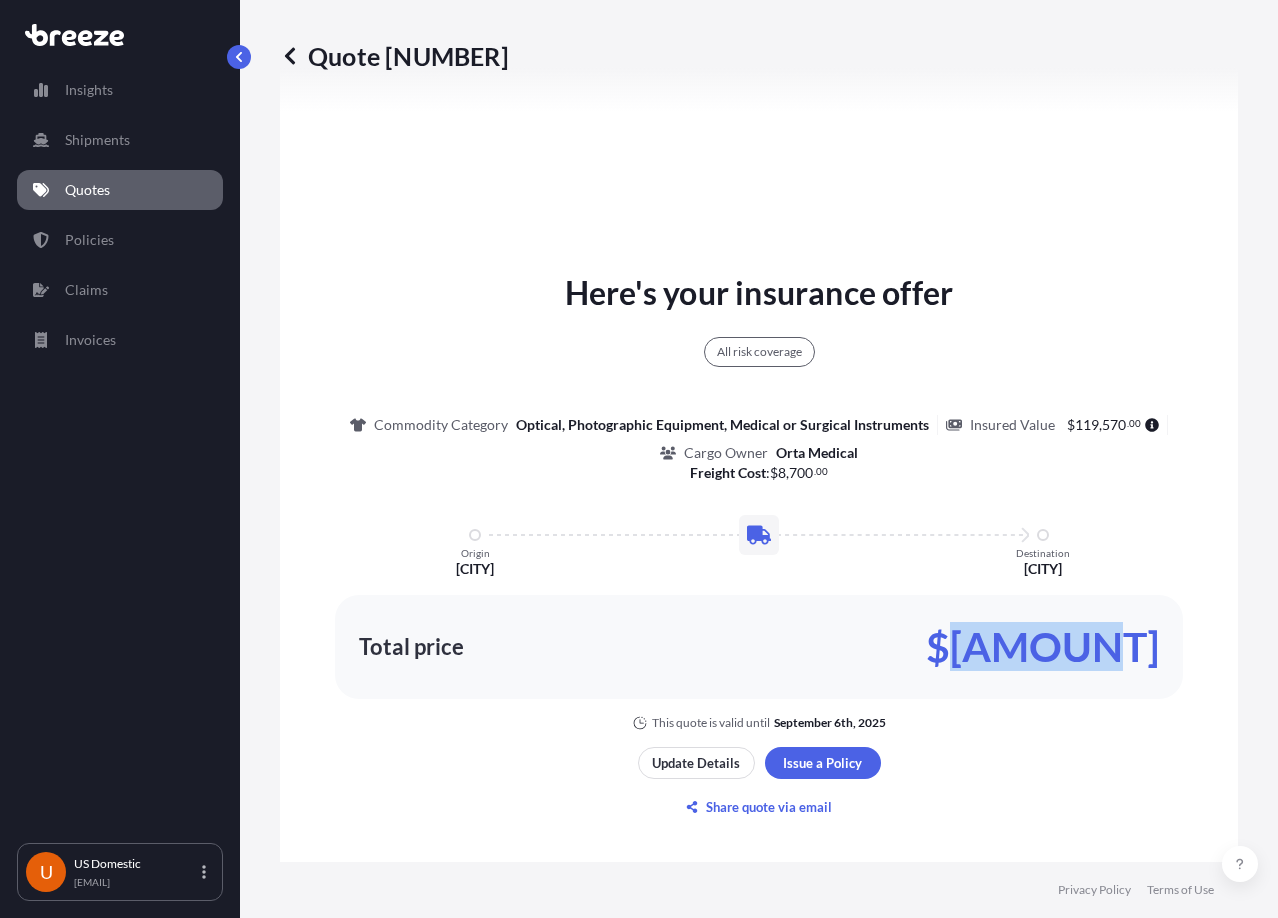 click on "$[AMOUNT]" at bounding box center [1042, 647] 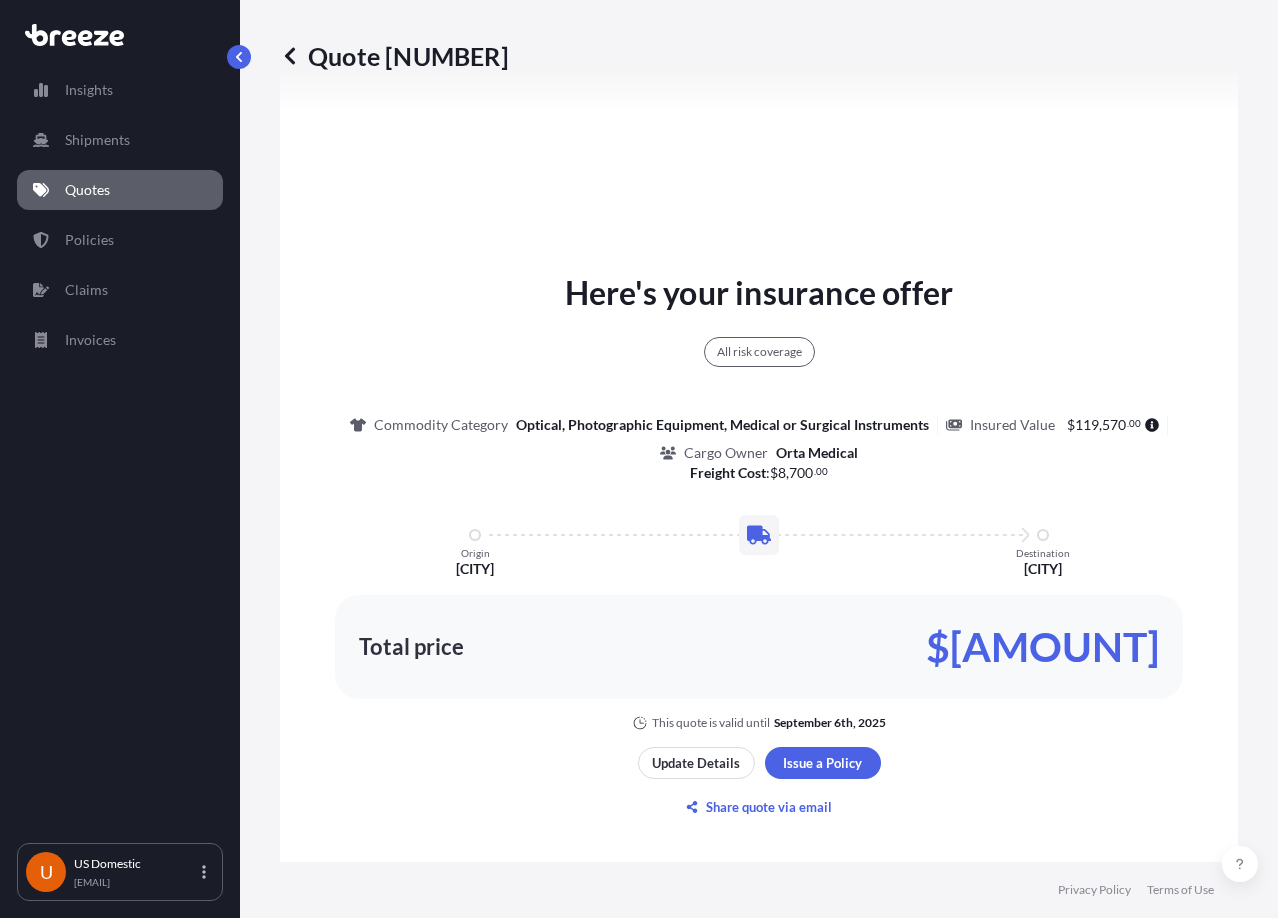 click on "119" at bounding box center [1087, 425] 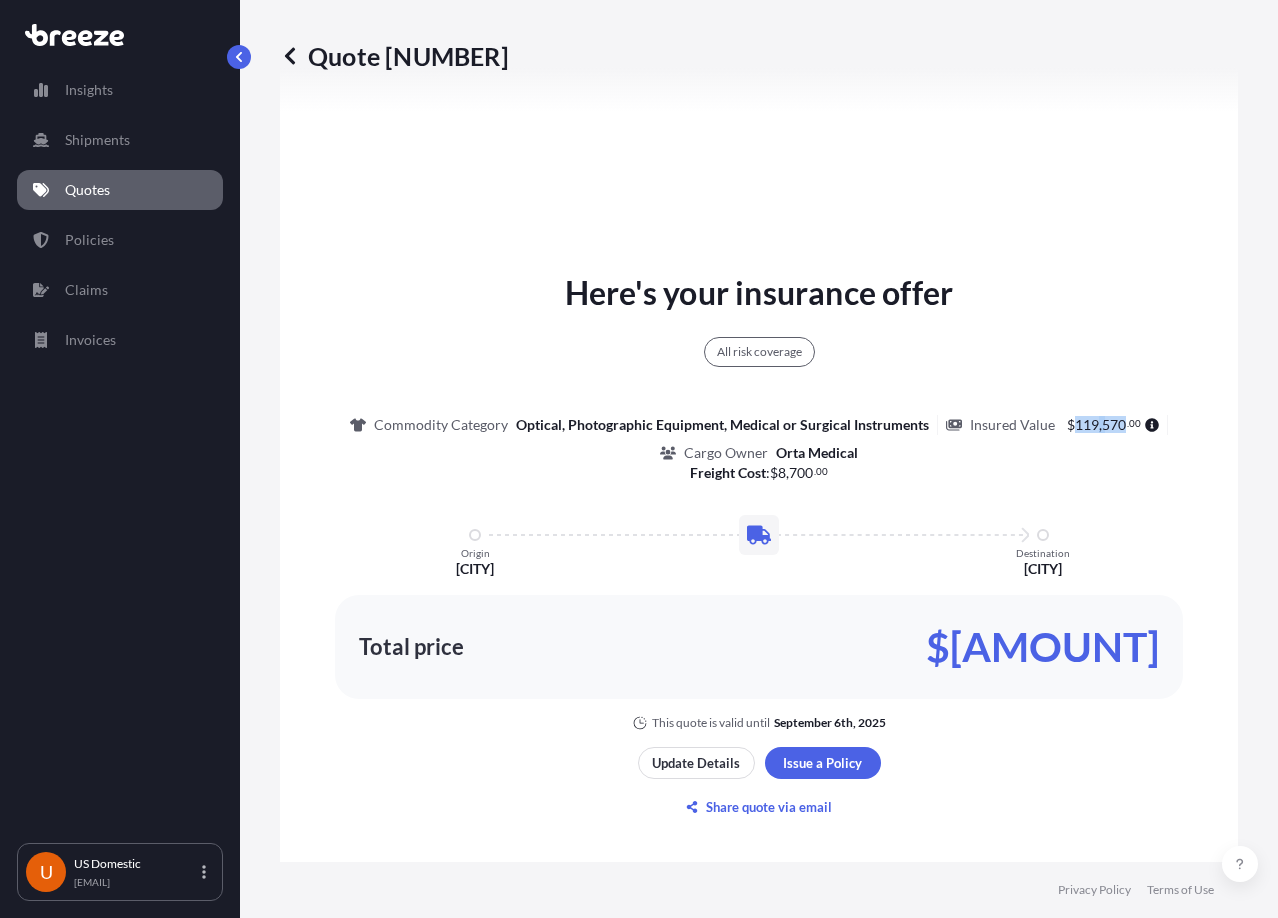 drag, startPoint x: 1064, startPoint y: 429, endPoint x: 1122, endPoint y: 440, distance: 59.03389 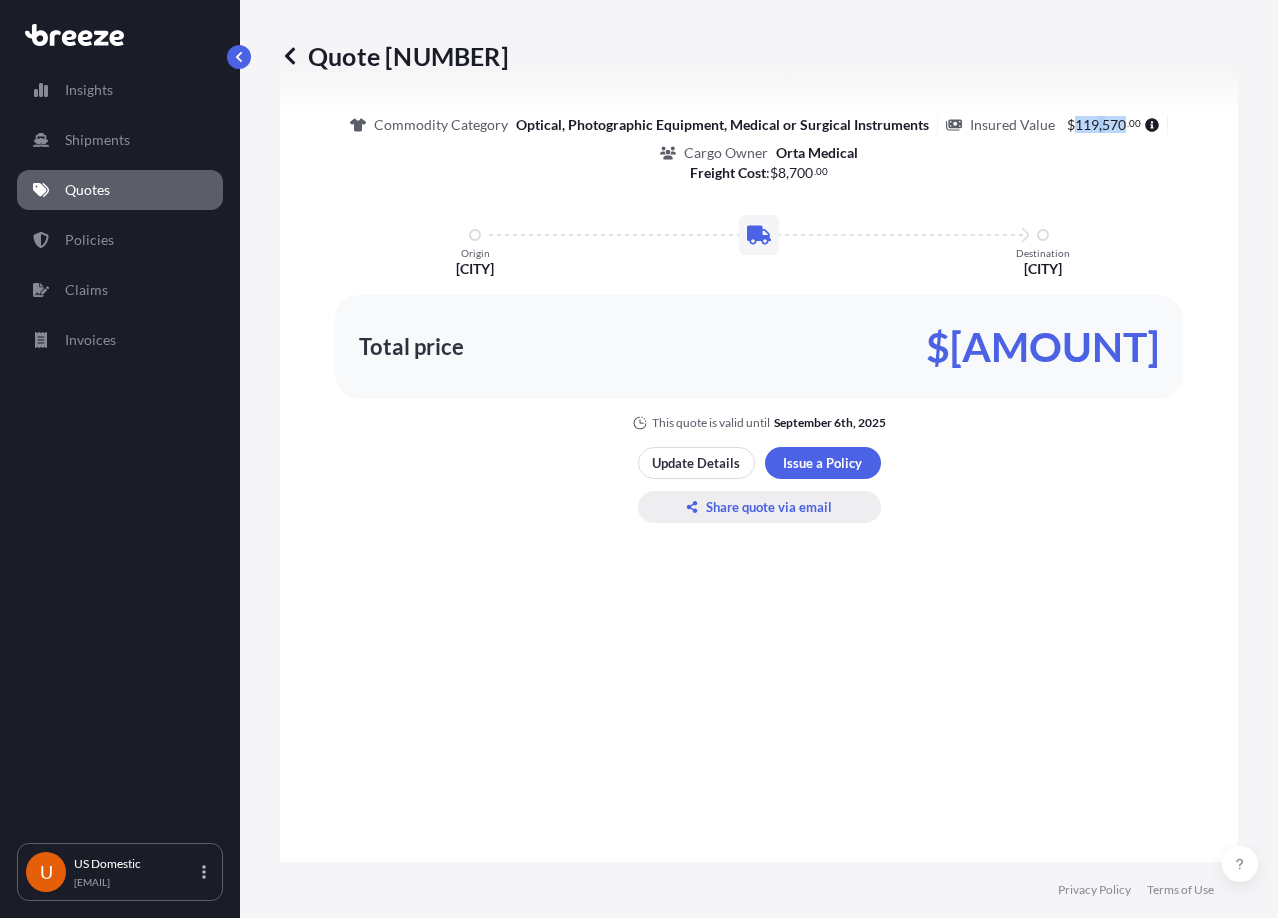 click on "Share quote via email" at bounding box center [769, 507] 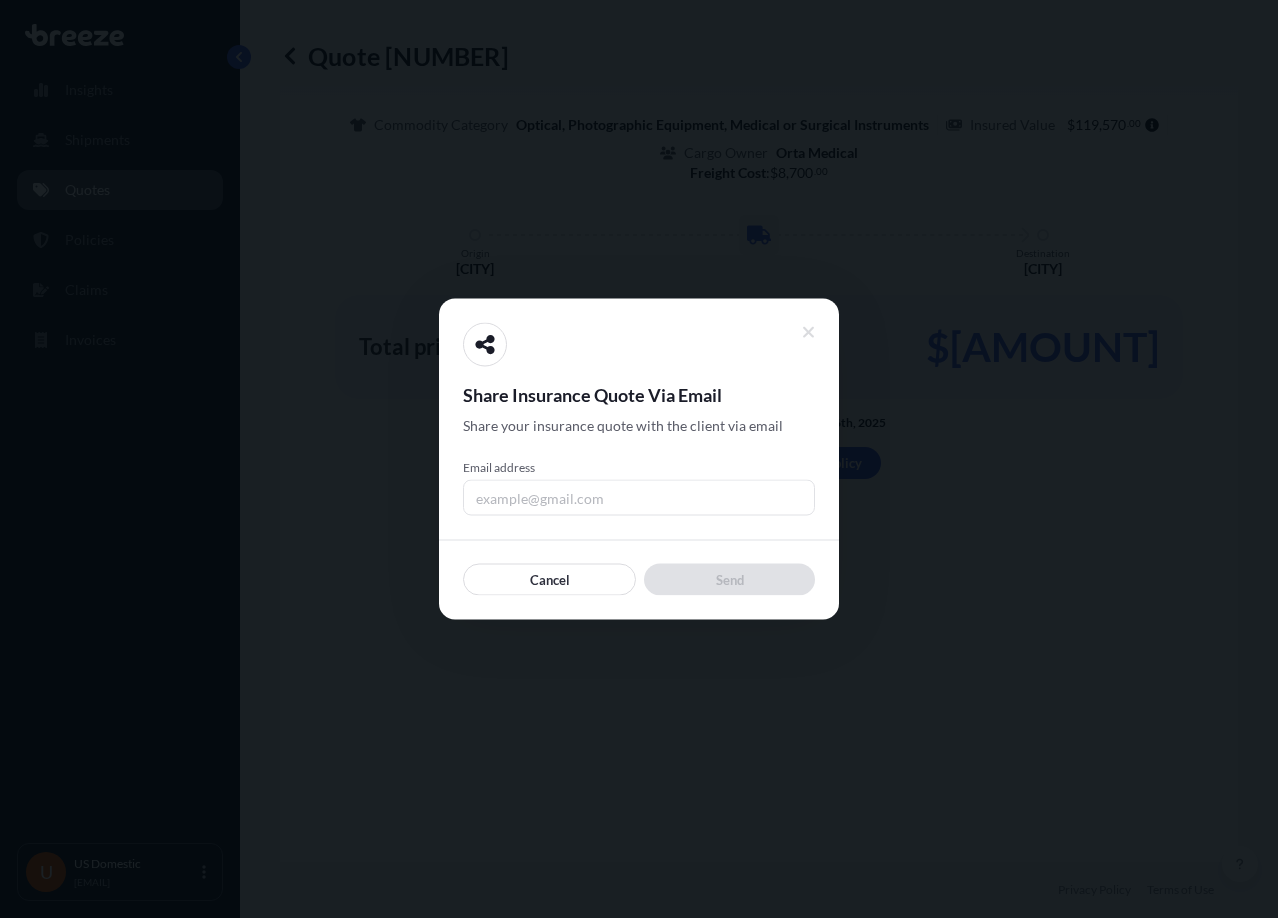 click on "Email address" at bounding box center [639, 498] 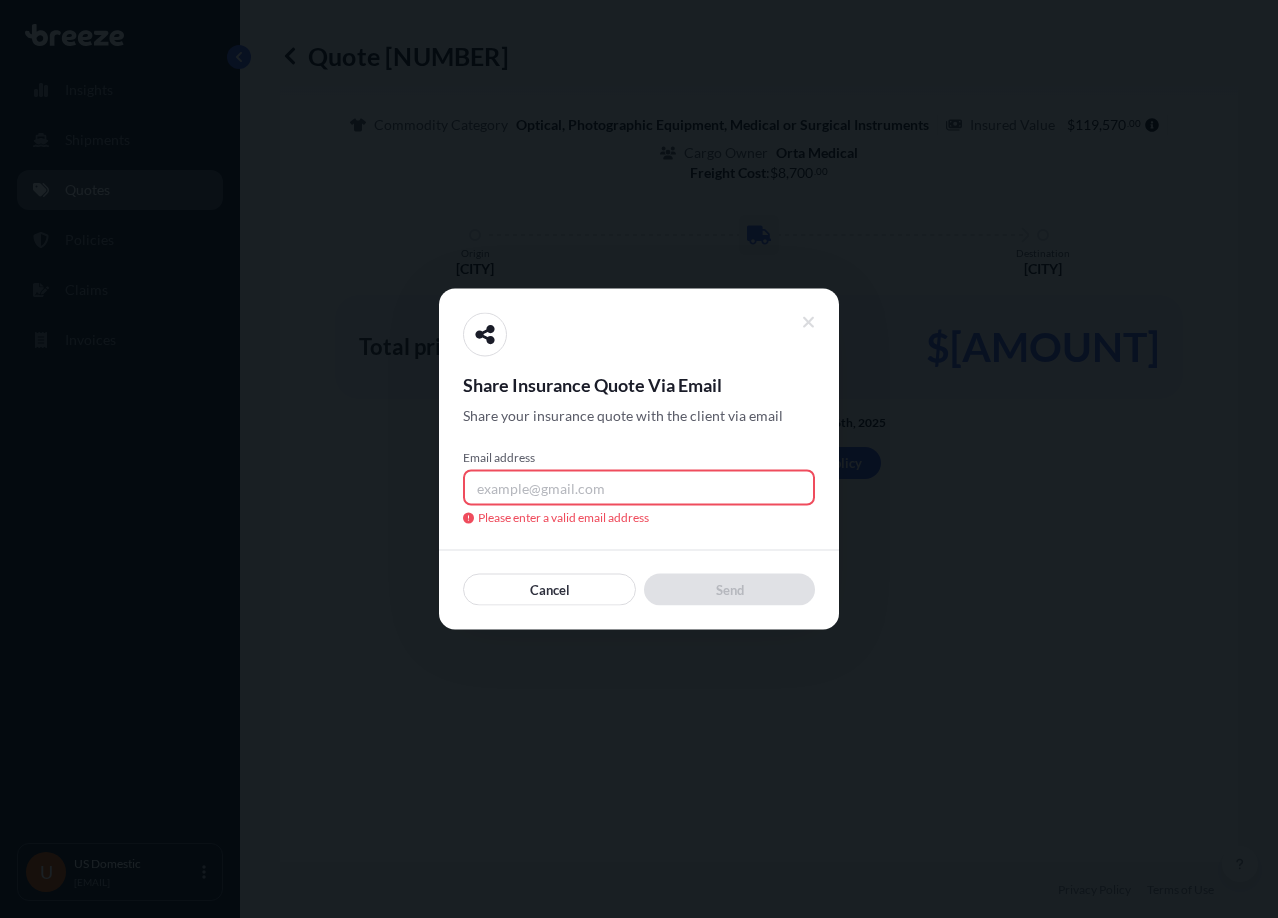 click on "Email address" at bounding box center (639, 488) 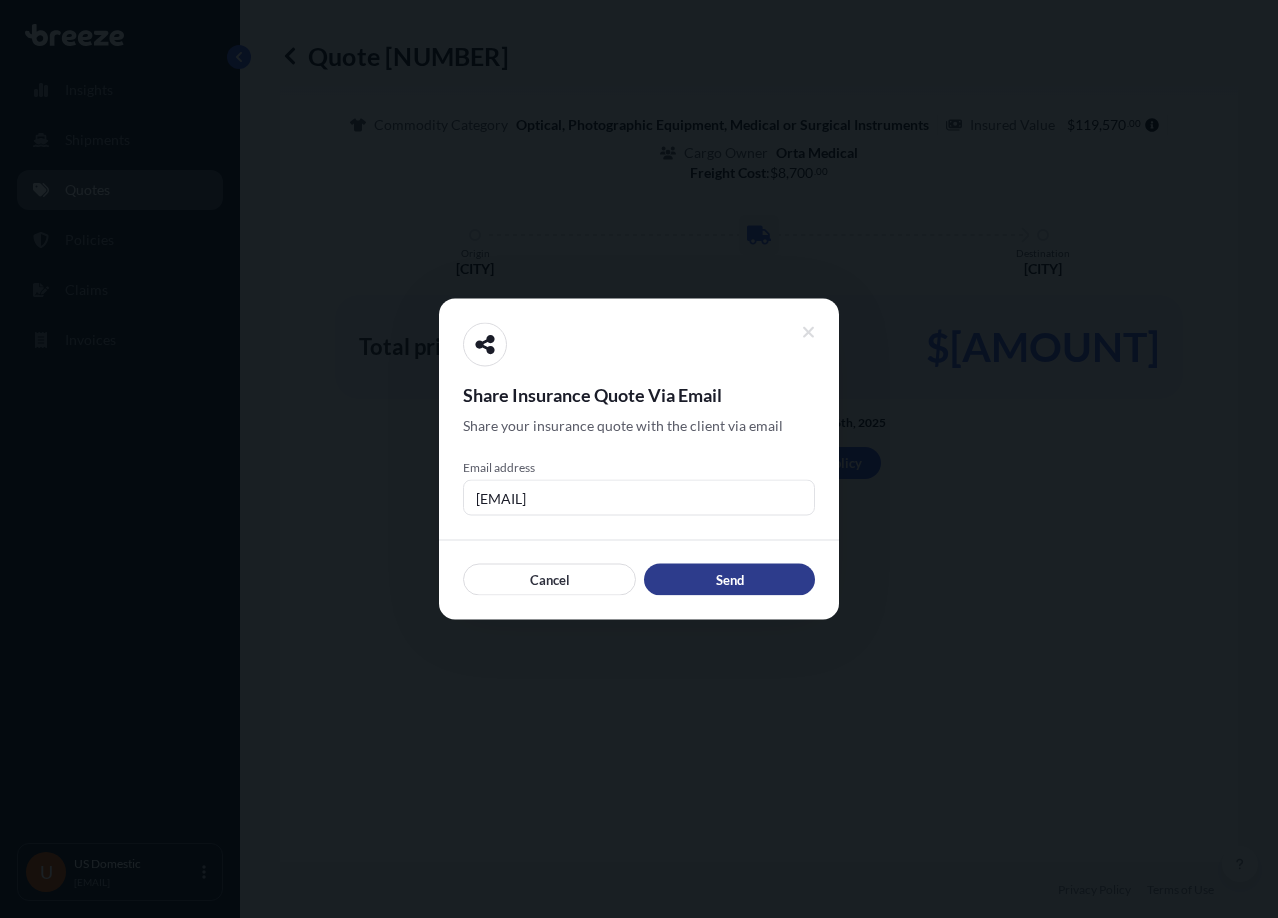 type on "[EMAIL]" 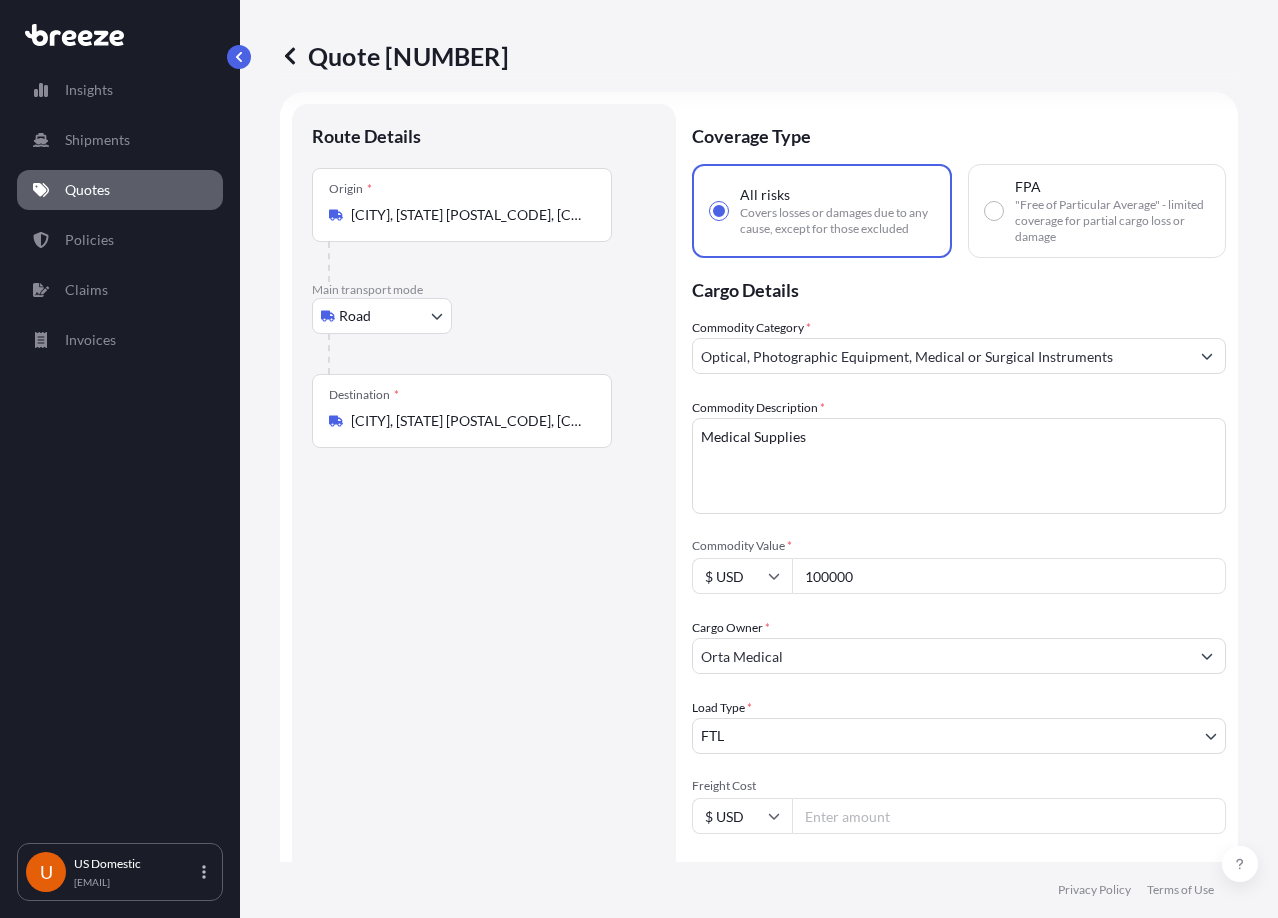 scroll, scrollTop: 0, scrollLeft: 0, axis: both 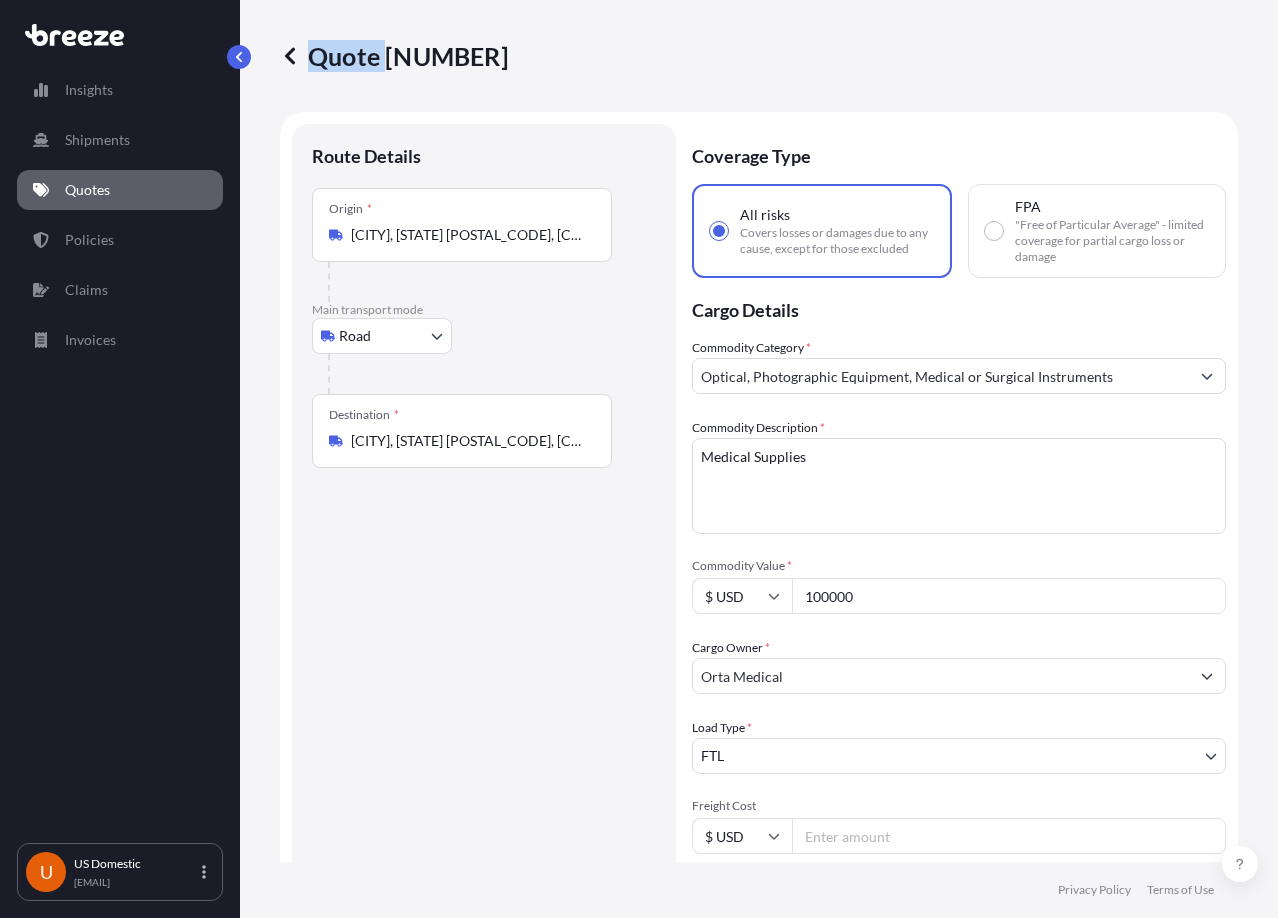 drag, startPoint x: 389, startPoint y: 61, endPoint x: 484, endPoint y: 71, distance: 95.524864 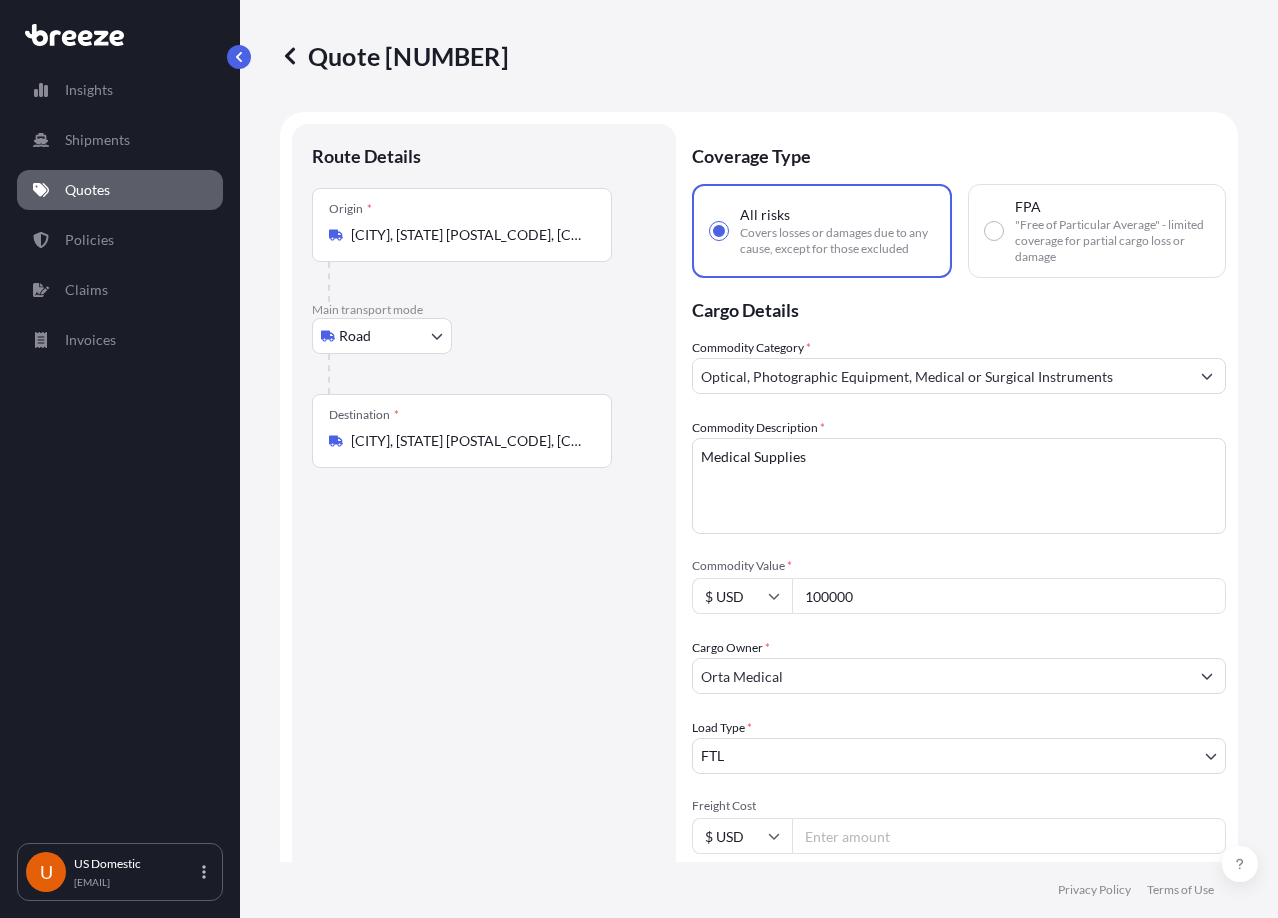 click on "Quote [NUMBER]" at bounding box center [759, 56] 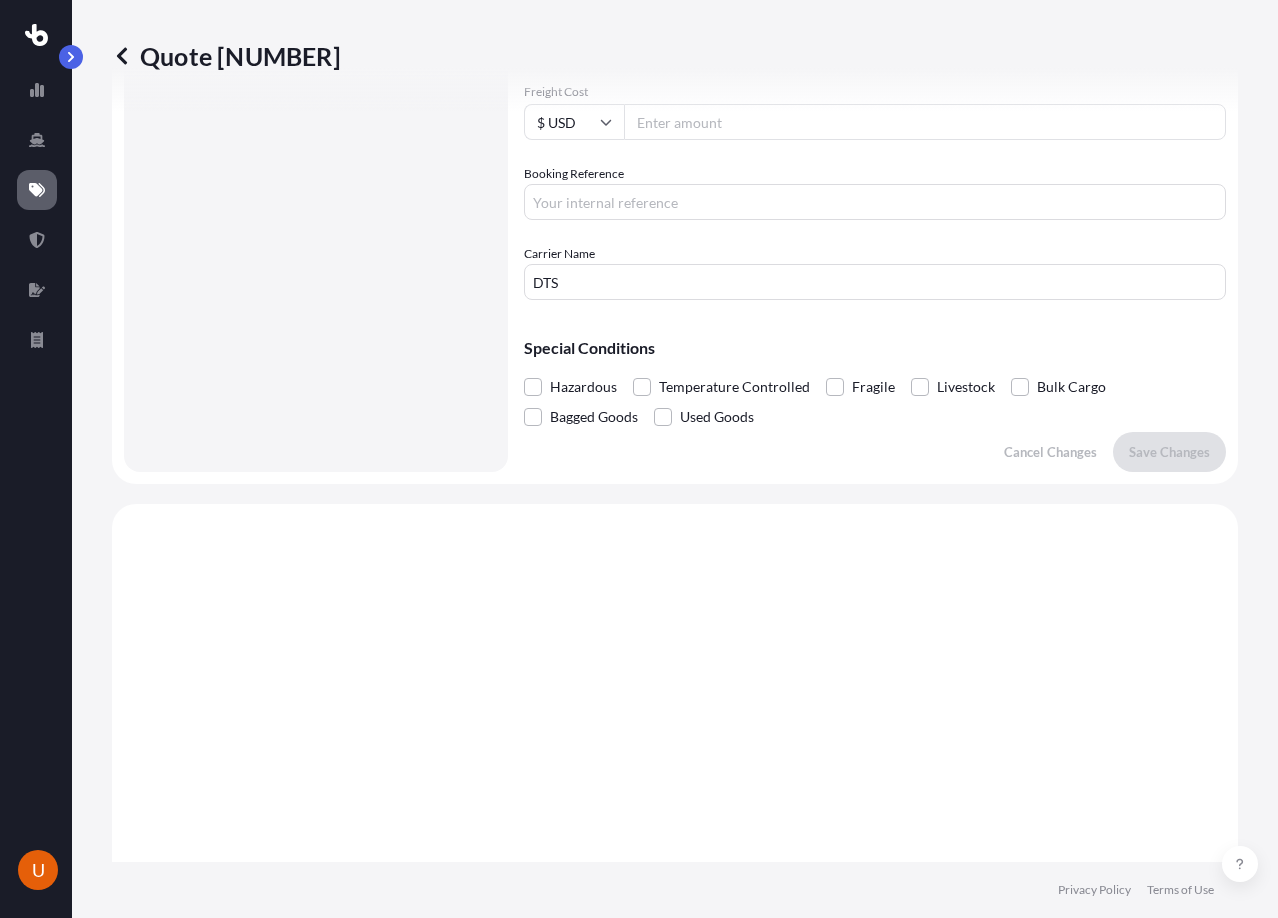 scroll, scrollTop: 0, scrollLeft: 0, axis: both 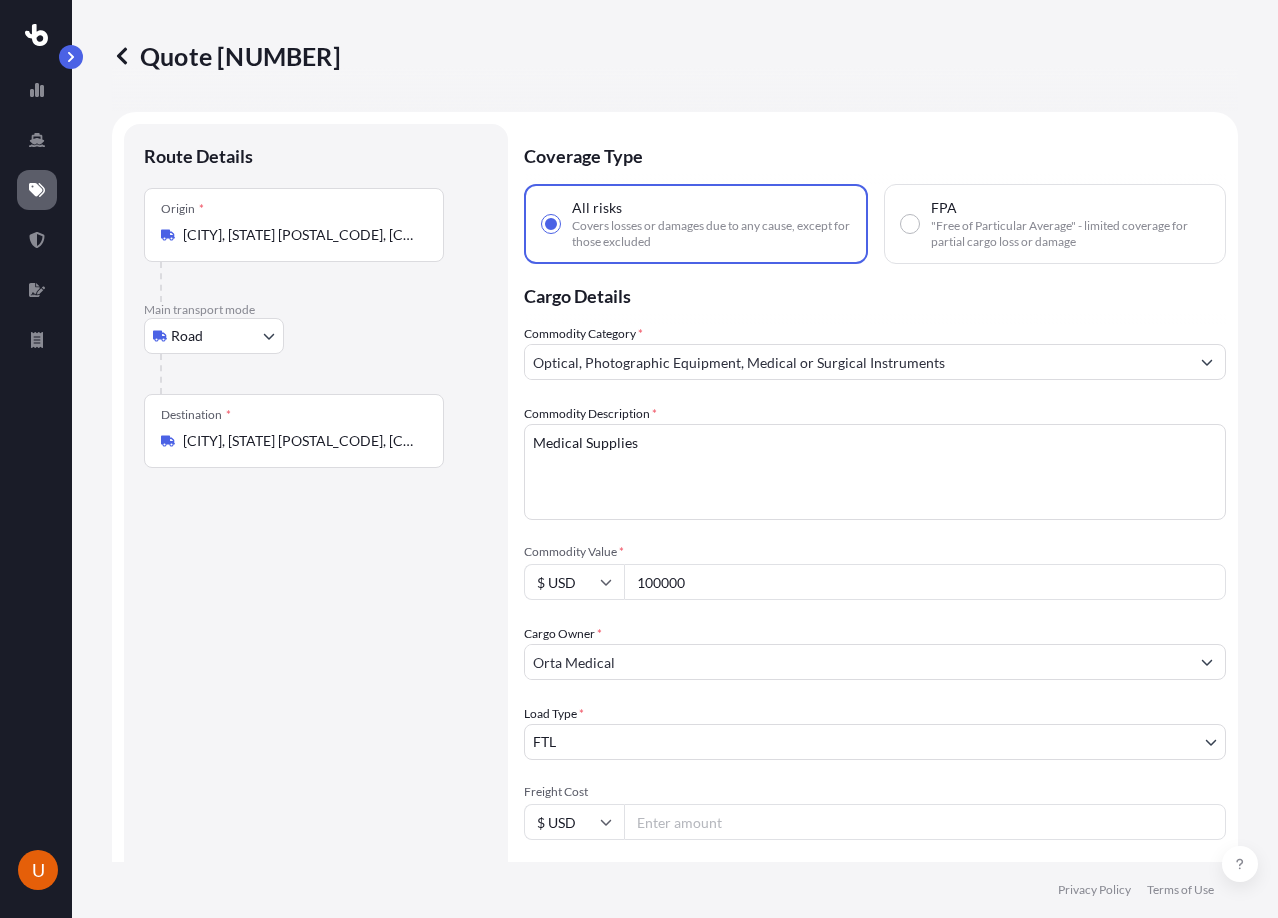 click 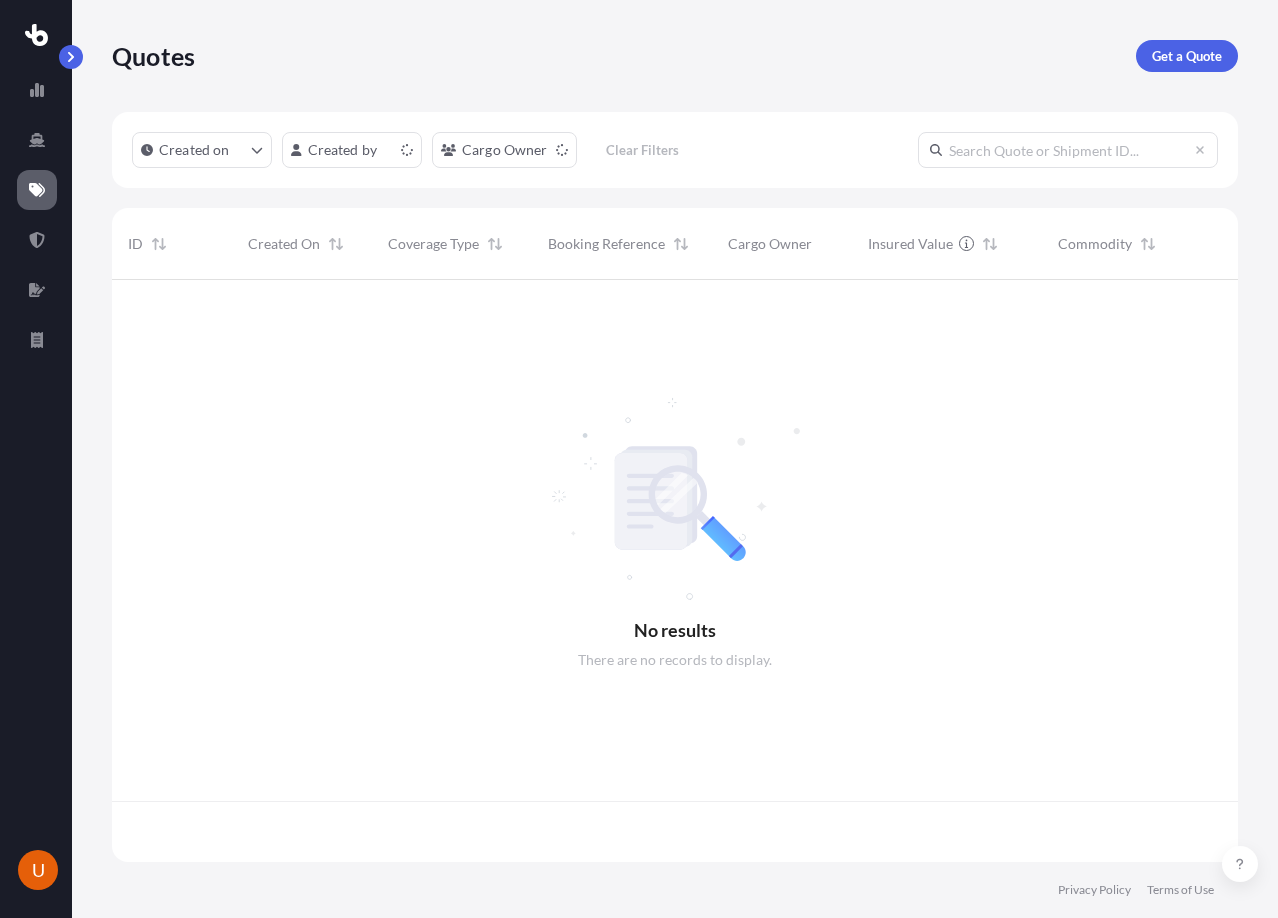 scroll, scrollTop: 16, scrollLeft: 16, axis: both 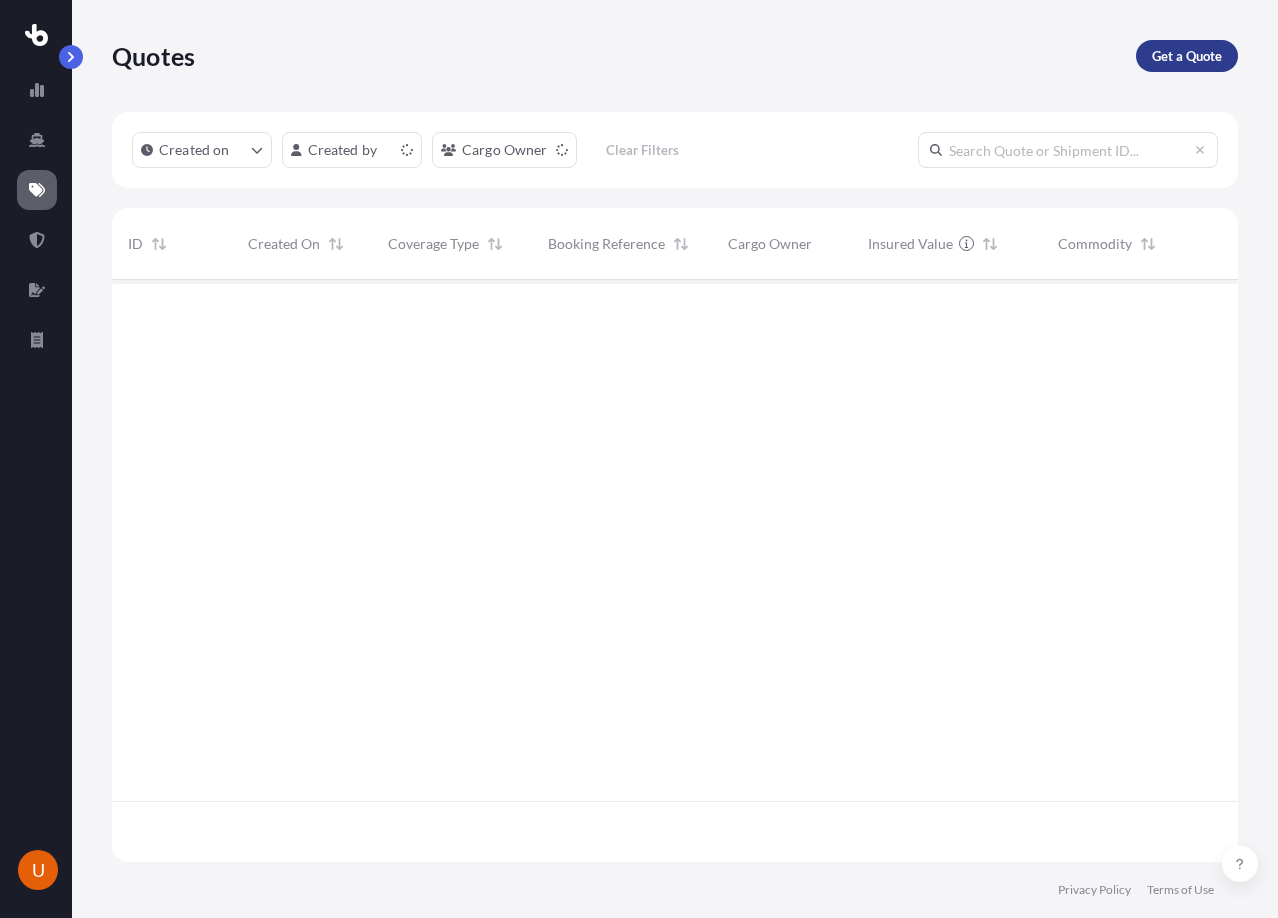 click on "Get a Quote" at bounding box center (1187, 56) 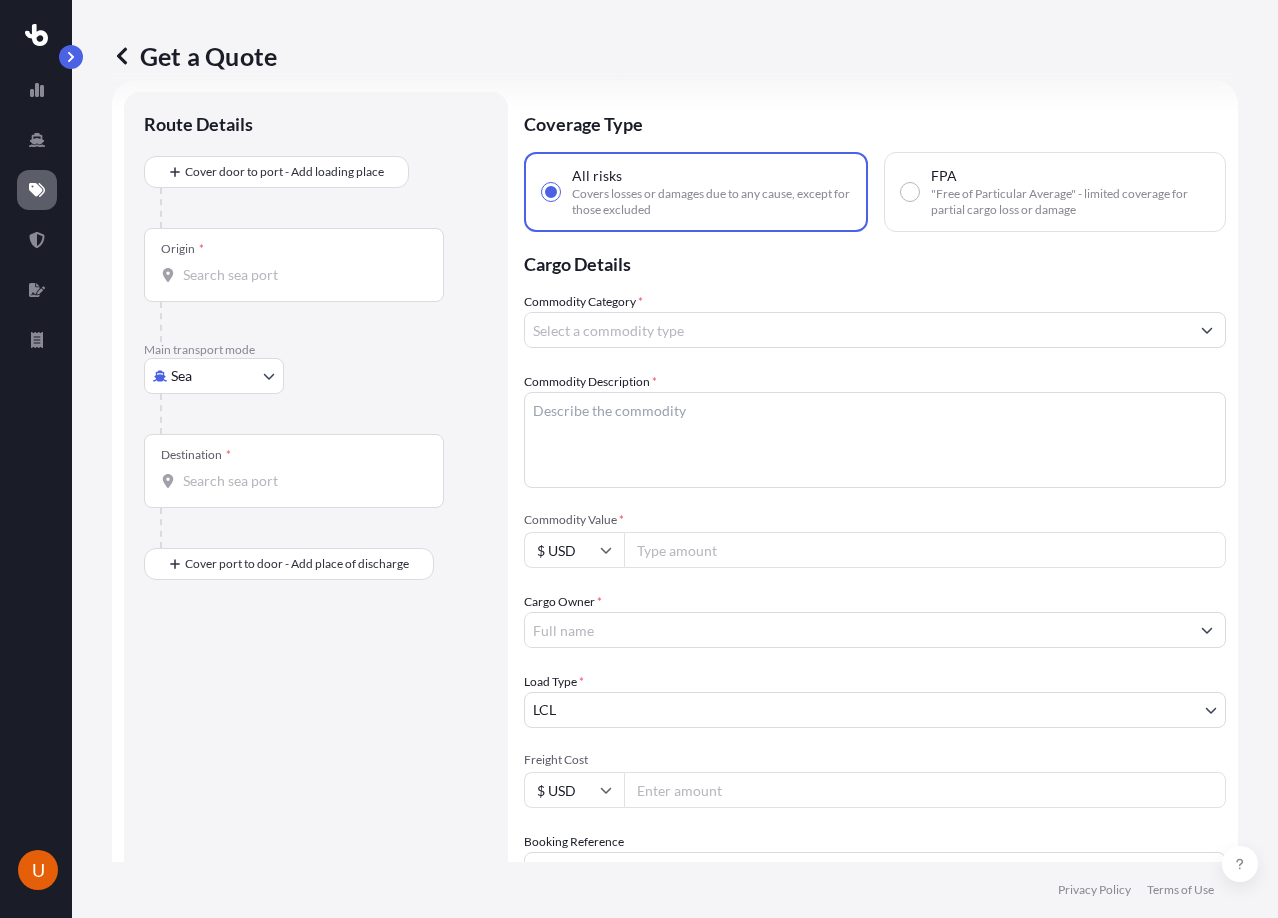 click on "Origin *" at bounding box center (301, 275) 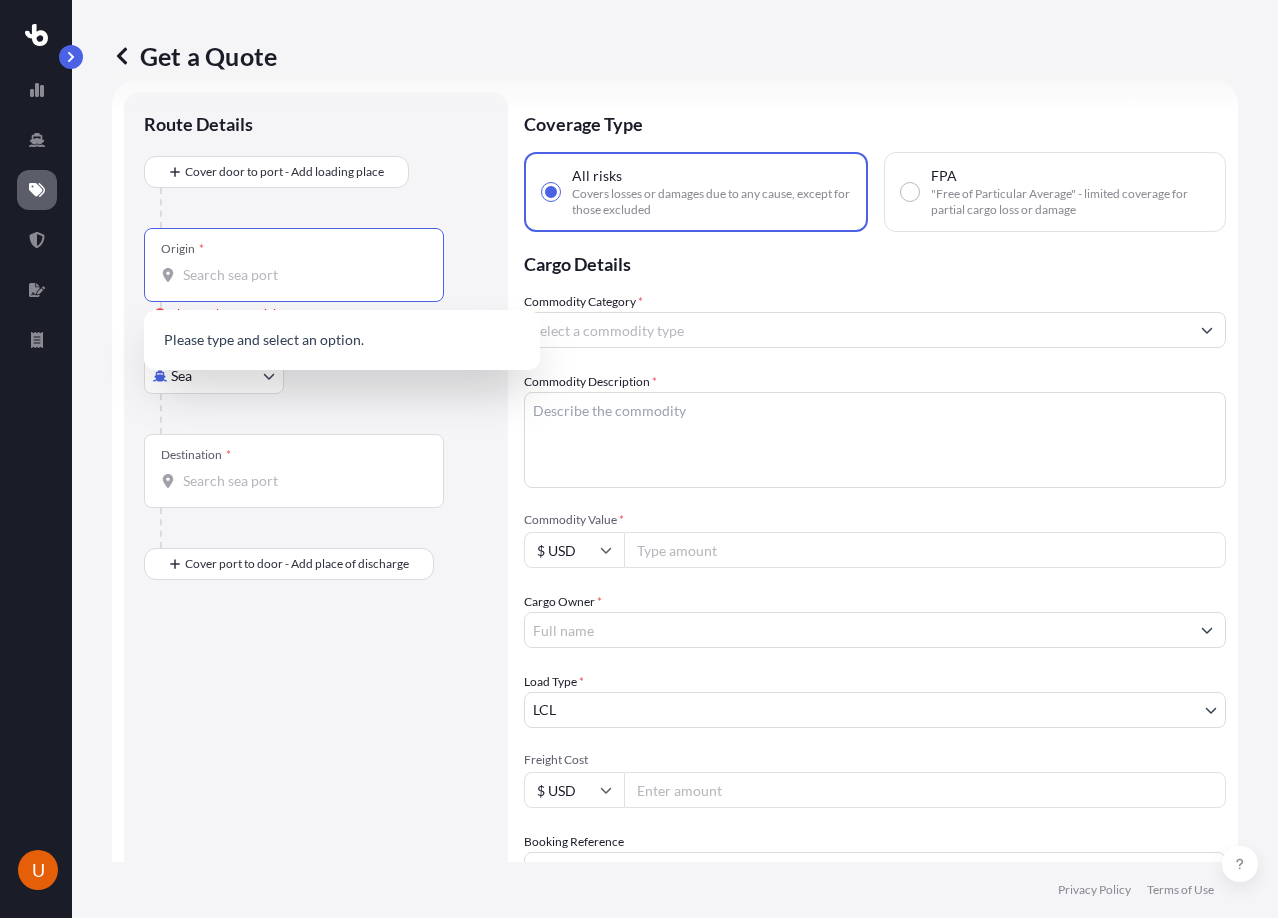 click on "0 options available. 0 options available.
U Get a Quote Route Details   Cover door to port - Add loading place Place of loading Road Road Rail Origin * Please select an origin Main transport mode Sea Sea Air Road Rail Destination * Cover port to door - Add place of discharge Road Road Rail Place of Discharge Coverage Type All risks Covers losses or damages due to any cause, except for those excluded FPA "Free of Particular Average" - limited coverage for partial cargo loss or damage Cargo Details Commodity Category * Commodity Description * Commodity Value   * $ USD Cargo Owner * Load Type * LCL LCL FCL Freight Cost   $ USD Booking Reference Vessel Name Special Conditions Hazardous Temperature Controlled Fragile Livestock Bulk Cargo Bagged Goods Used Goods Get a Quote Privacy Policy Terms of Use
0 Please type and select an option." at bounding box center (639, 459) 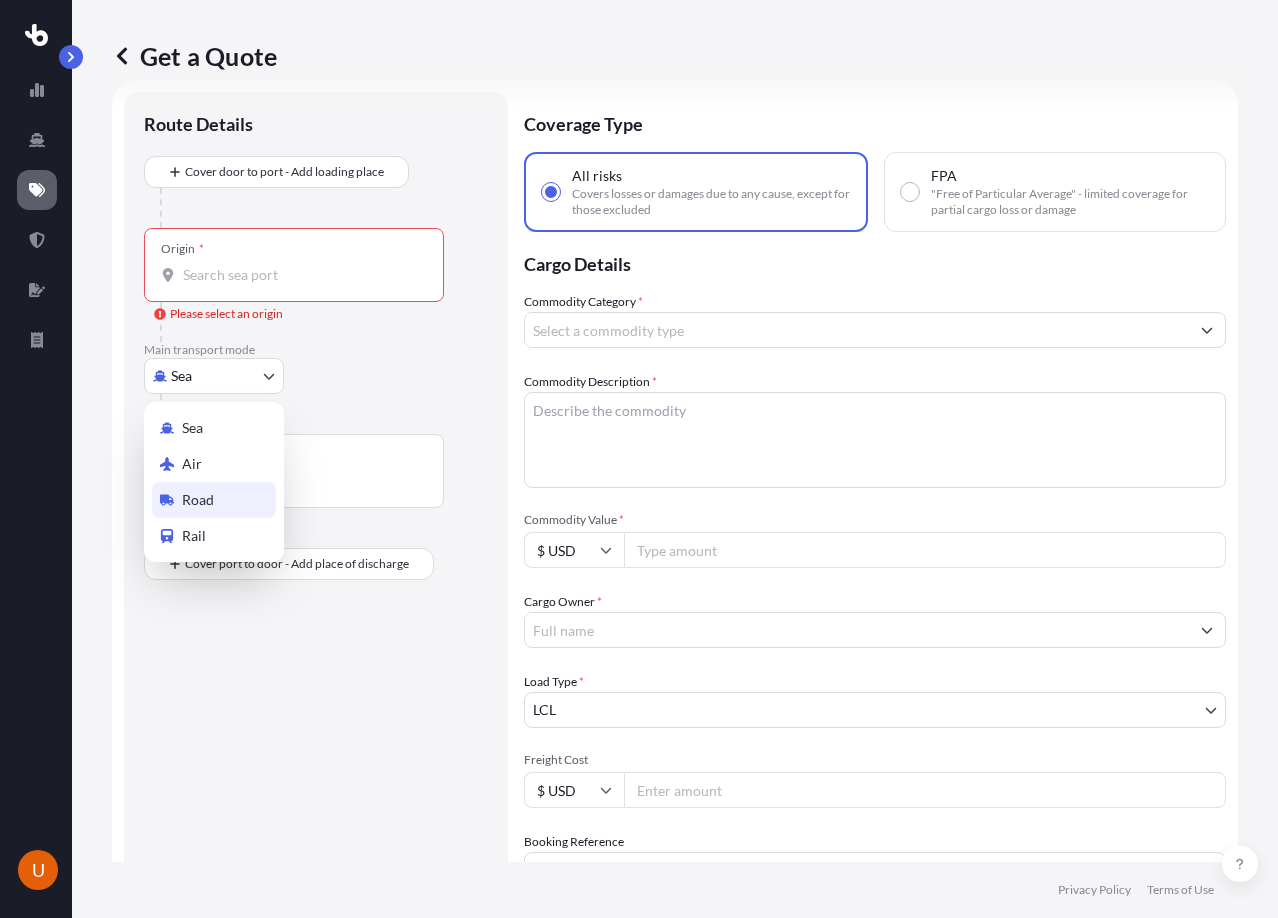 click on "Road" at bounding box center [214, 500] 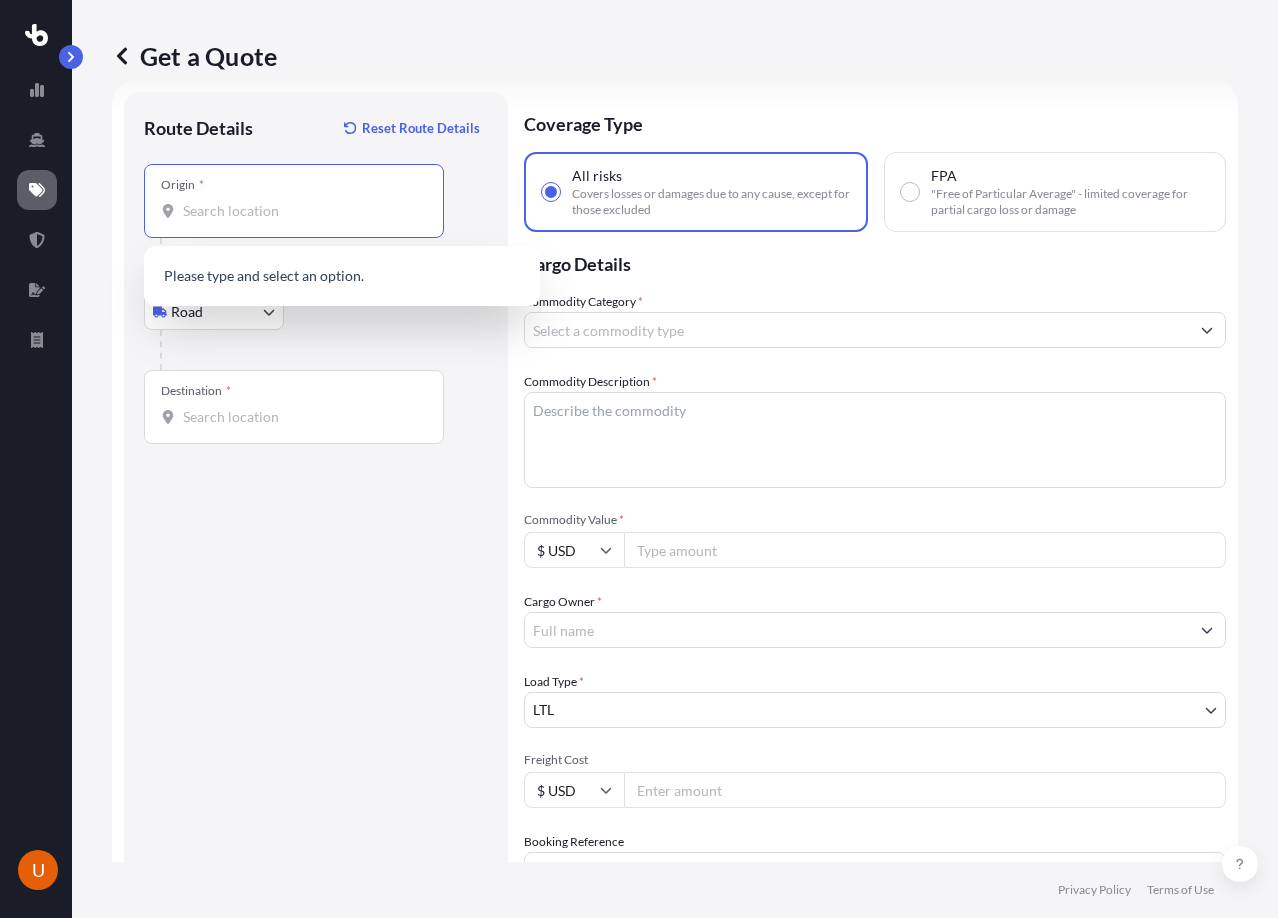 click on "Origin *" at bounding box center [301, 211] 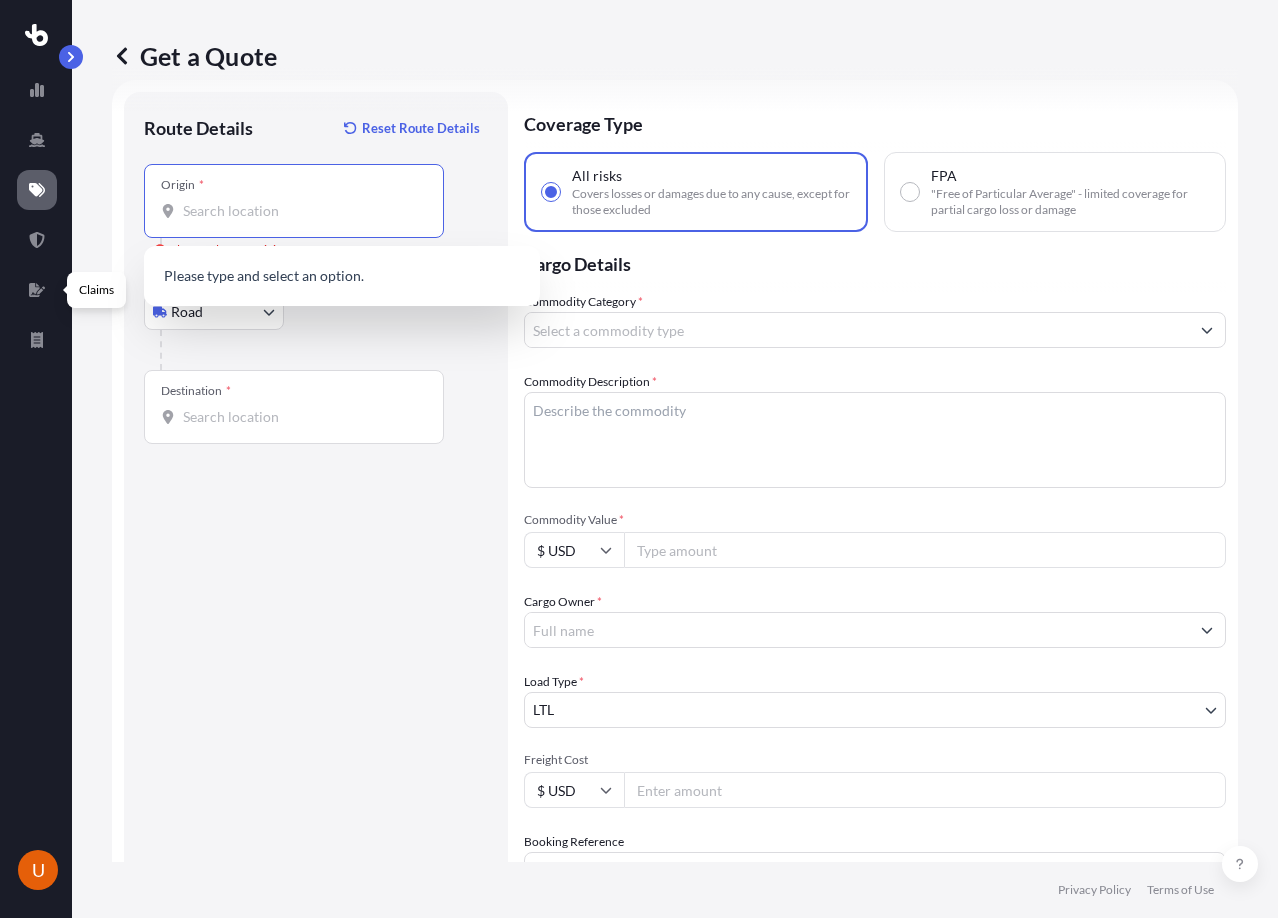 click on "Origin * Please select an origin" at bounding box center [301, 211] 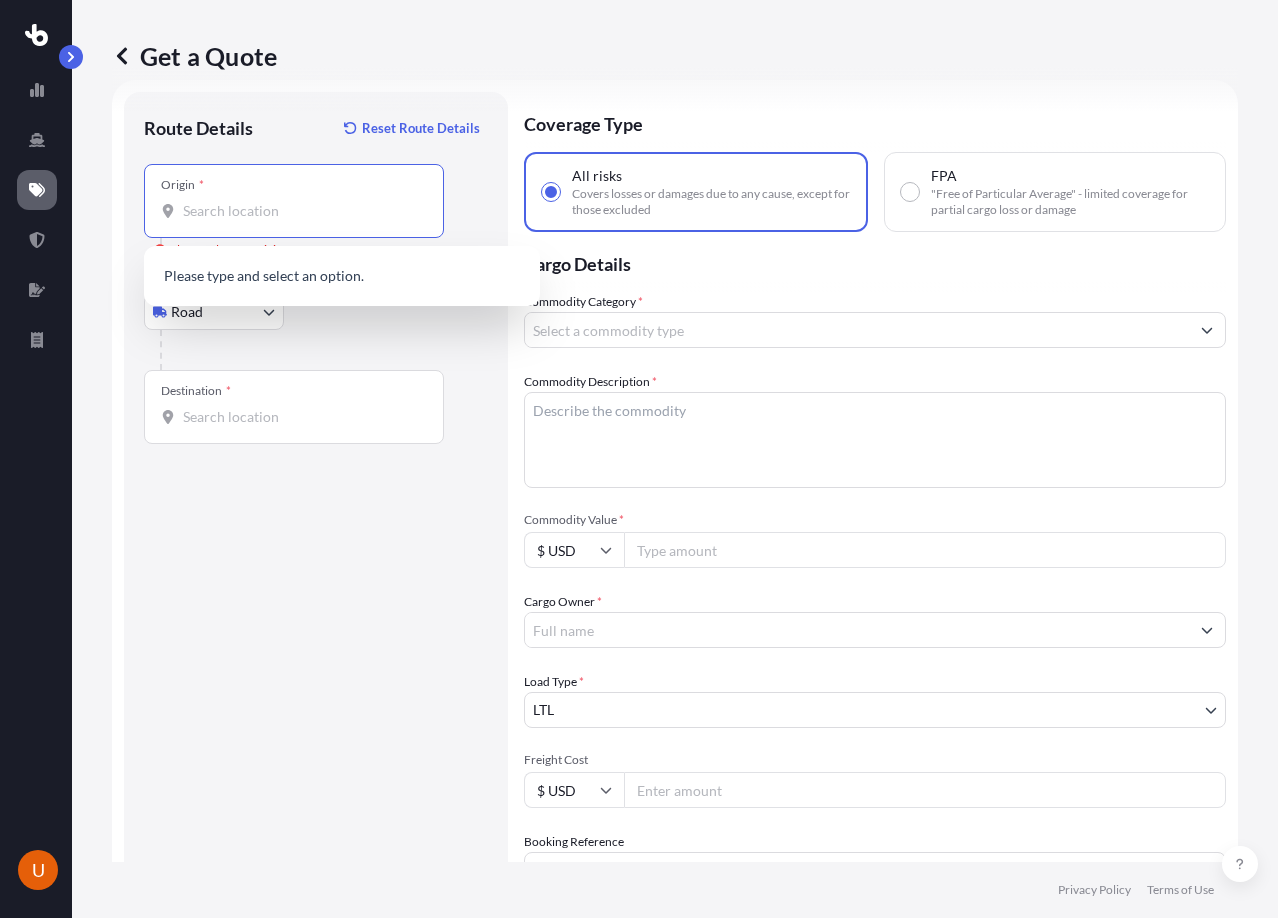 paste on "[POSTAL_CODE]" 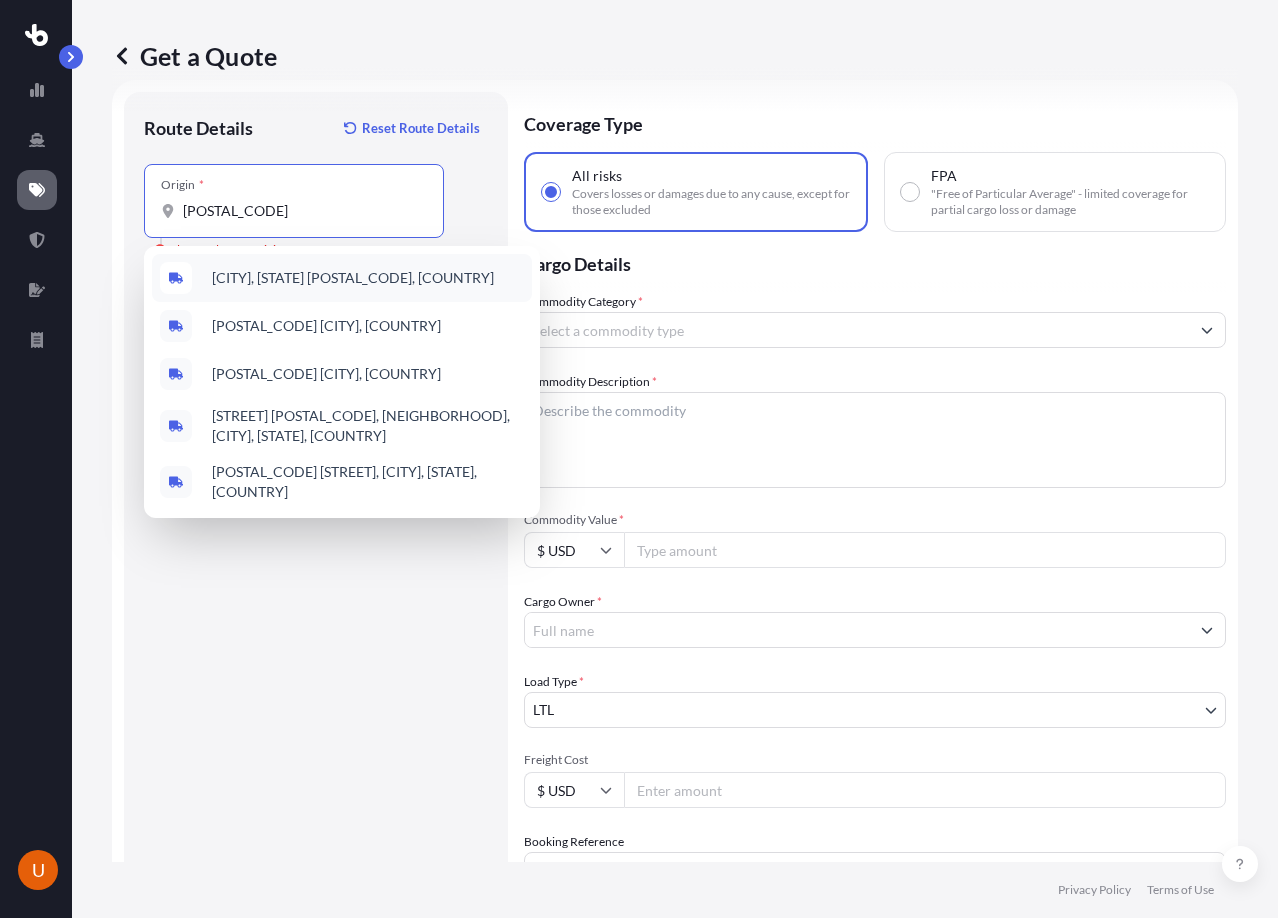 click on "[CITY], [STATE] [POSTAL_CODE], [COUNTRY]" at bounding box center (342, 278) 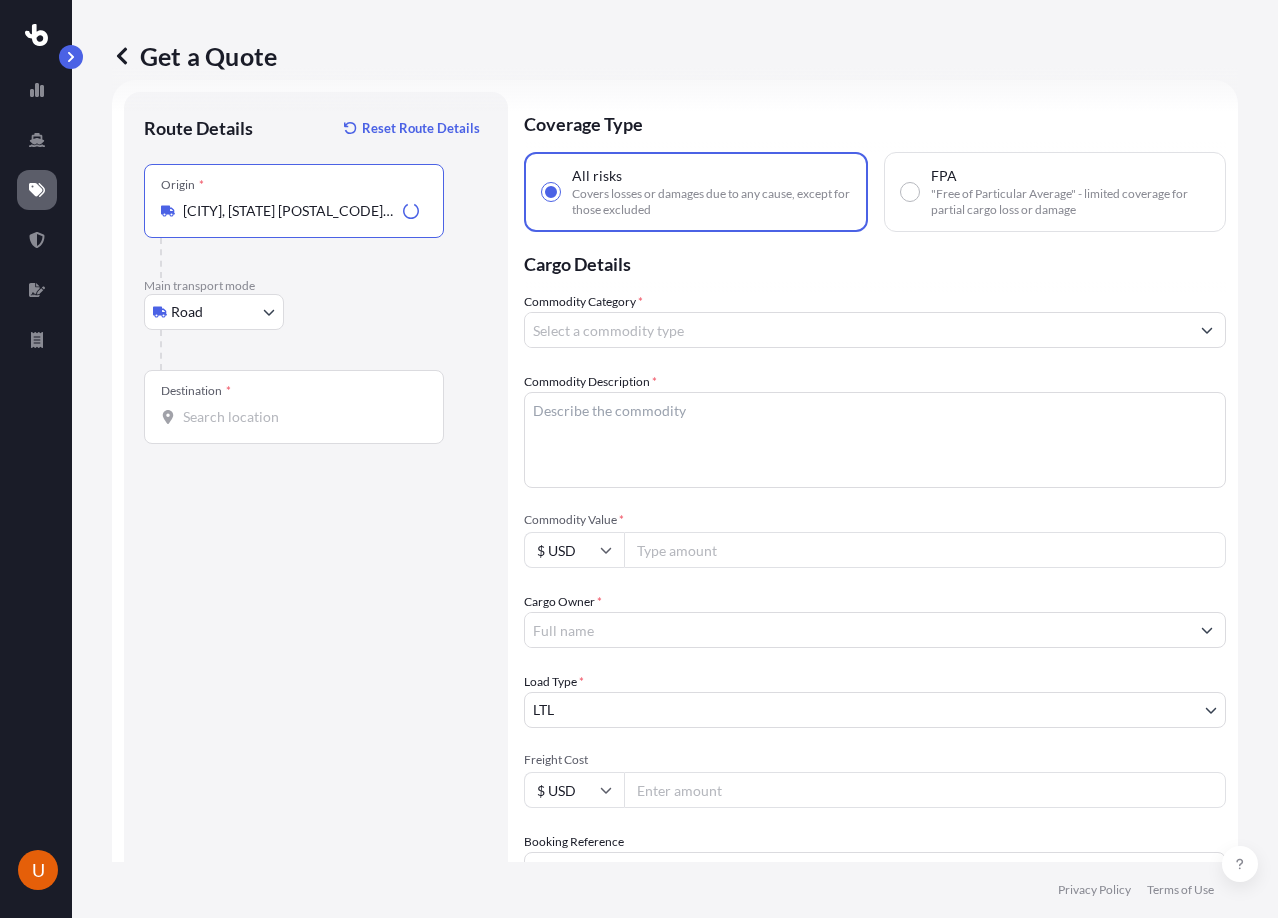 type on "[CITY], [STATE] [POSTAL_CODE], [COUNTRY]" 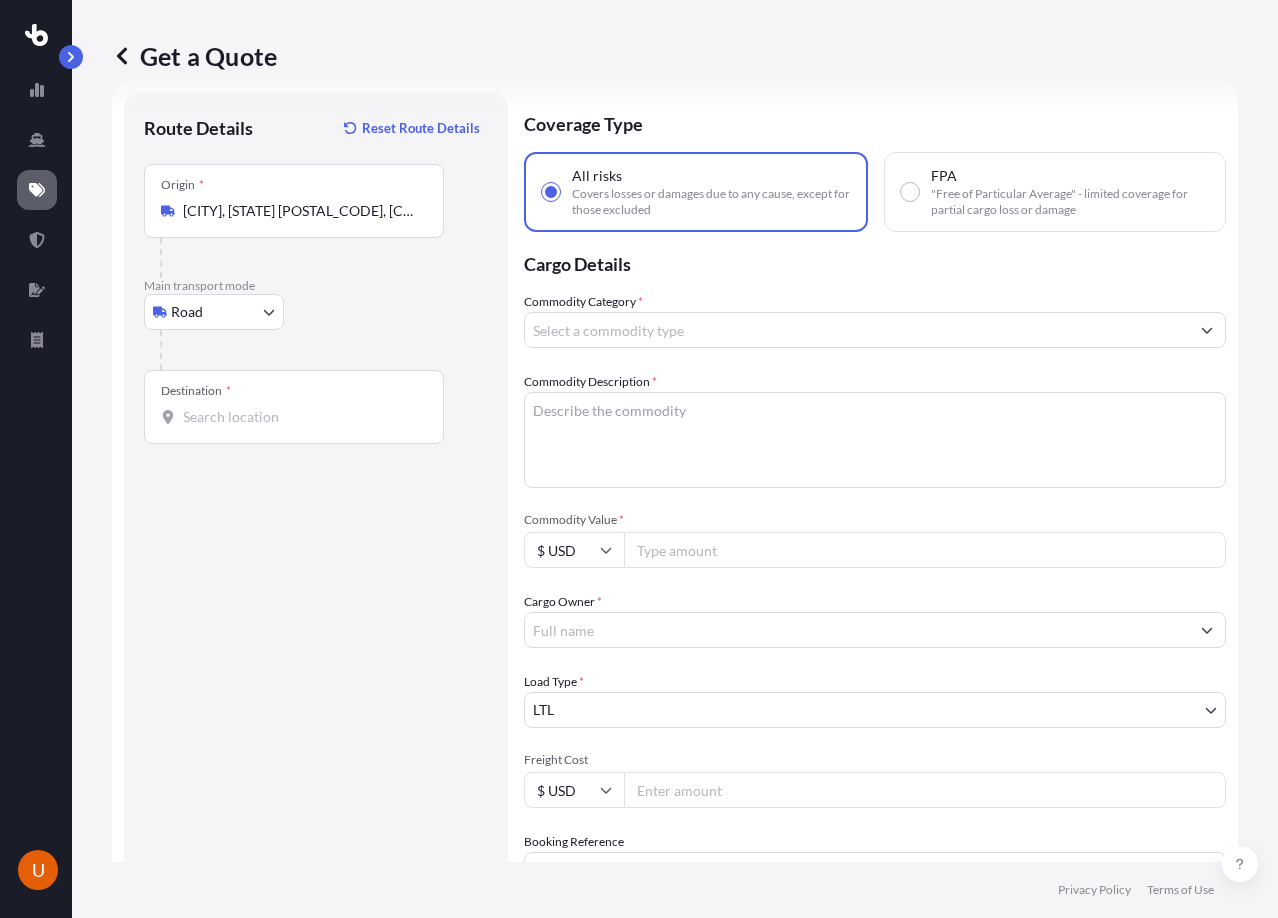 click on "Destination *" at bounding box center (294, 407) 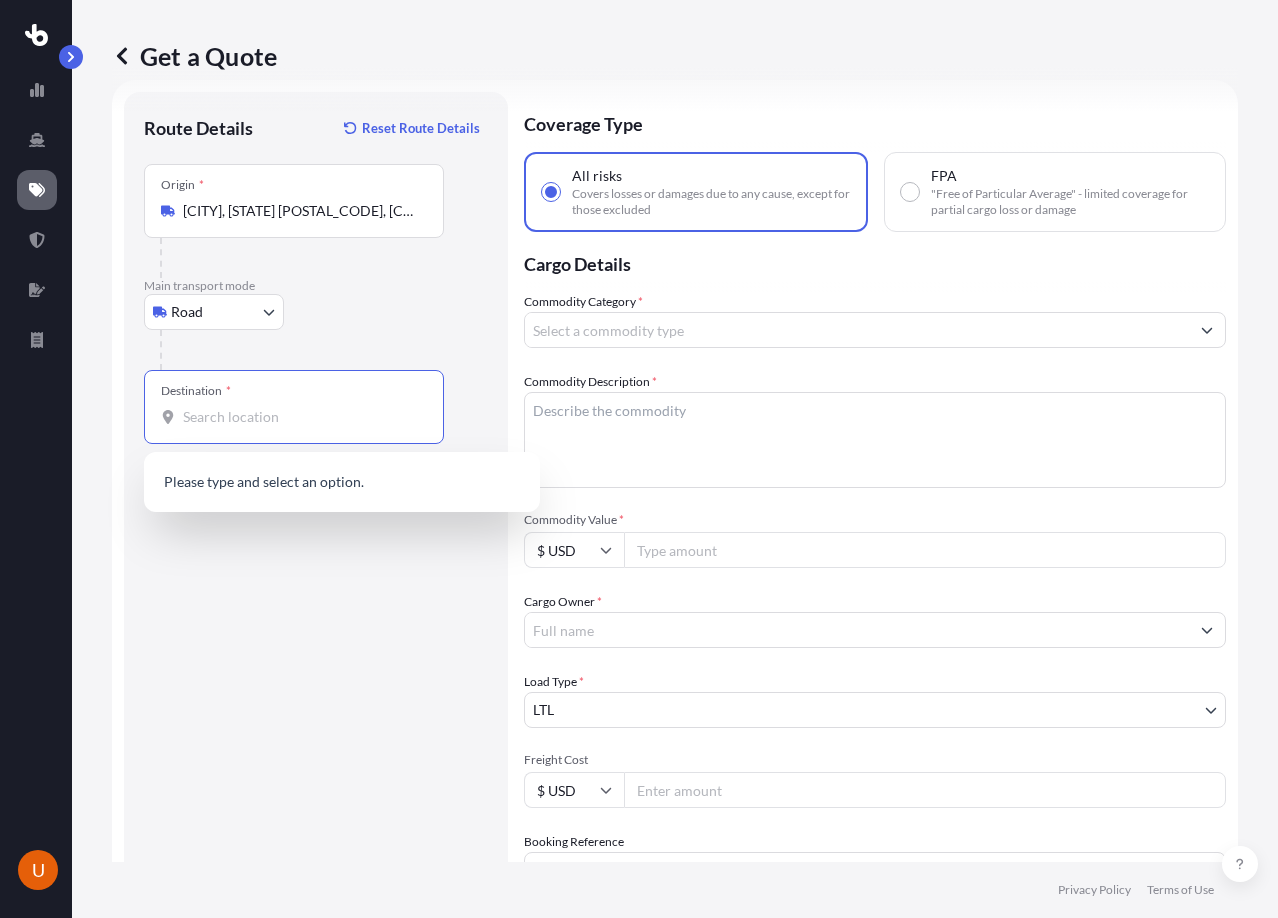 paste on "[POSTAL_CODE]" 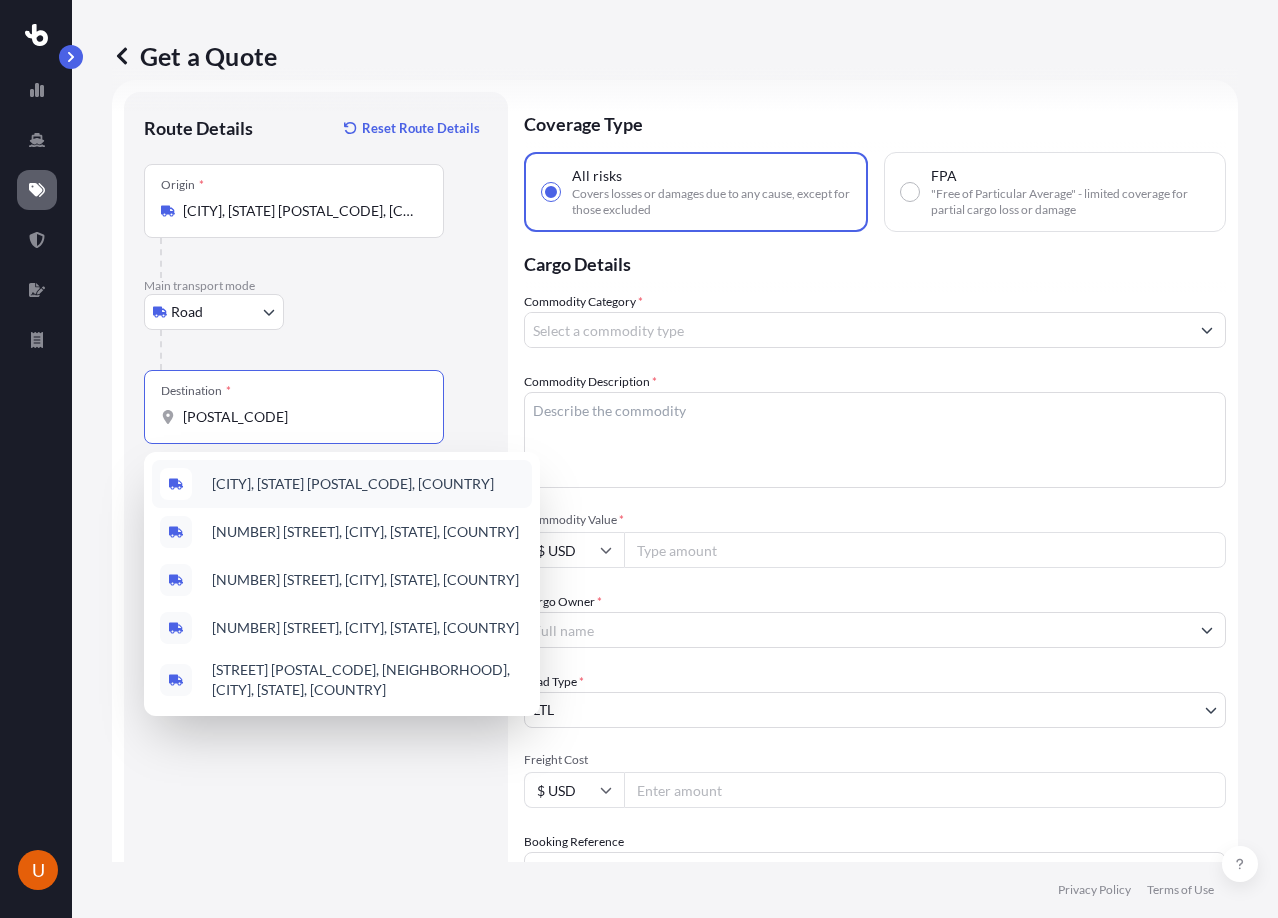 click on "[CITY], [STATE] [POSTAL_CODE], [COUNTRY]" at bounding box center [342, 484] 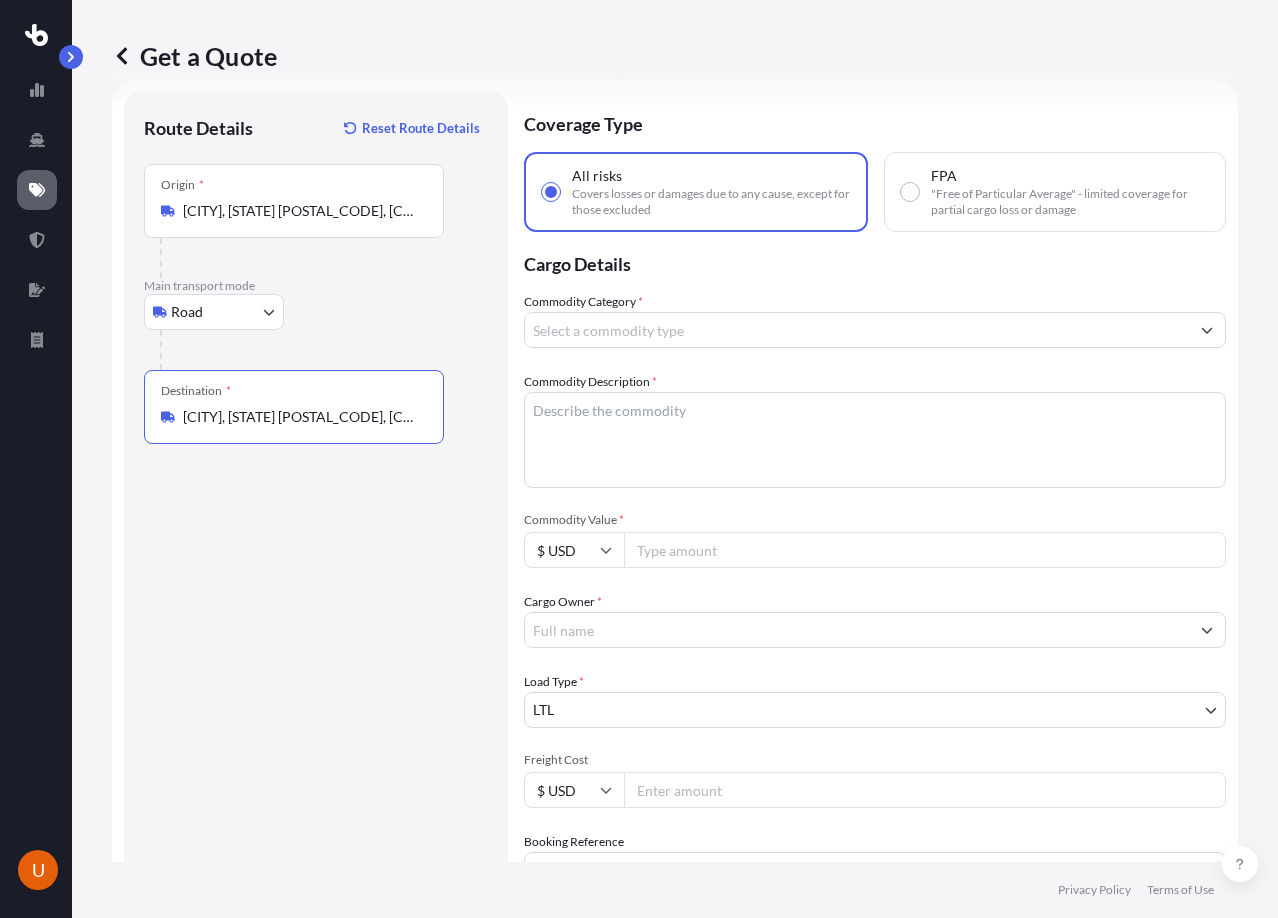 type on "[CITY], [STATE] [POSTAL_CODE], [COUNTRY]" 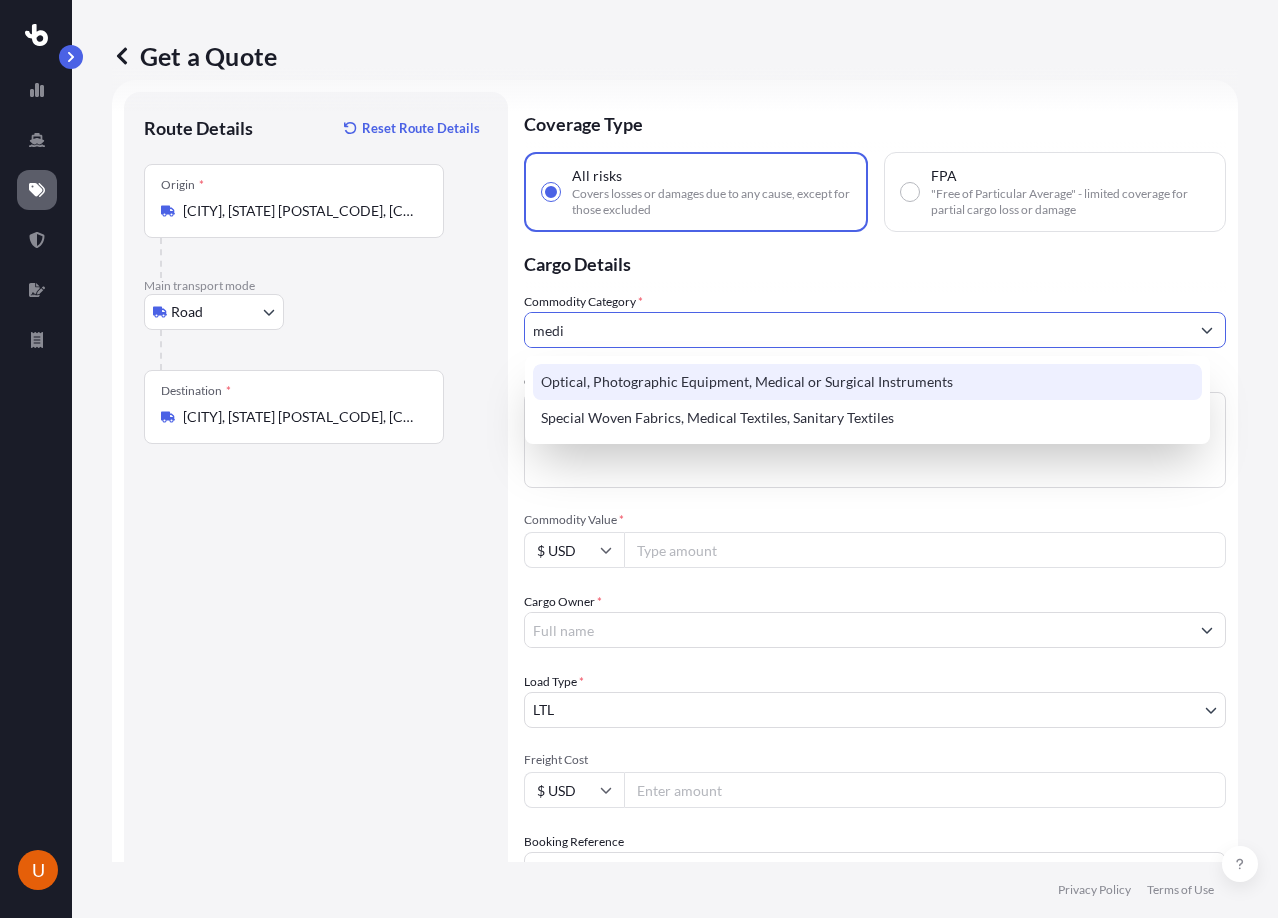 click on "Optical, Photographic Equipment, Medical or Surgical Instruments" at bounding box center [867, 382] 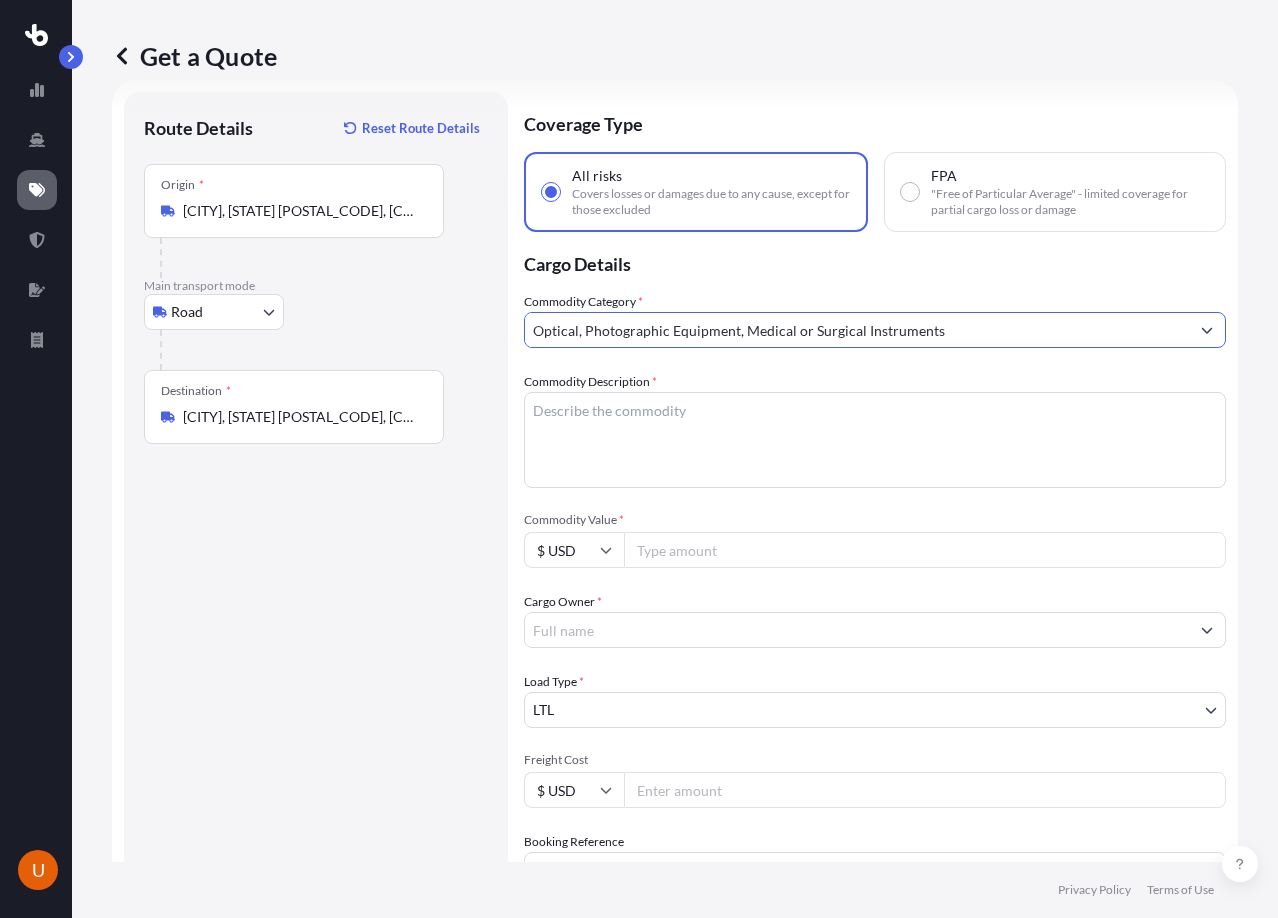 type on "Optical, Photographic Equipment, Medical or Surgical Instruments" 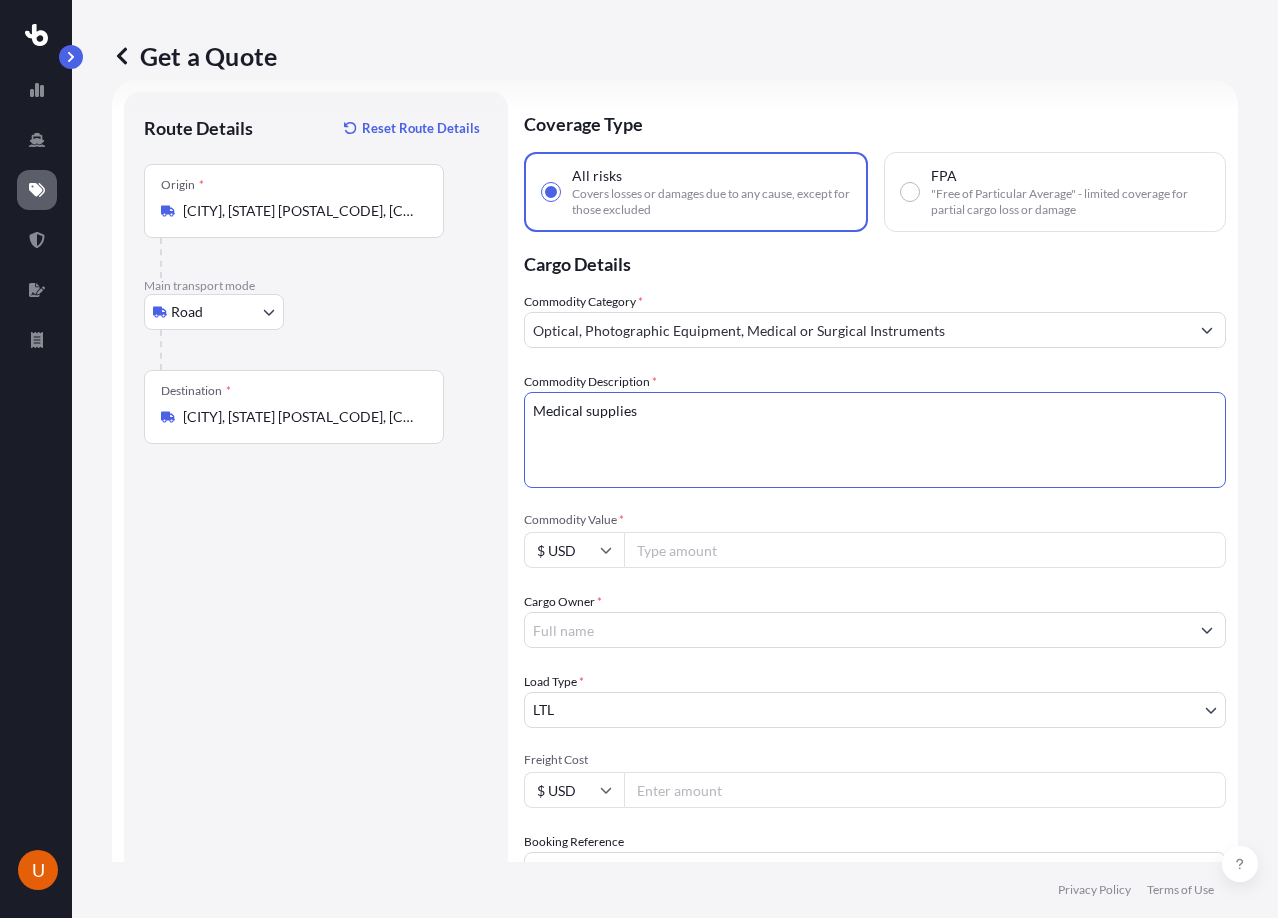 type on "Medical supplies" 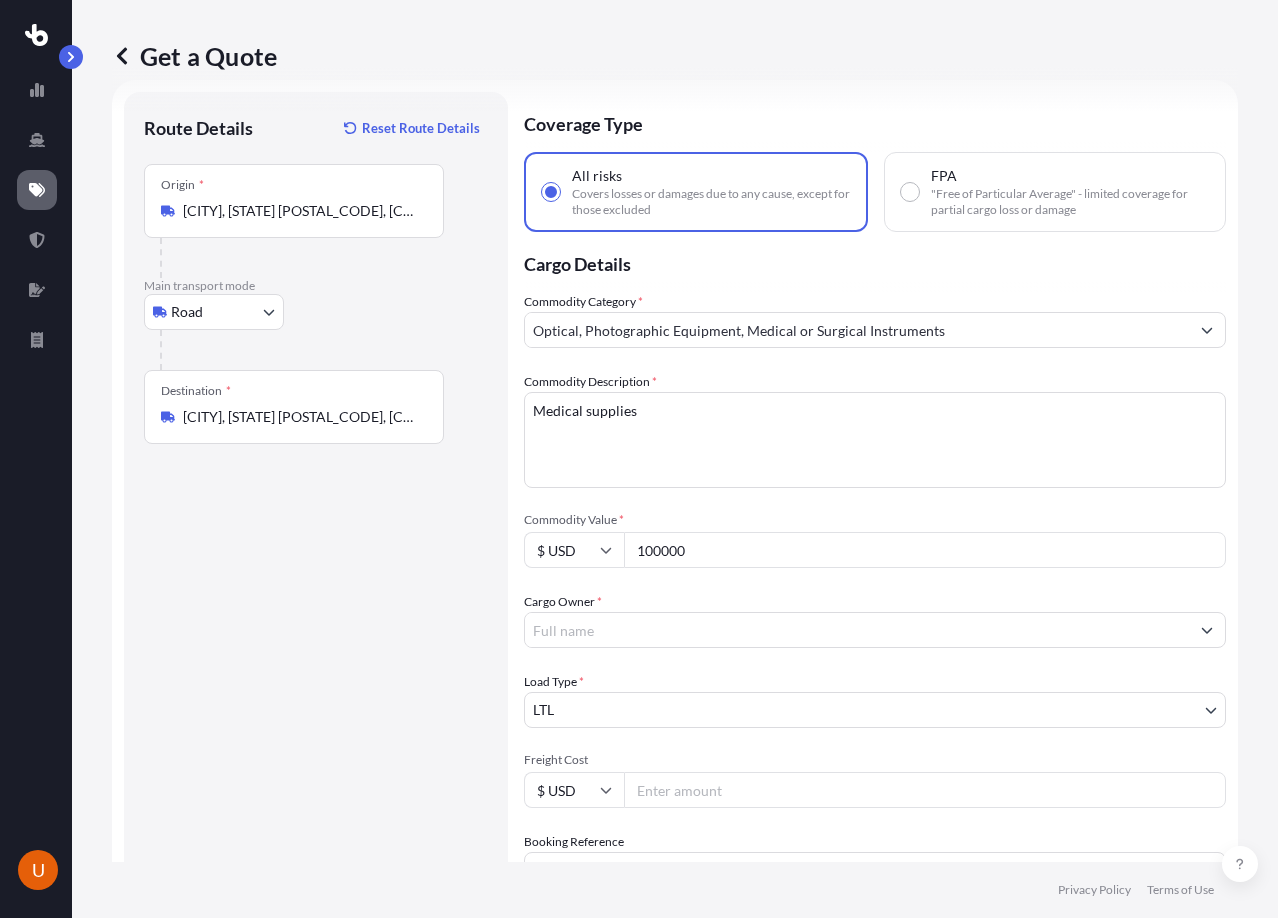 type on "100000" 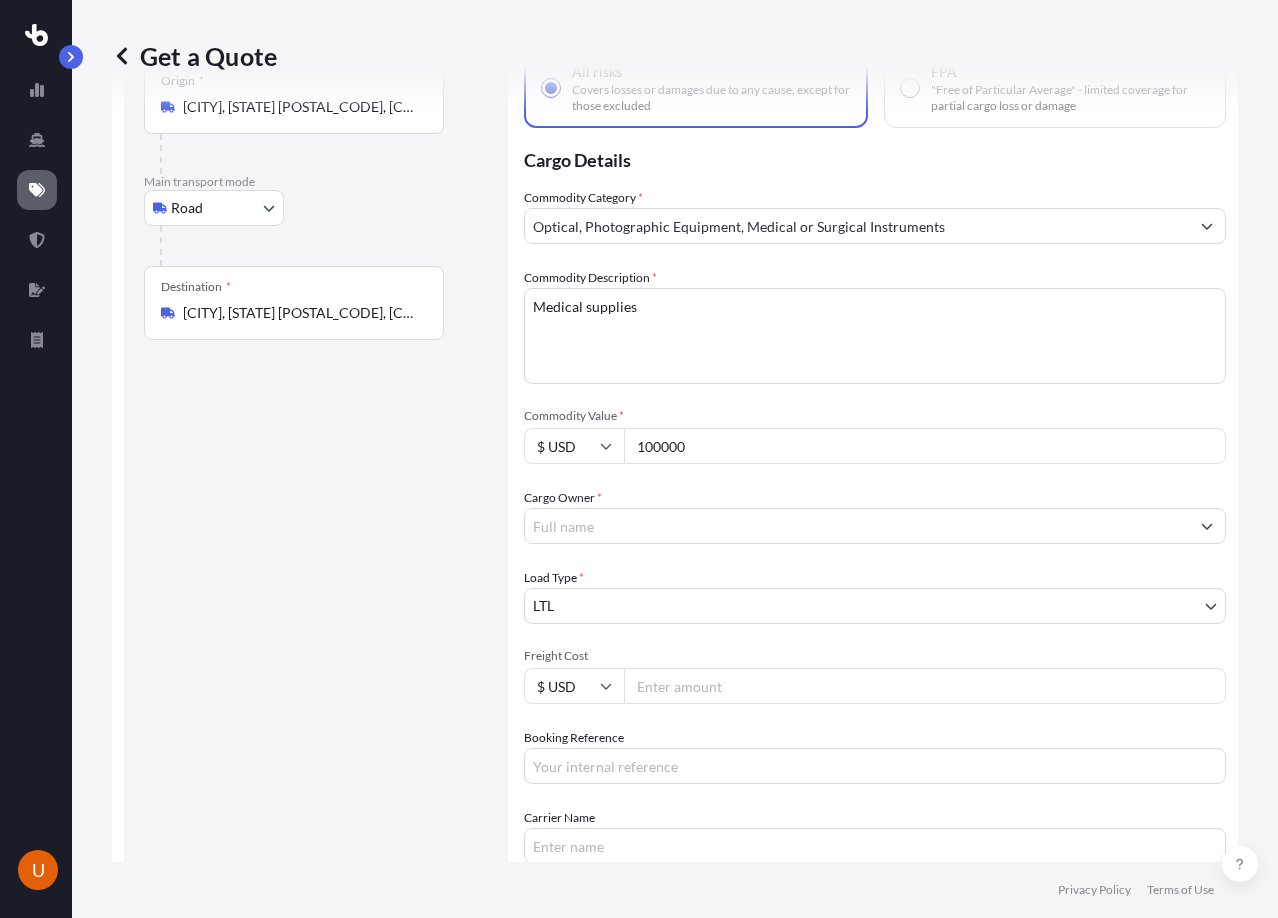 scroll, scrollTop: 232, scrollLeft: 0, axis: vertical 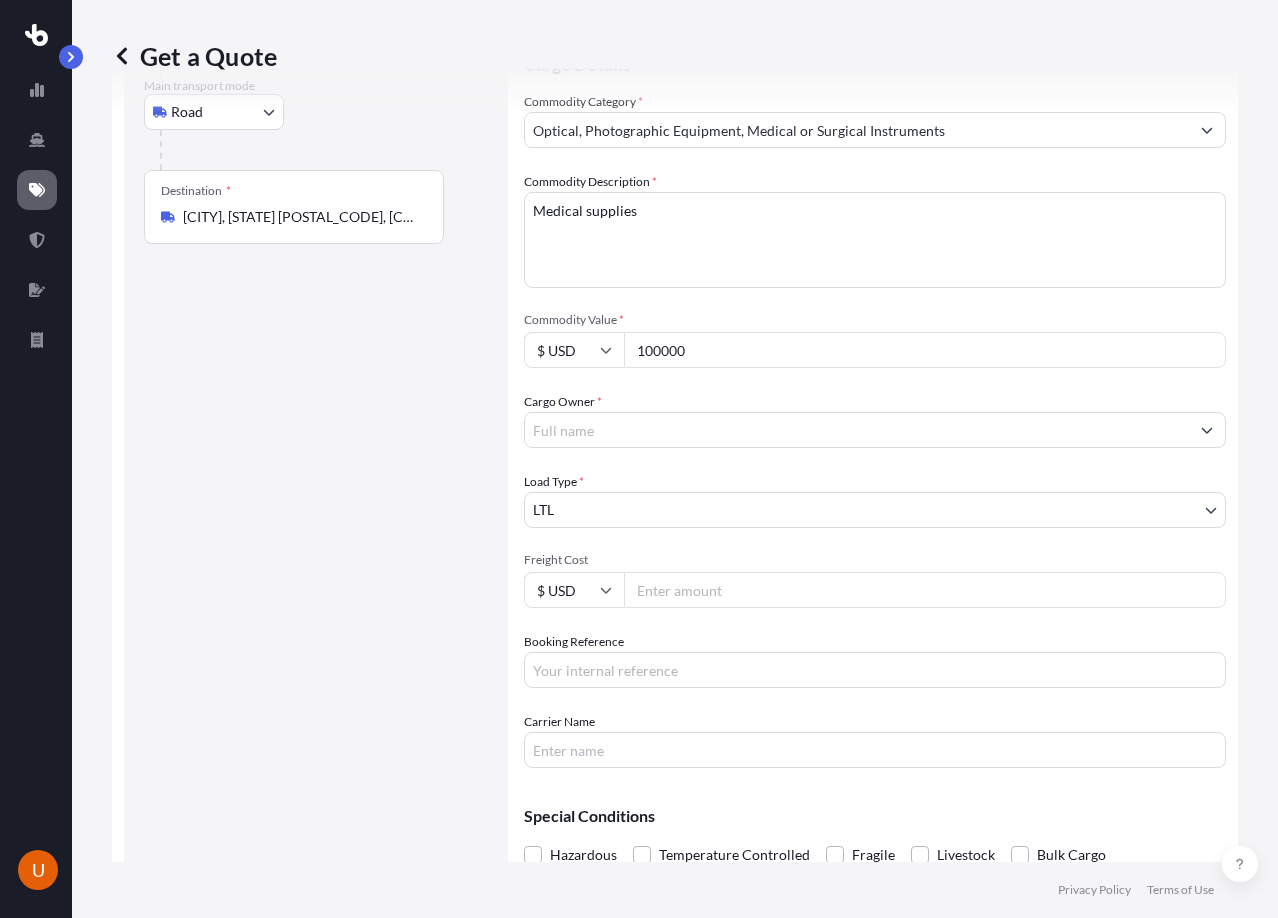 click on "Cargo Owner *" at bounding box center (857, 430) 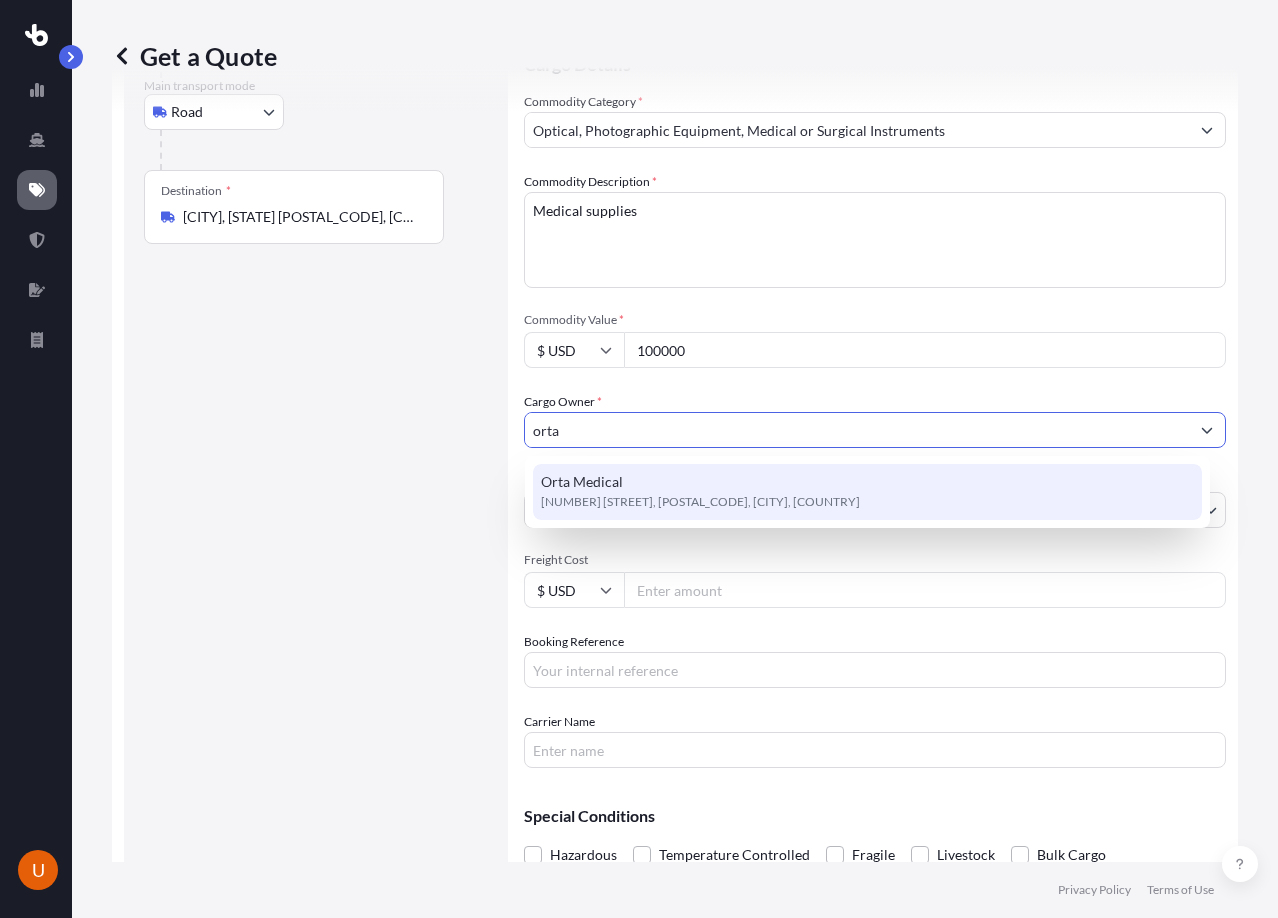 click on "[ORGANIZATION] [NUMBER] [STREET], [POSTAL_CODE], [CITY], [COUNTRY]" at bounding box center (867, 492) 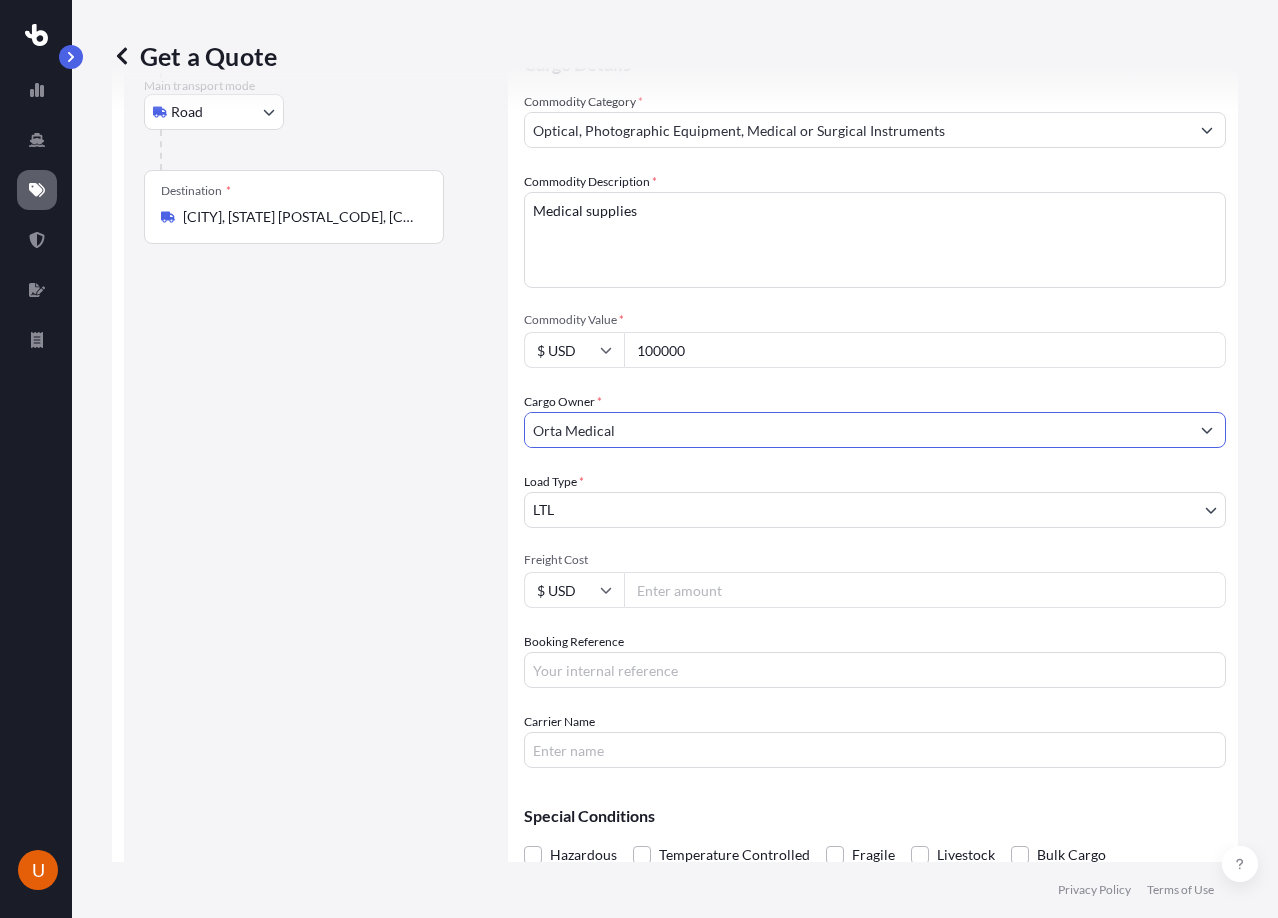 type on "Orta Medical" 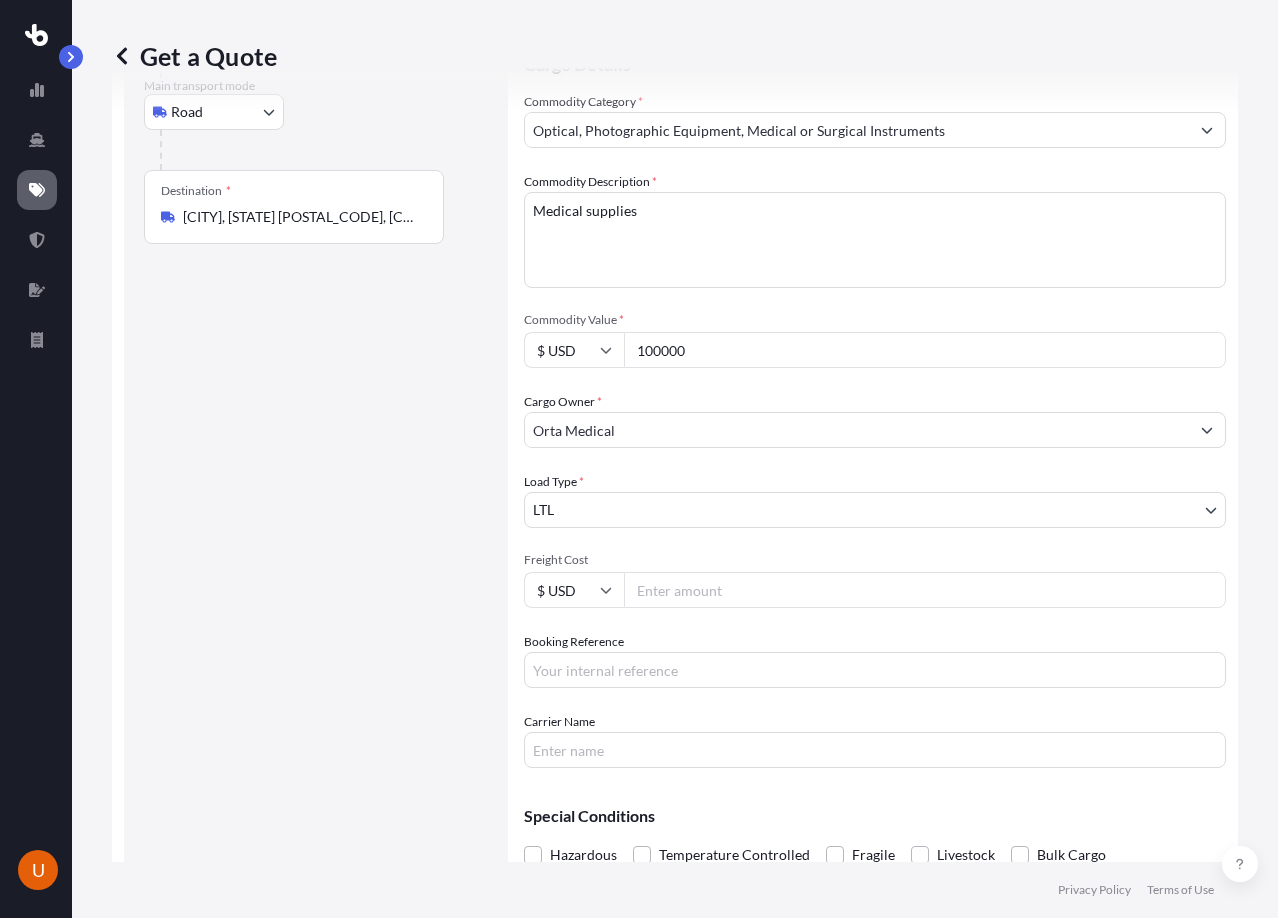 scroll, scrollTop: 322, scrollLeft: 0, axis: vertical 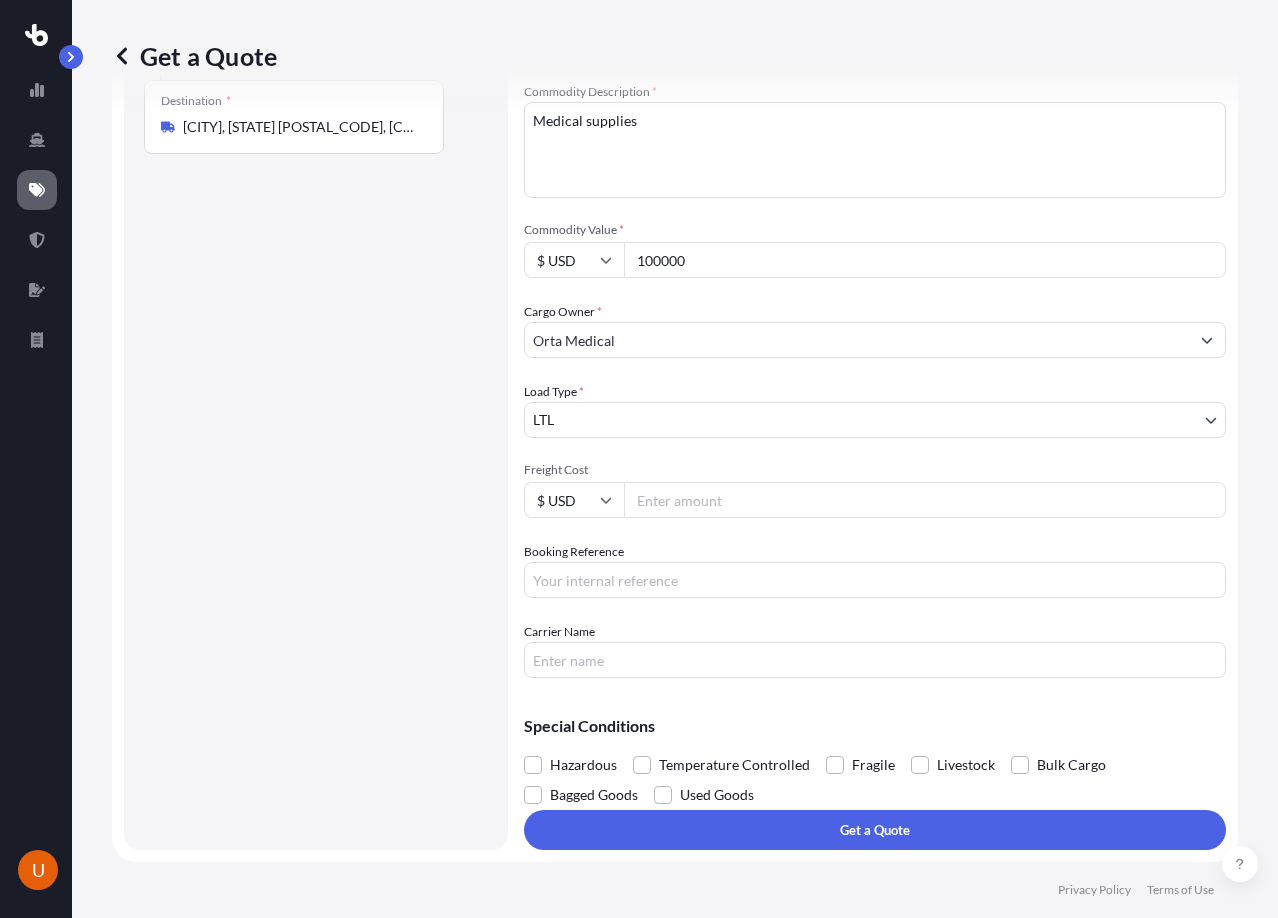 click on "Freight Cost" at bounding box center (925, 500) 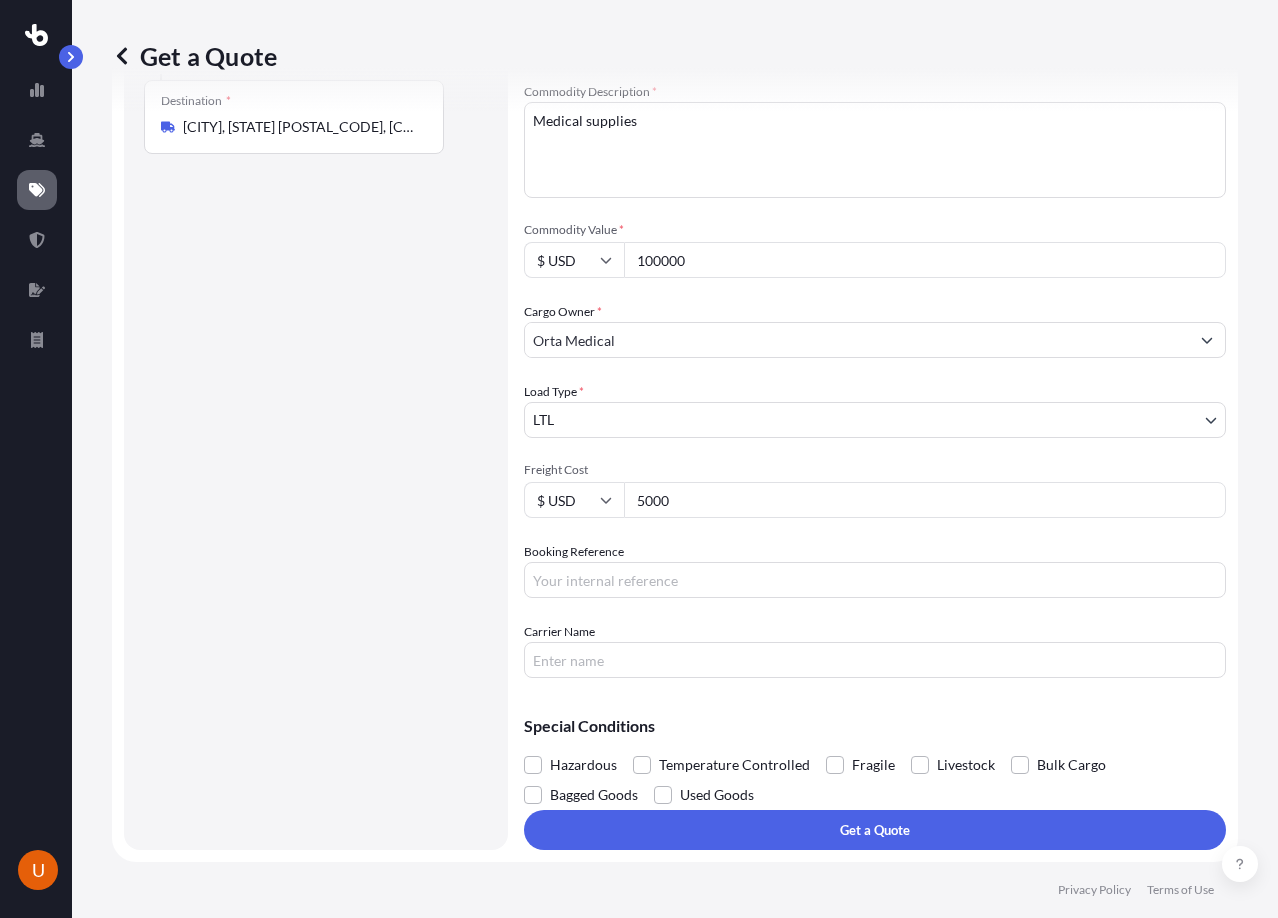 click on "5000" at bounding box center (925, 500) 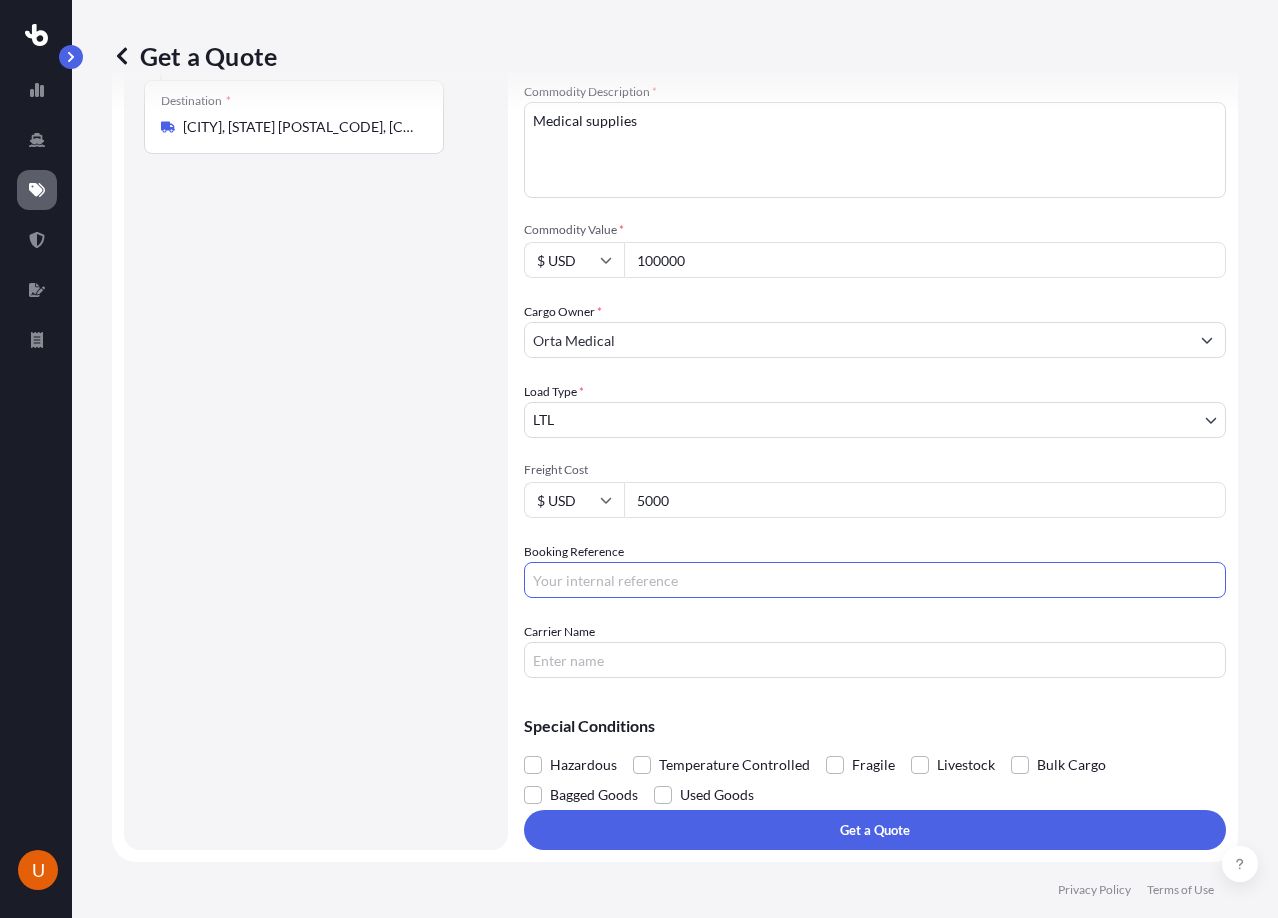 click on "Booking Reference" at bounding box center [875, 580] 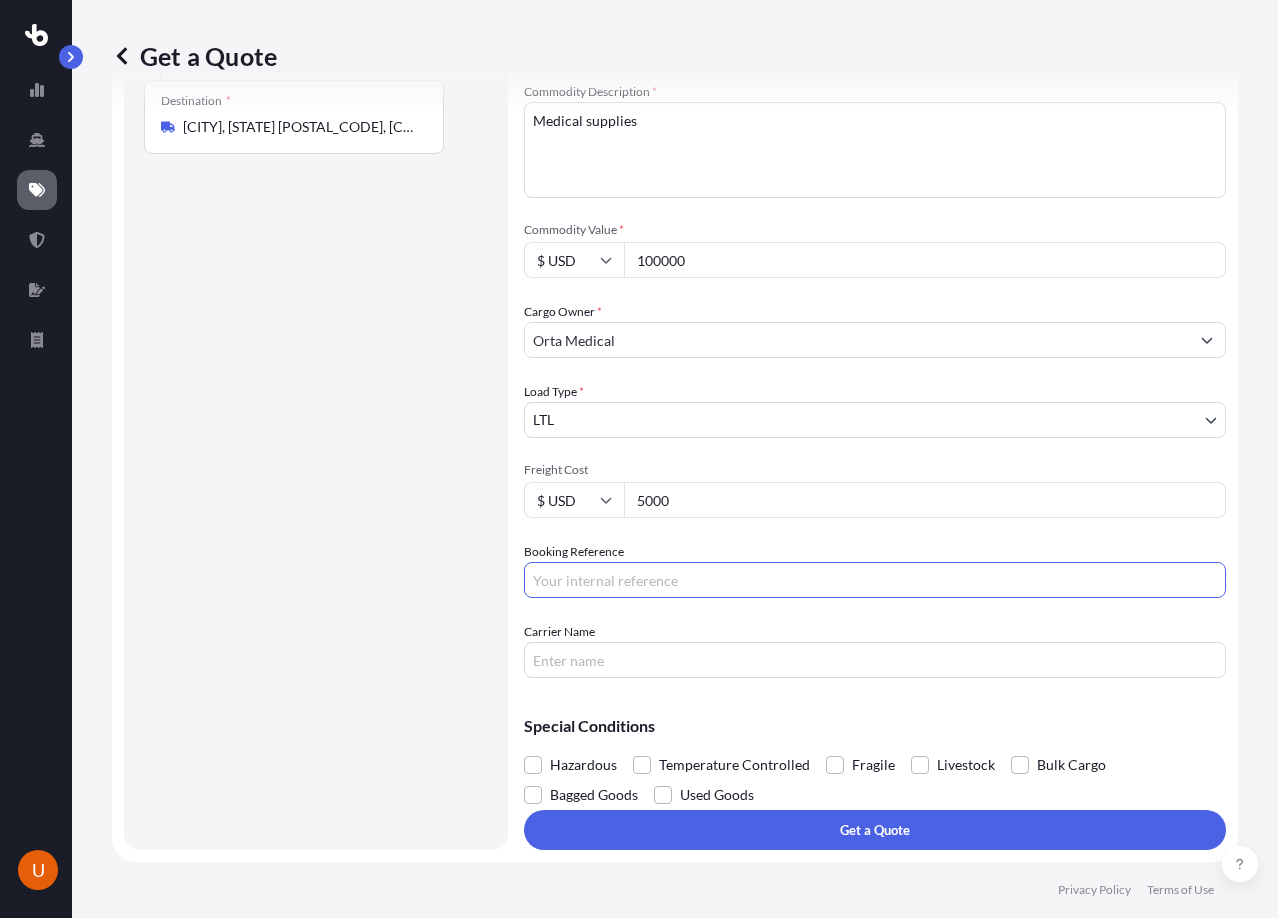 click on "Carrier Name" at bounding box center [875, 660] 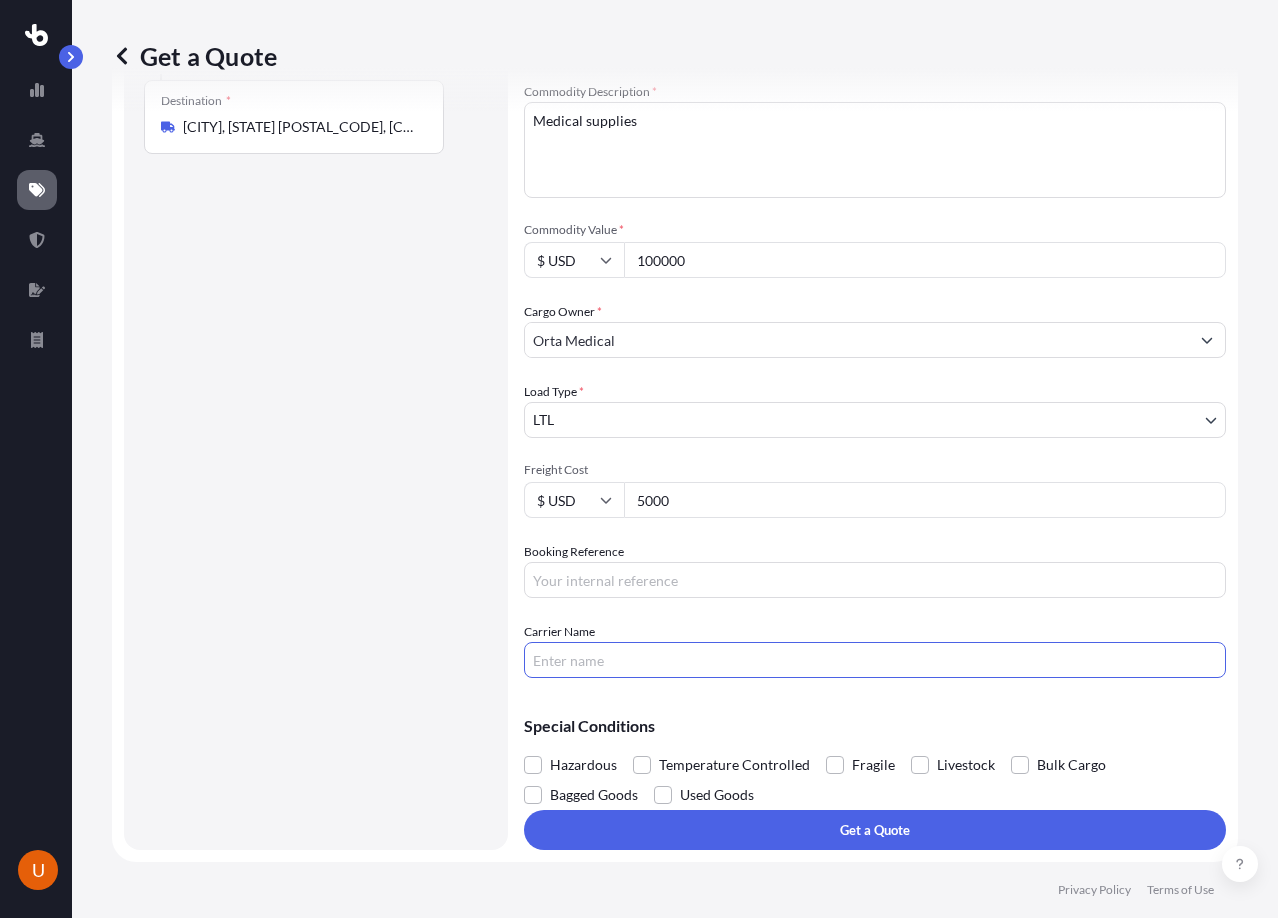 type on "DTS" 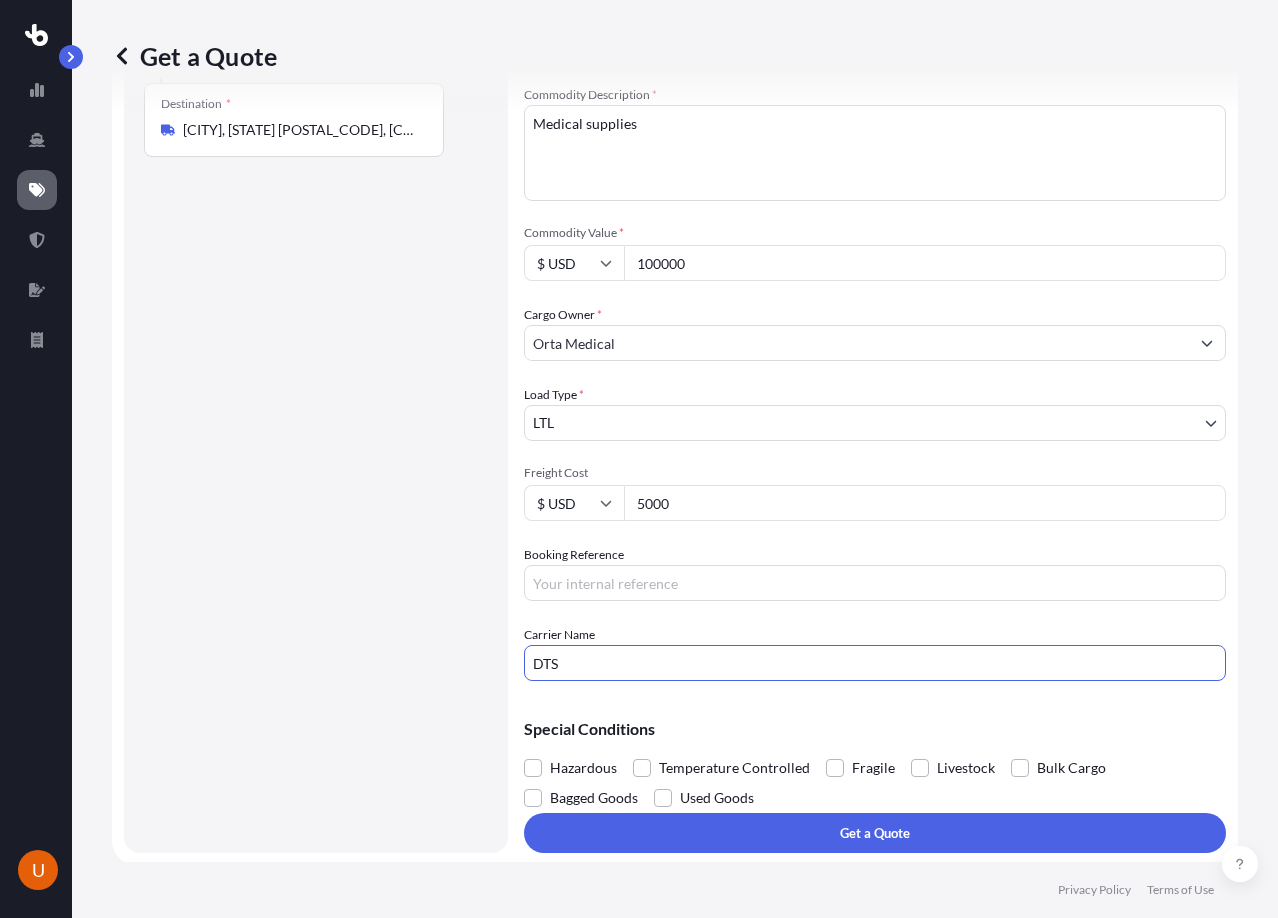 scroll, scrollTop: 322, scrollLeft: 0, axis: vertical 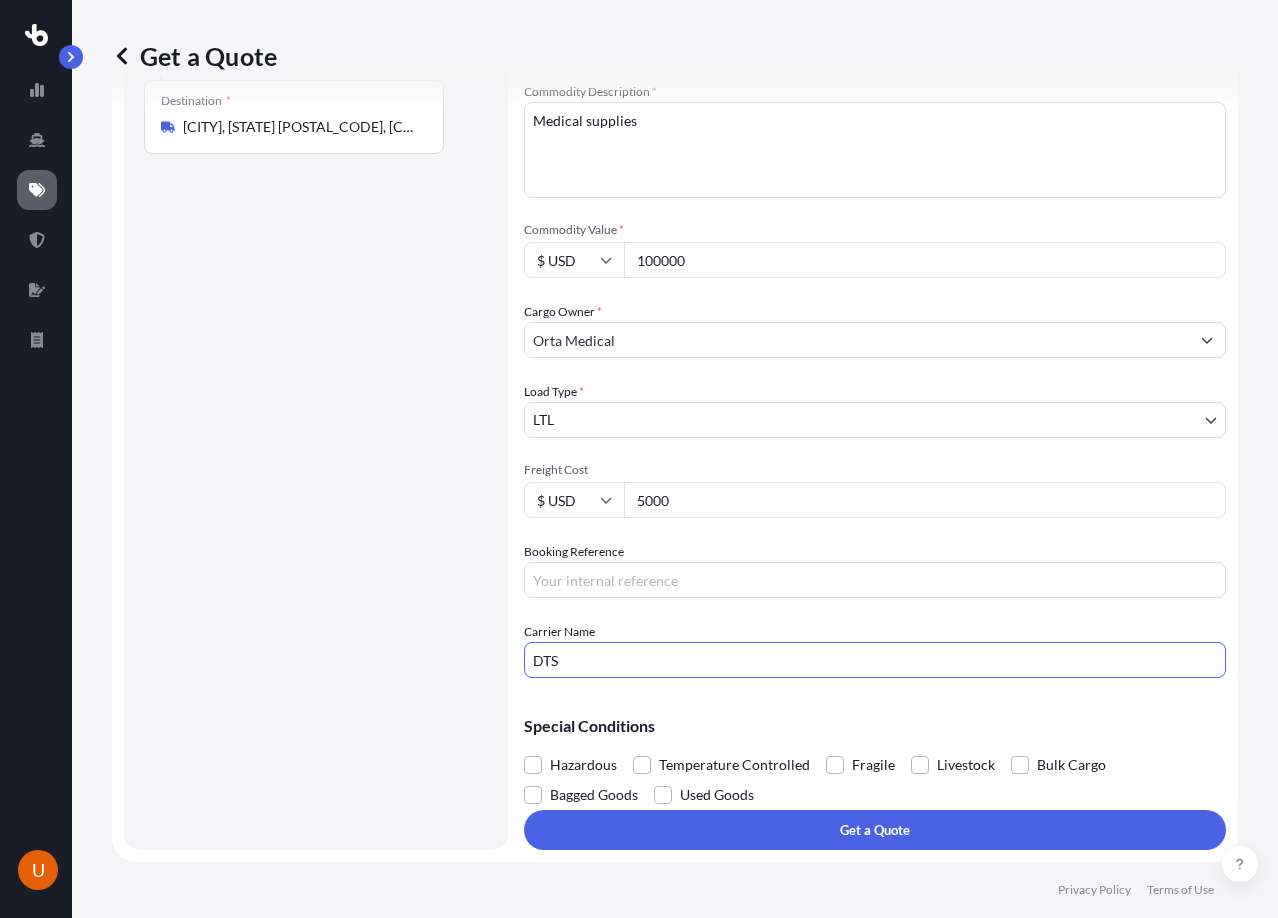 click on "Route Details Reset Route Details Place of loading Road Road Rail Origin * [CITY], [STATE] [POSTAL_CODE], [COUNTRY] Main transport mode Road Sea Air Road Rail Destination * [CITY], [STATE] [POSTAL_CODE], [COUNTRY] Road Road Rail Place of Discharge" at bounding box center [316, 326] 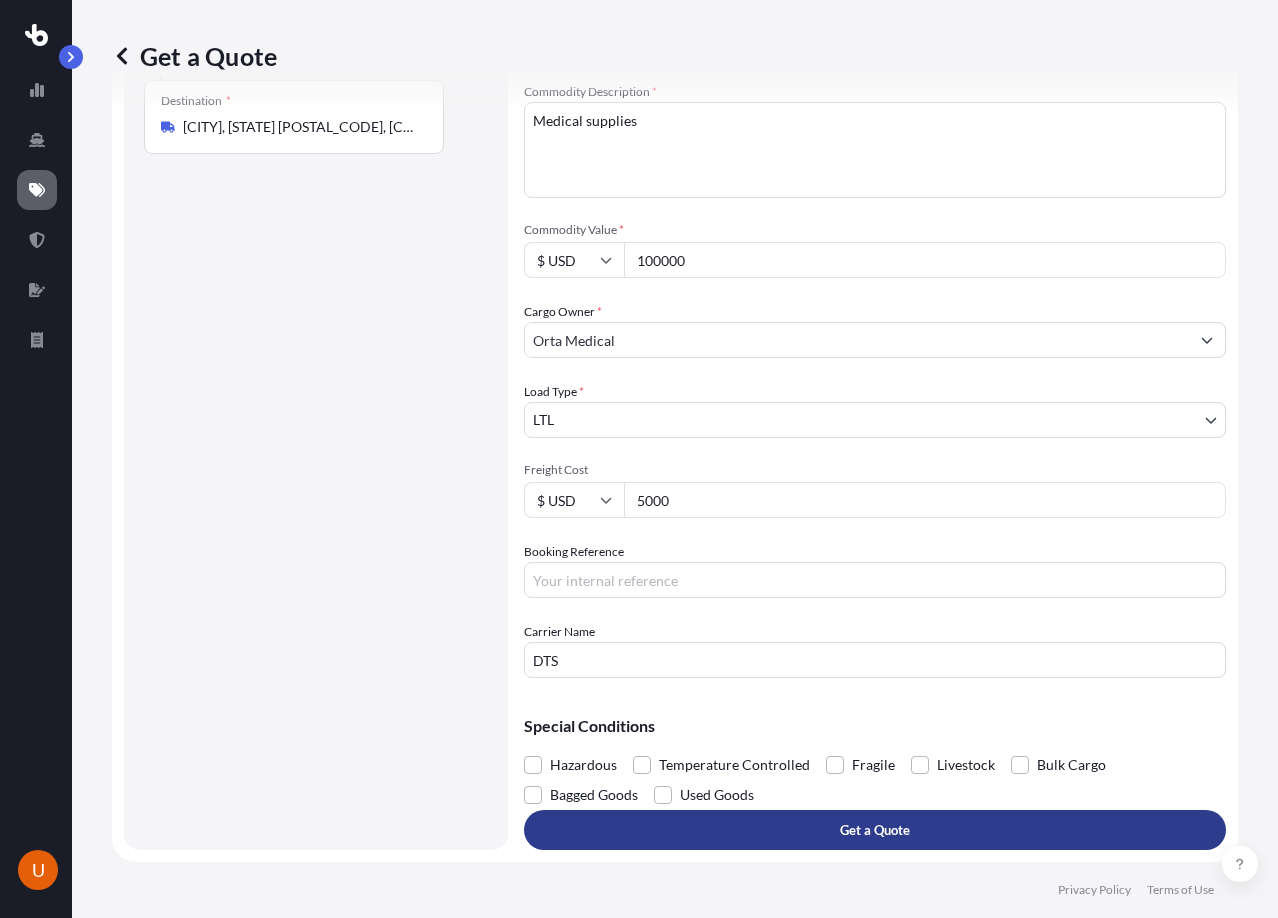 click on "Get a Quote" at bounding box center (875, 830) 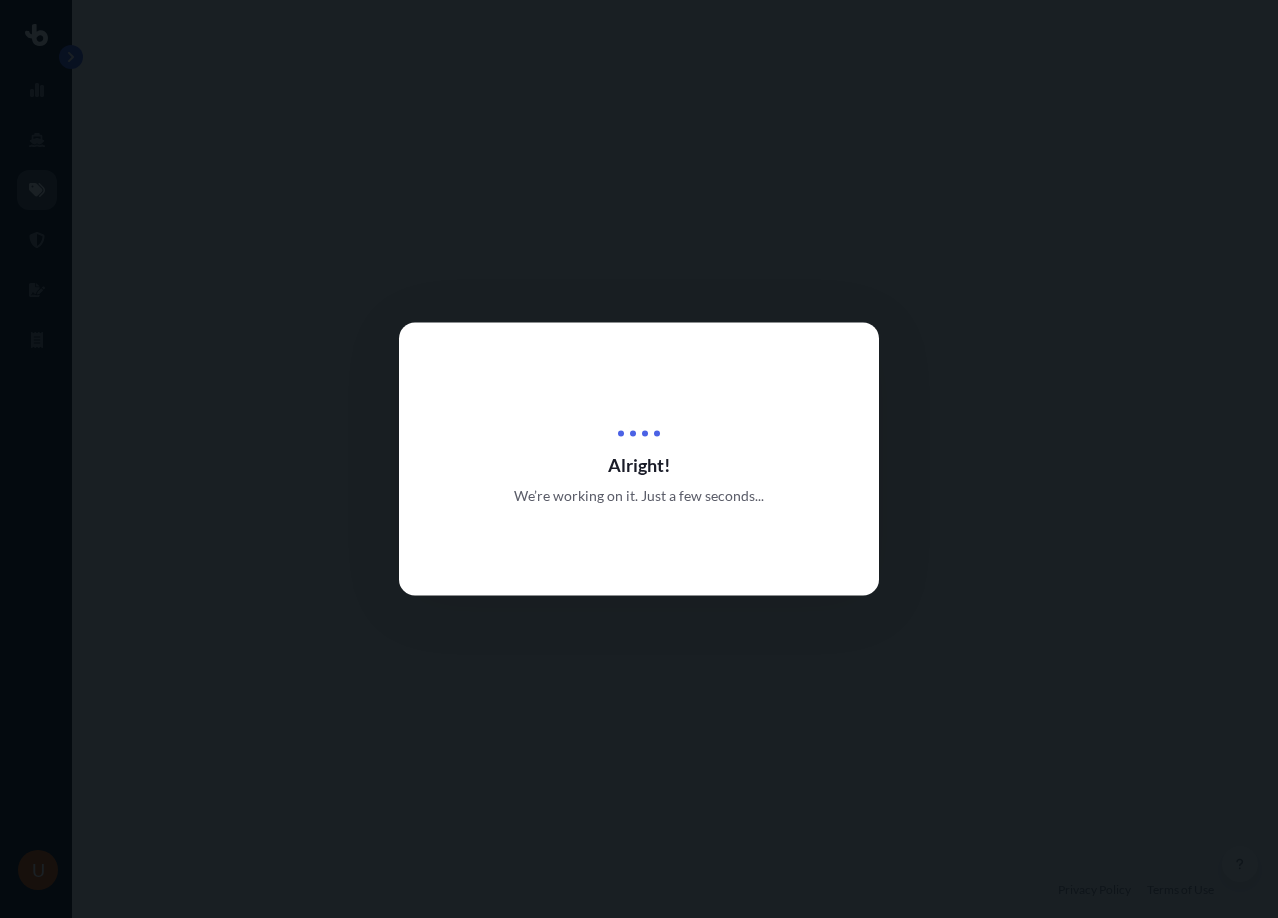 scroll, scrollTop: 0, scrollLeft: 0, axis: both 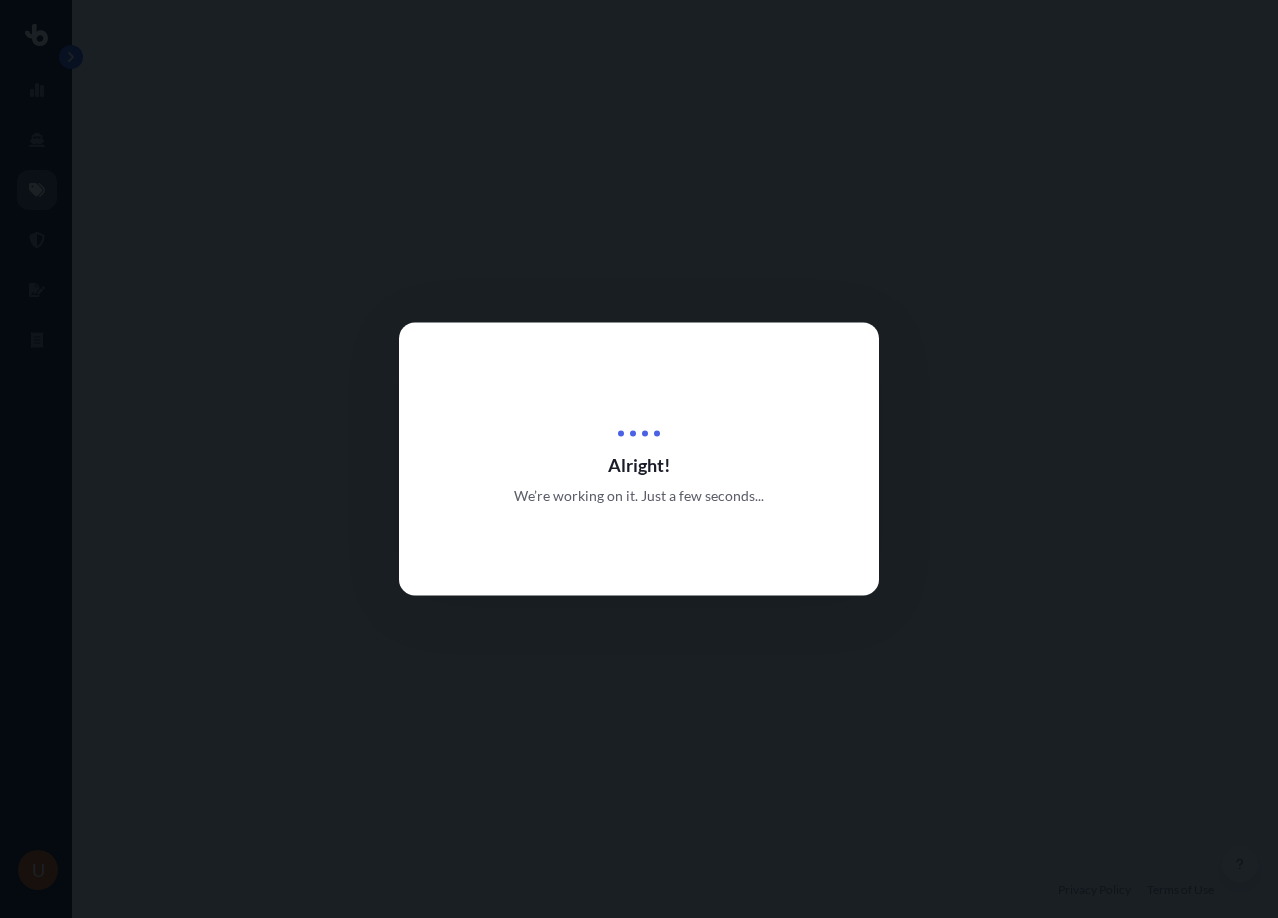 select on "Road" 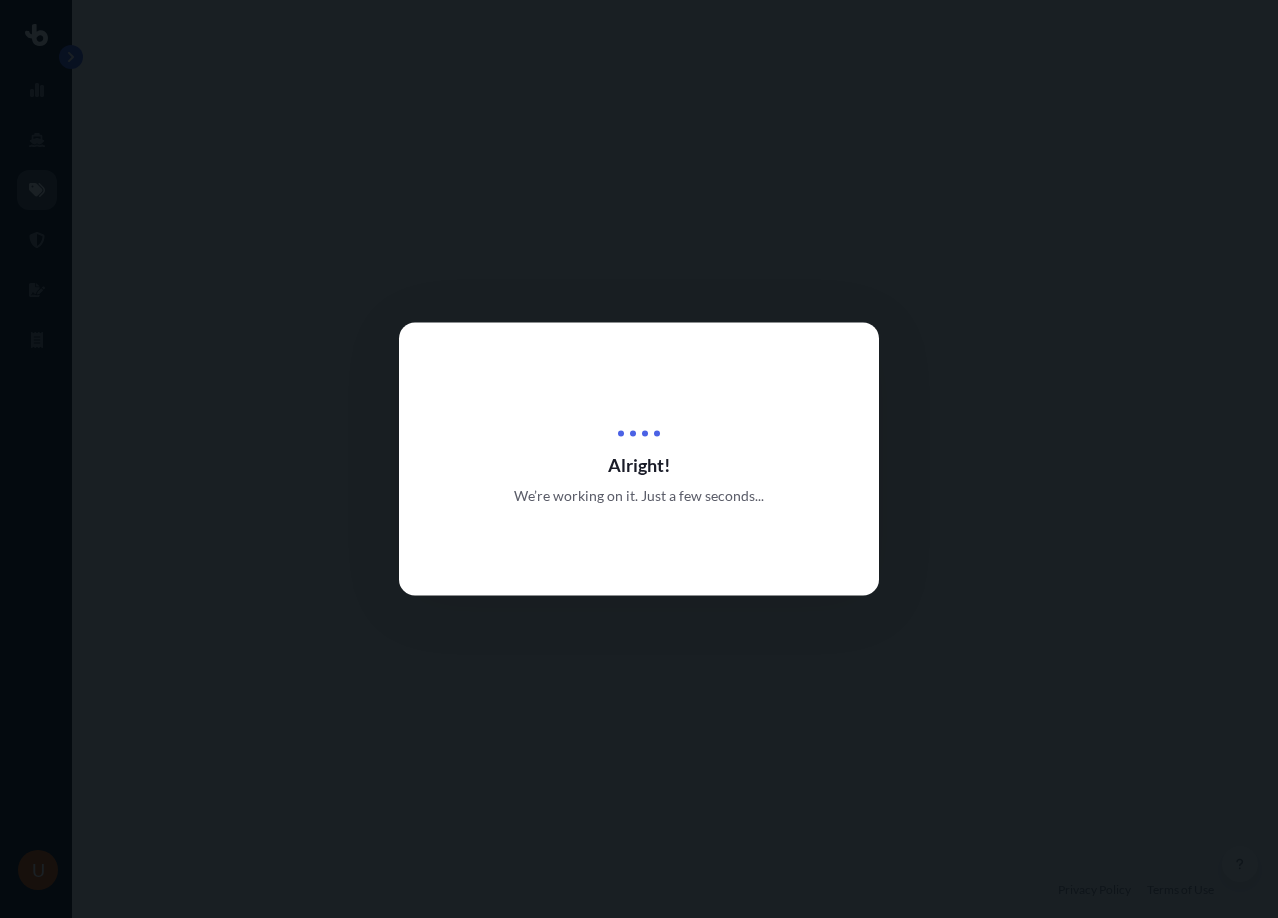 select on "1" 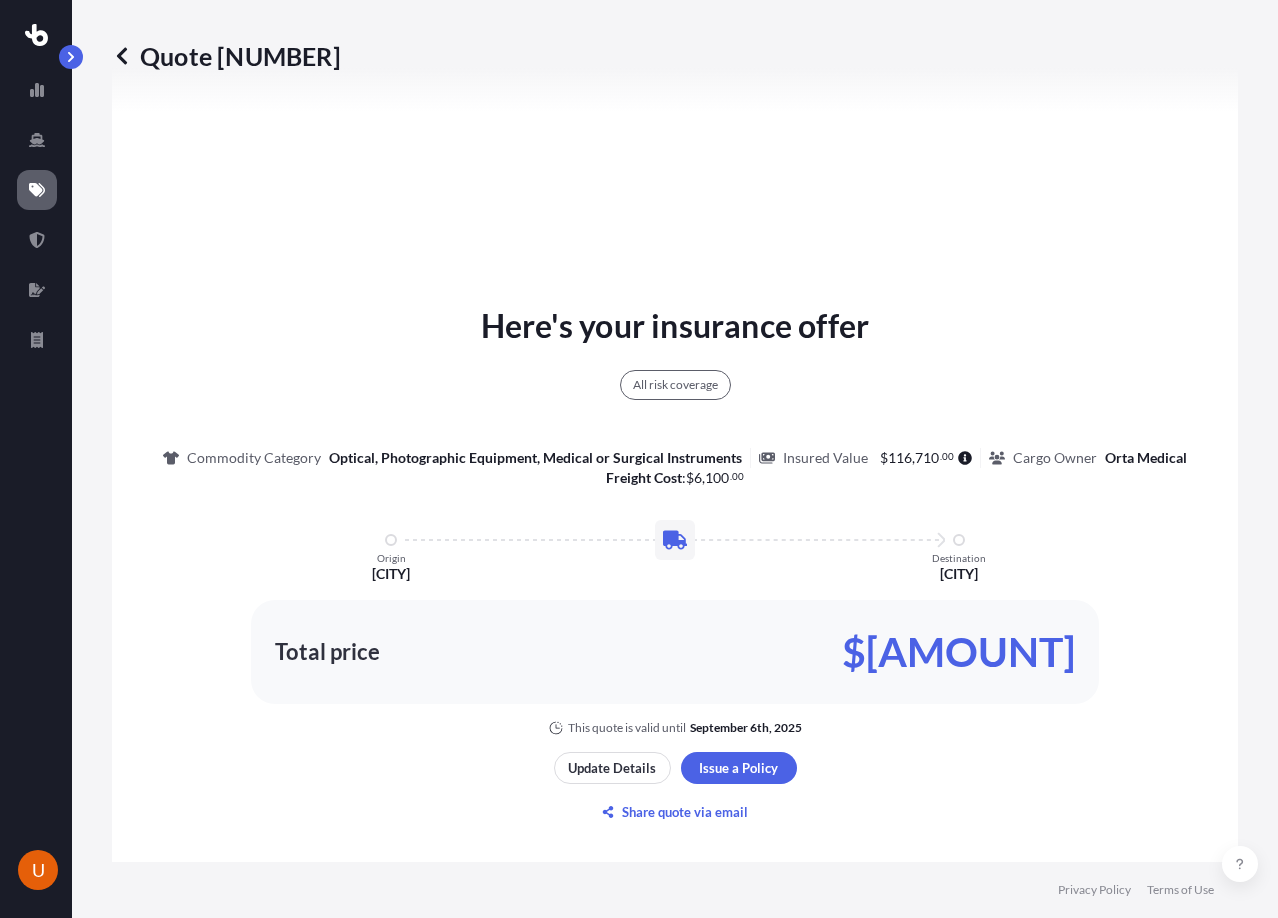 scroll, scrollTop: 1504, scrollLeft: 0, axis: vertical 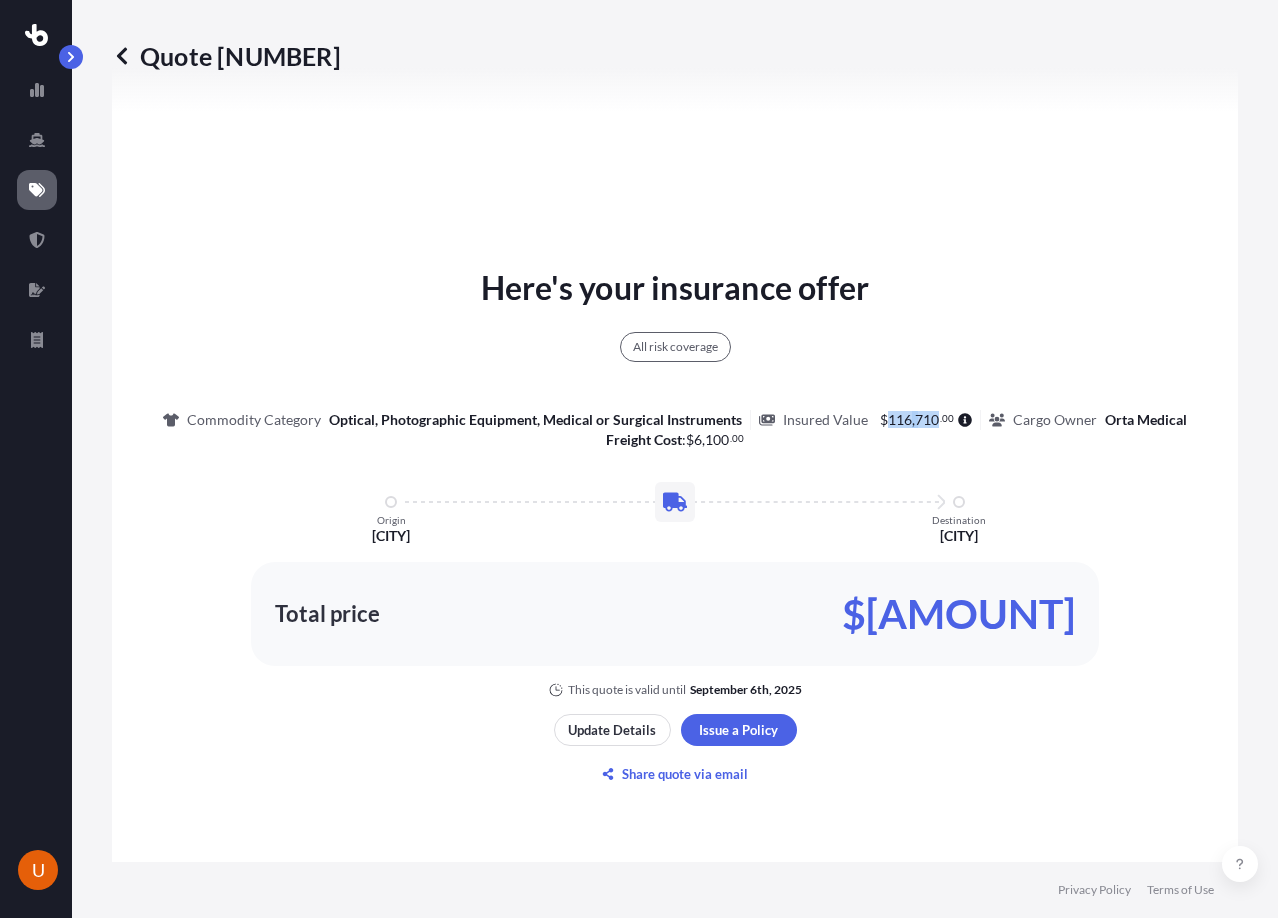 drag, startPoint x: 878, startPoint y: 418, endPoint x: 927, endPoint y: 421, distance: 49.09175 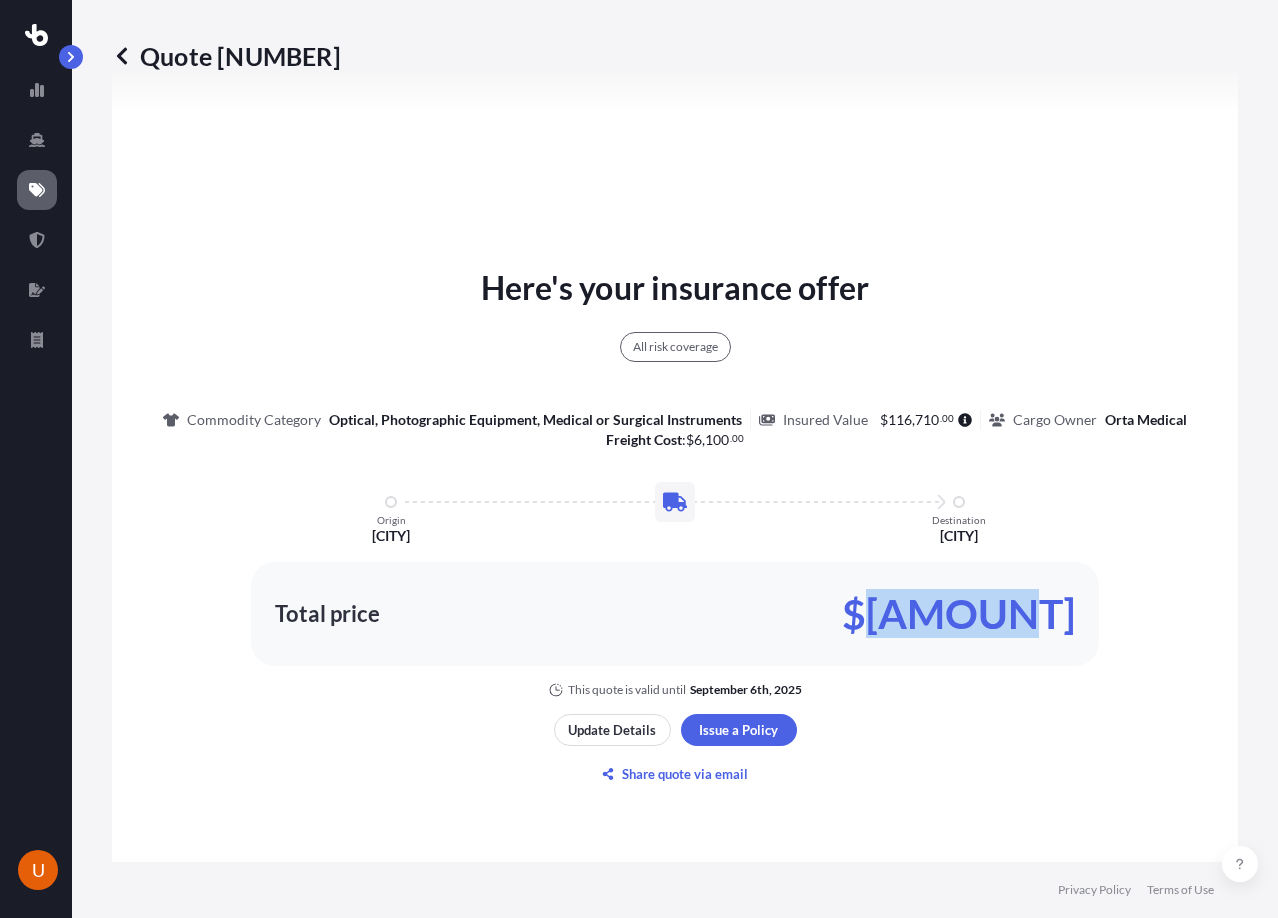 drag, startPoint x: 949, startPoint y: 611, endPoint x: 1065, endPoint y: 620, distance: 116.34862 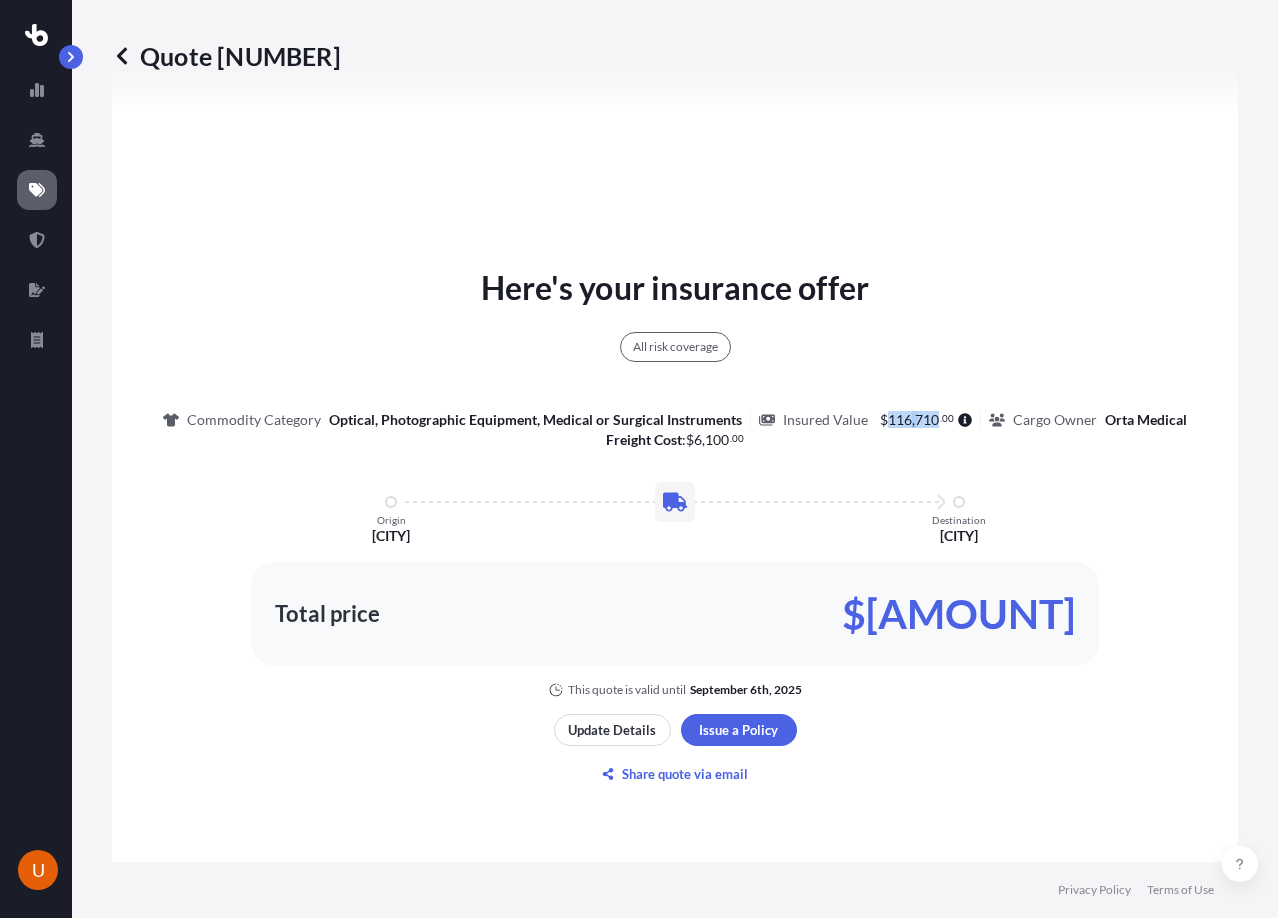drag, startPoint x: 881, startPoint y: 425, endPoint x: 926, endPoint y: 429, distance: 45.17743 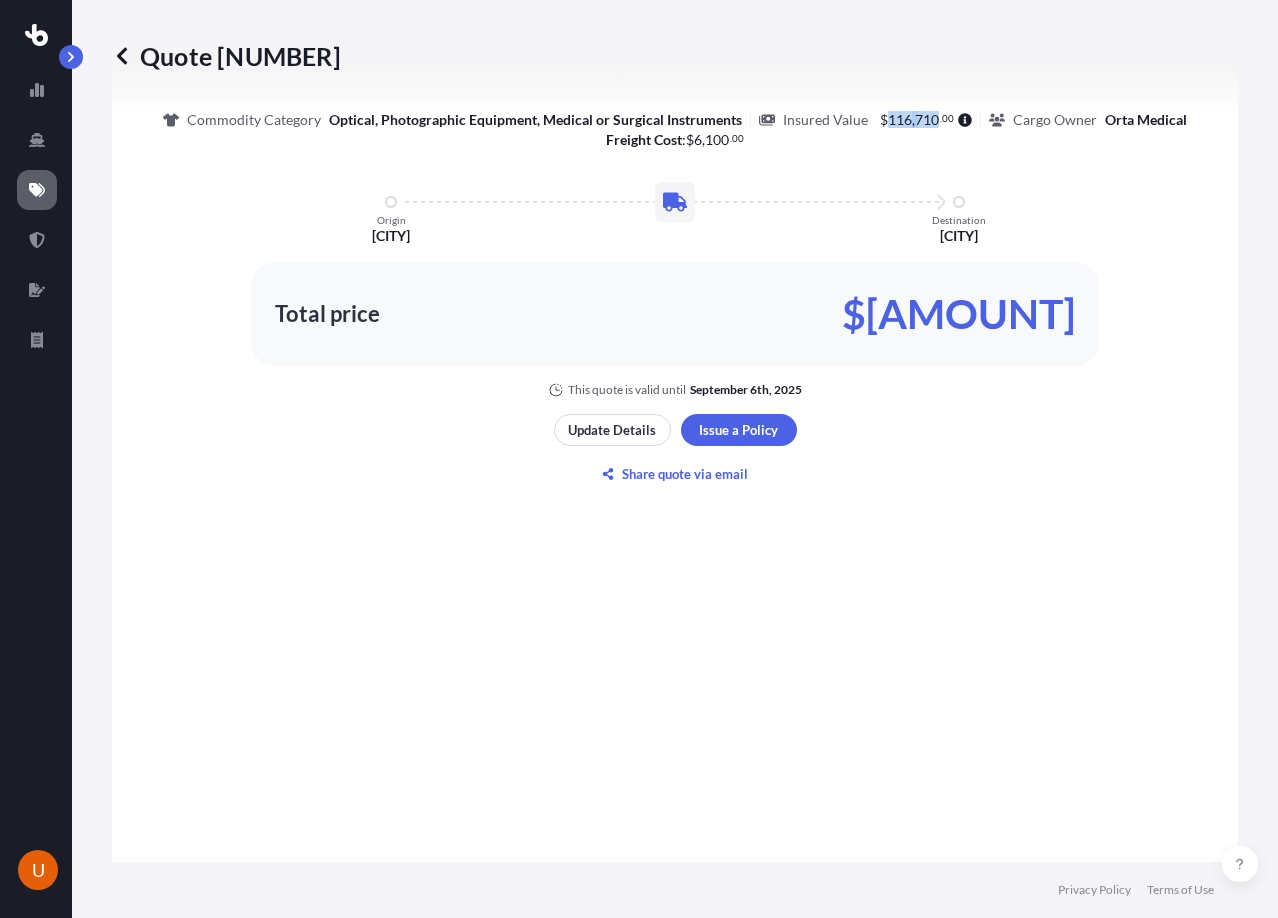 scroll, scrollTop: 1604, scrollLeft: 0, axis: vertical 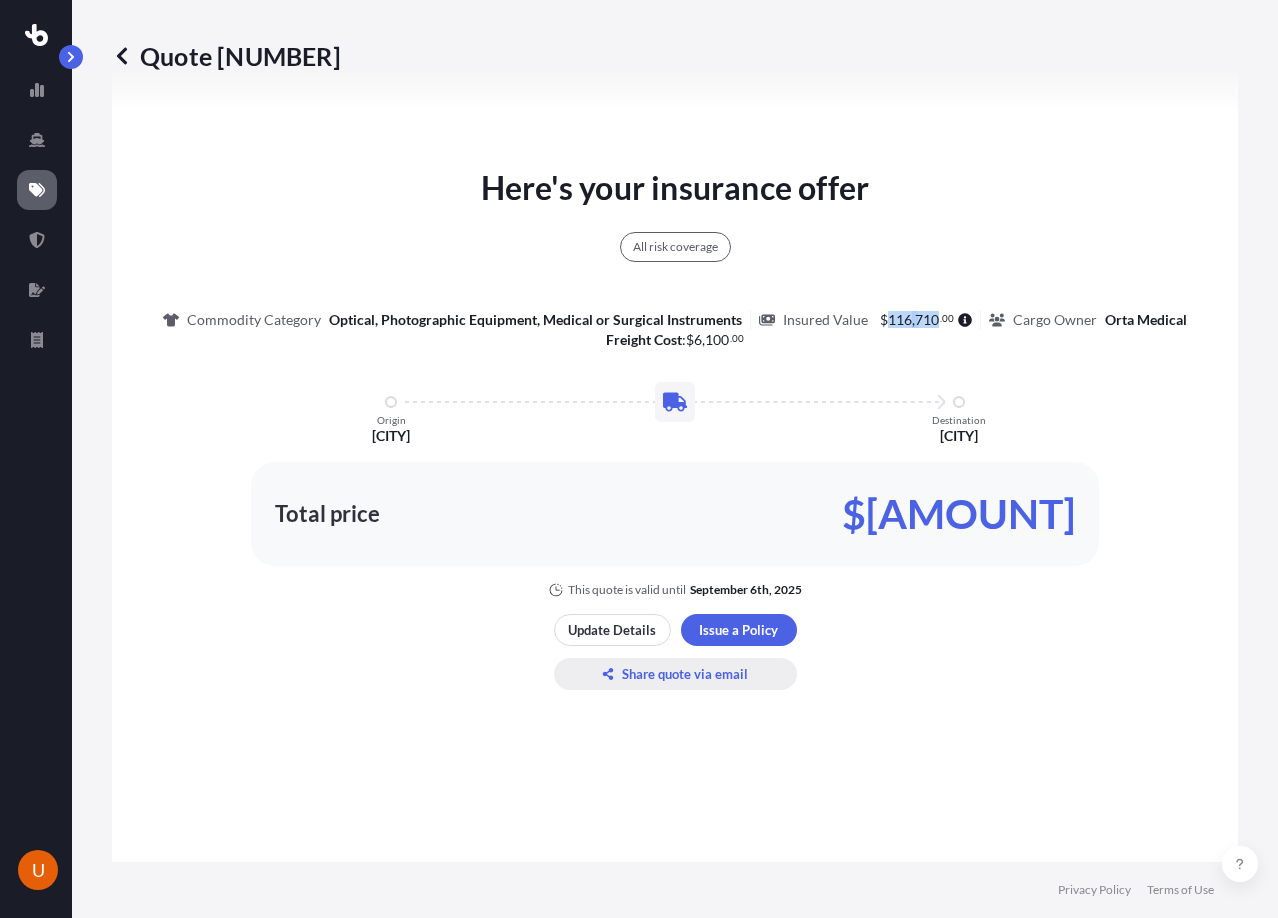 click on "Share quote via email" at bounding box center [685, 674] 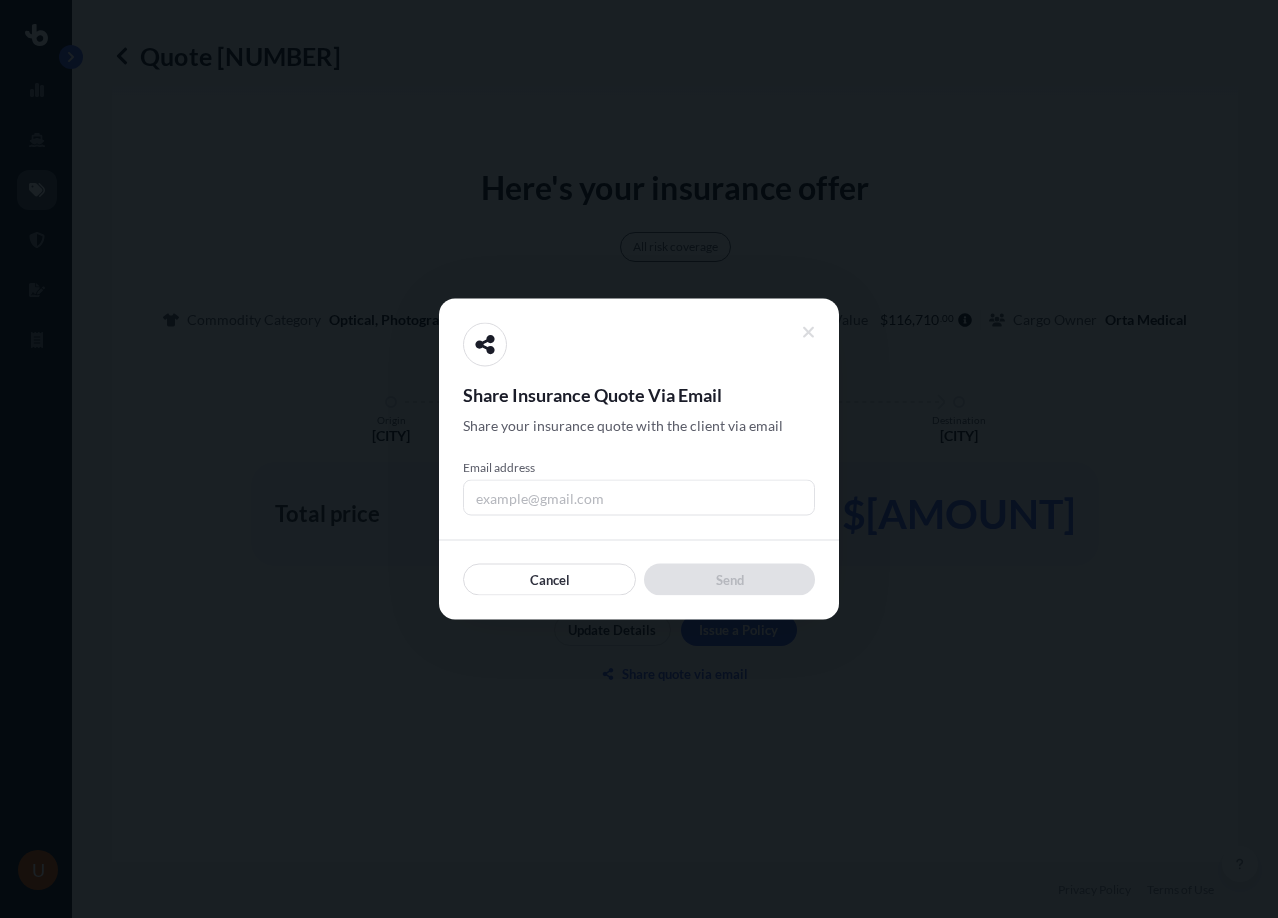 click on "Email address" at bounding box center [639, 498] 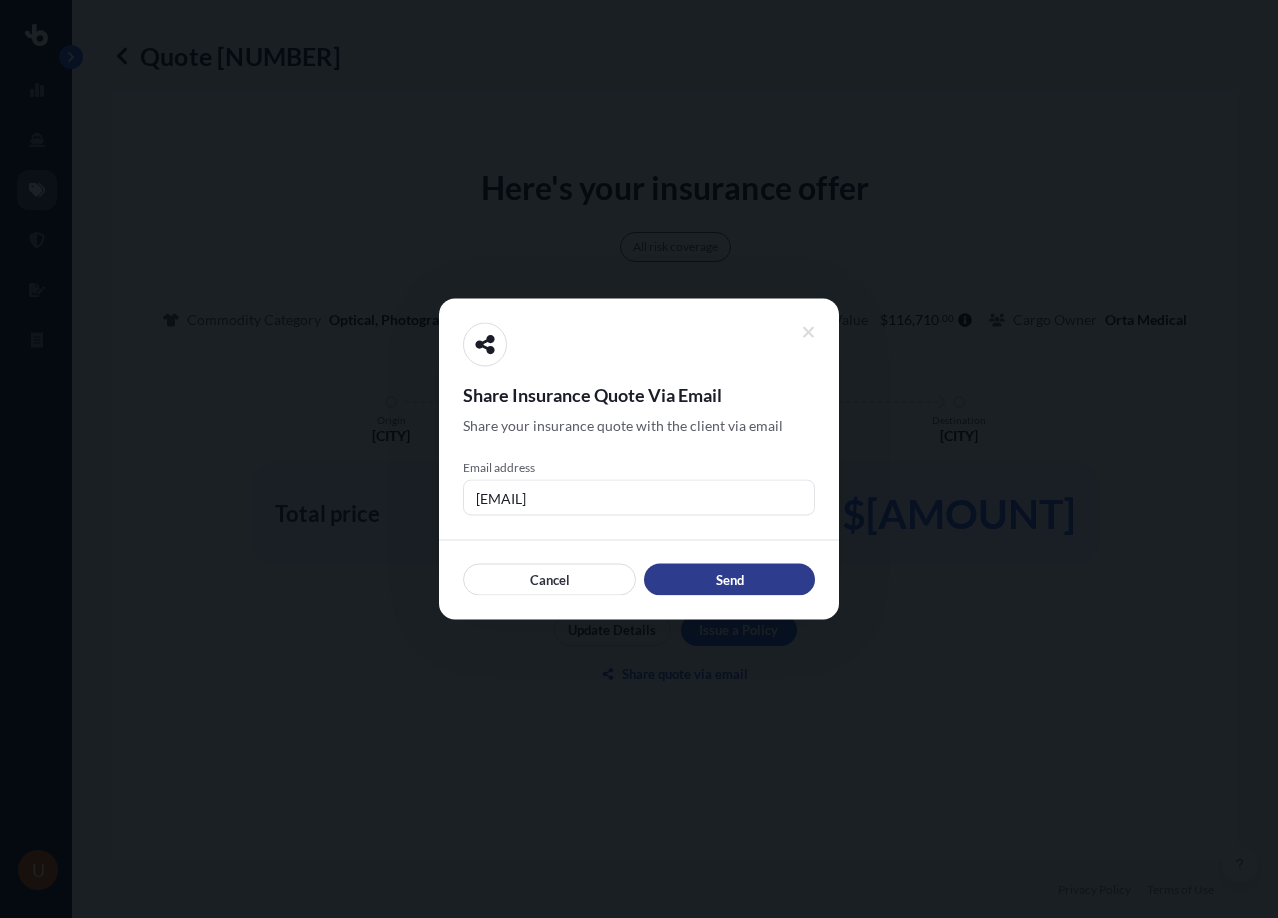 type on "[EMAIL]" 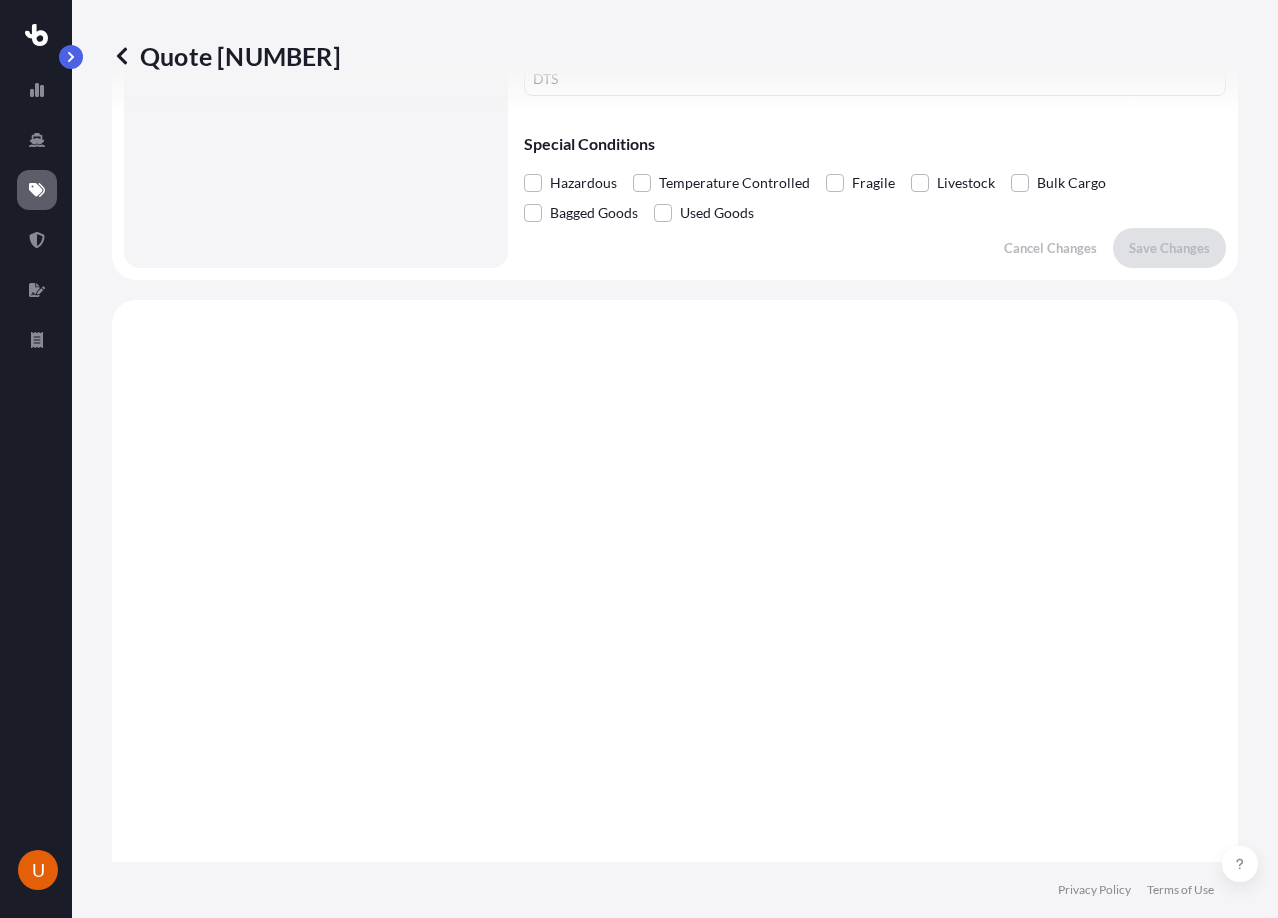 scroll, scrollTop: 304, scrollLeft: 0, axis: vertical 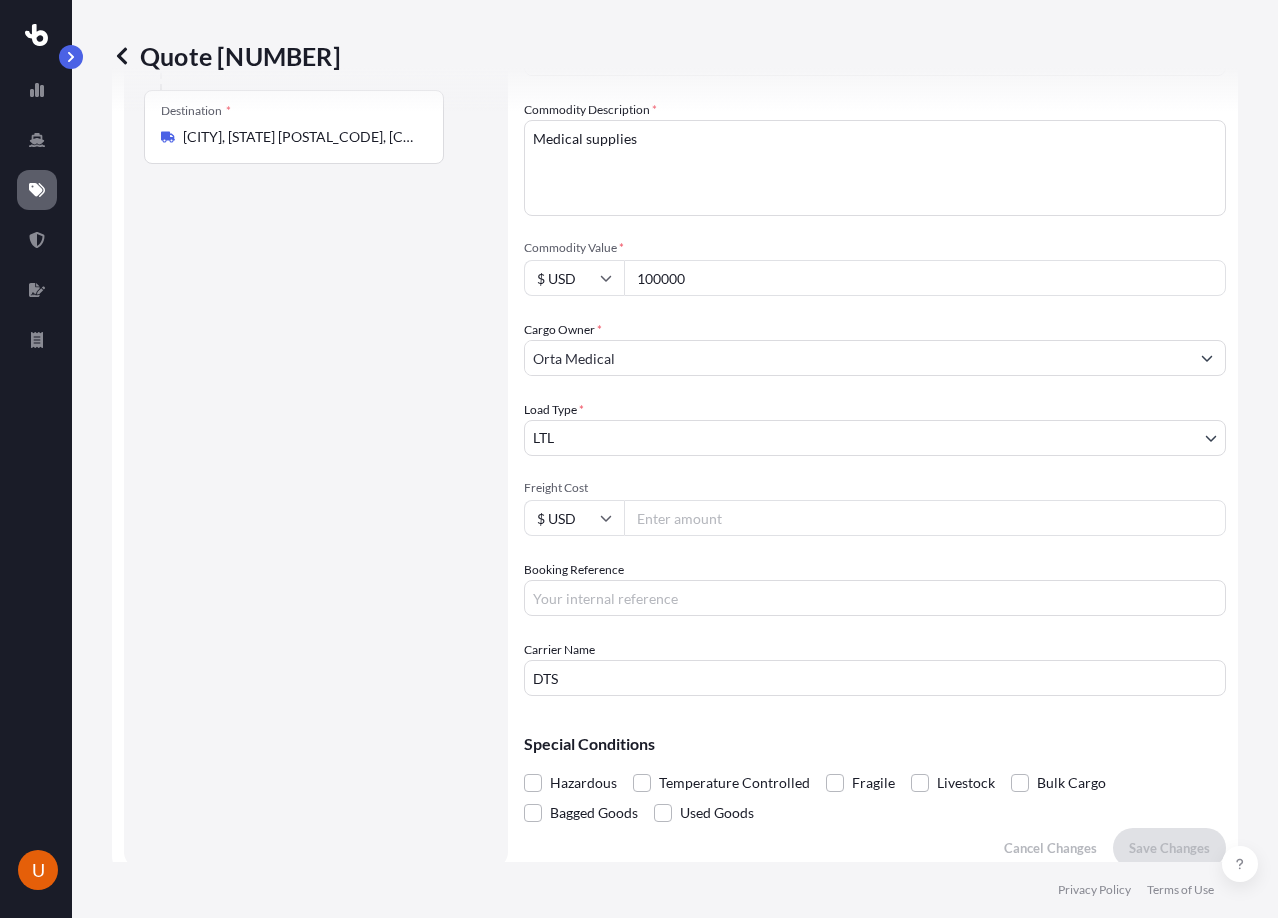 click on "Quote [NUMBER] Route Details Place of loading Road Road Rail Origin * [CITY], [STATE] [POSTAL_CODE], [COUNTRY] Main transport mode Road Sea Air Road Rail Destination * [CITY], [STATE] [POSTAL_CODE], [COUNTRY] Road Road Rail Place of Discharge Coverage Type All risks Covers losses or damages due to any cause, except for those excluded FPA "Free of Particular Average" - limited coverage for partial cargo loss or damage Cargo Details Commodity Category * Optical, Photographic Equipment, Medical or Surgical Instruments Commodity Description * Medical supplies  Commodity Value   * $ USD [AMOUNT] Cargo Owner * [ORGANIZATION] Load Type * LTL LTL FTL Freight Cost   $ USD [AMOUNT] Booking Reference Carrier Name DTS Special Conditions Hazardous Temperature Controlled Fragile Livestock Bulk Cargo Bagged Goods Used Goods Cancel Changes Save Changes Here's your insurance offer All risk coverage Commodity Category Optical, Photographic Equipment, Medical or Surgical Instruments Insured Value $ [AMOUNT] Cargo Owner [ORGANIZATION] Freight Cost :" at bounding box center (639, 459) 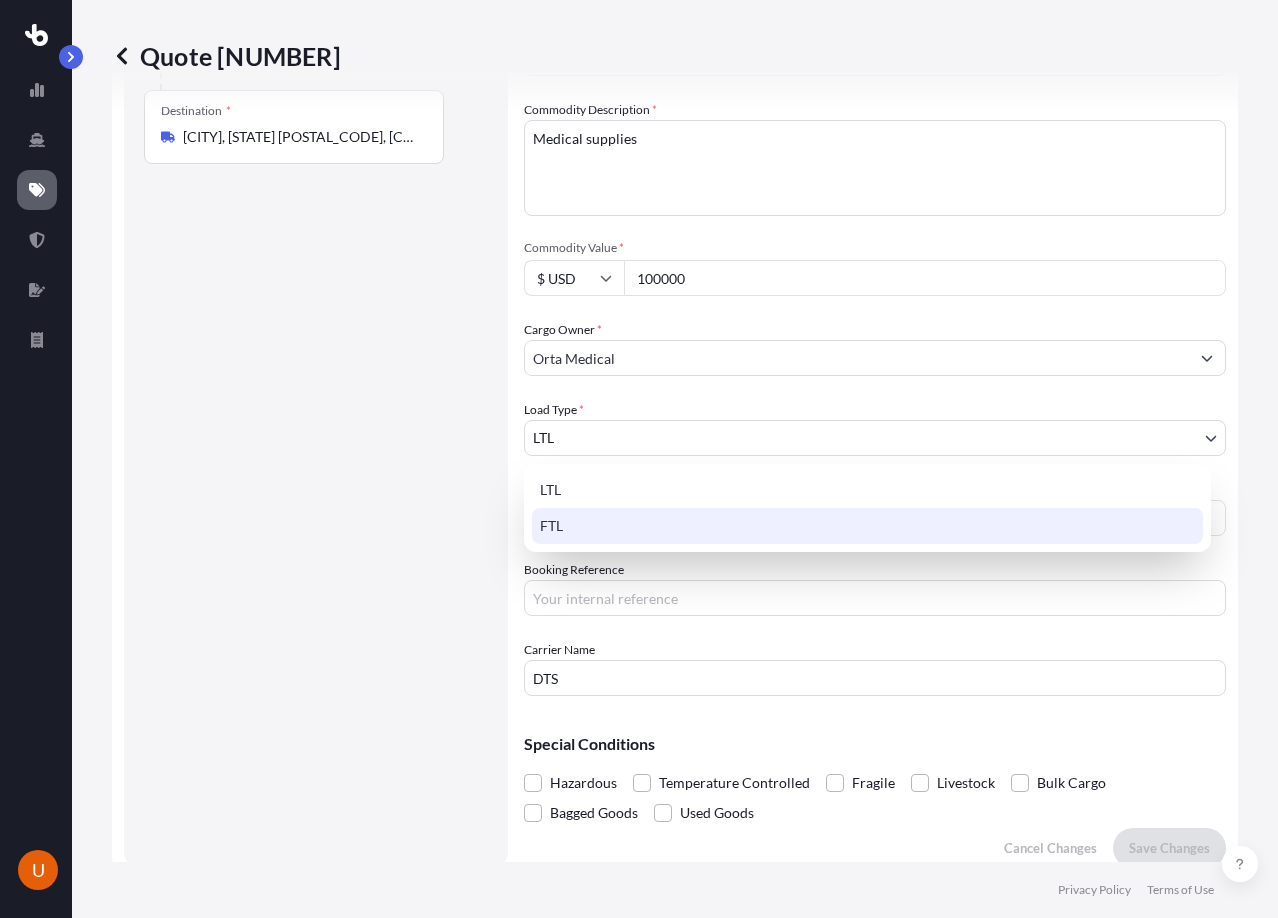 click on "FTL" at bounding box center (867, 526) 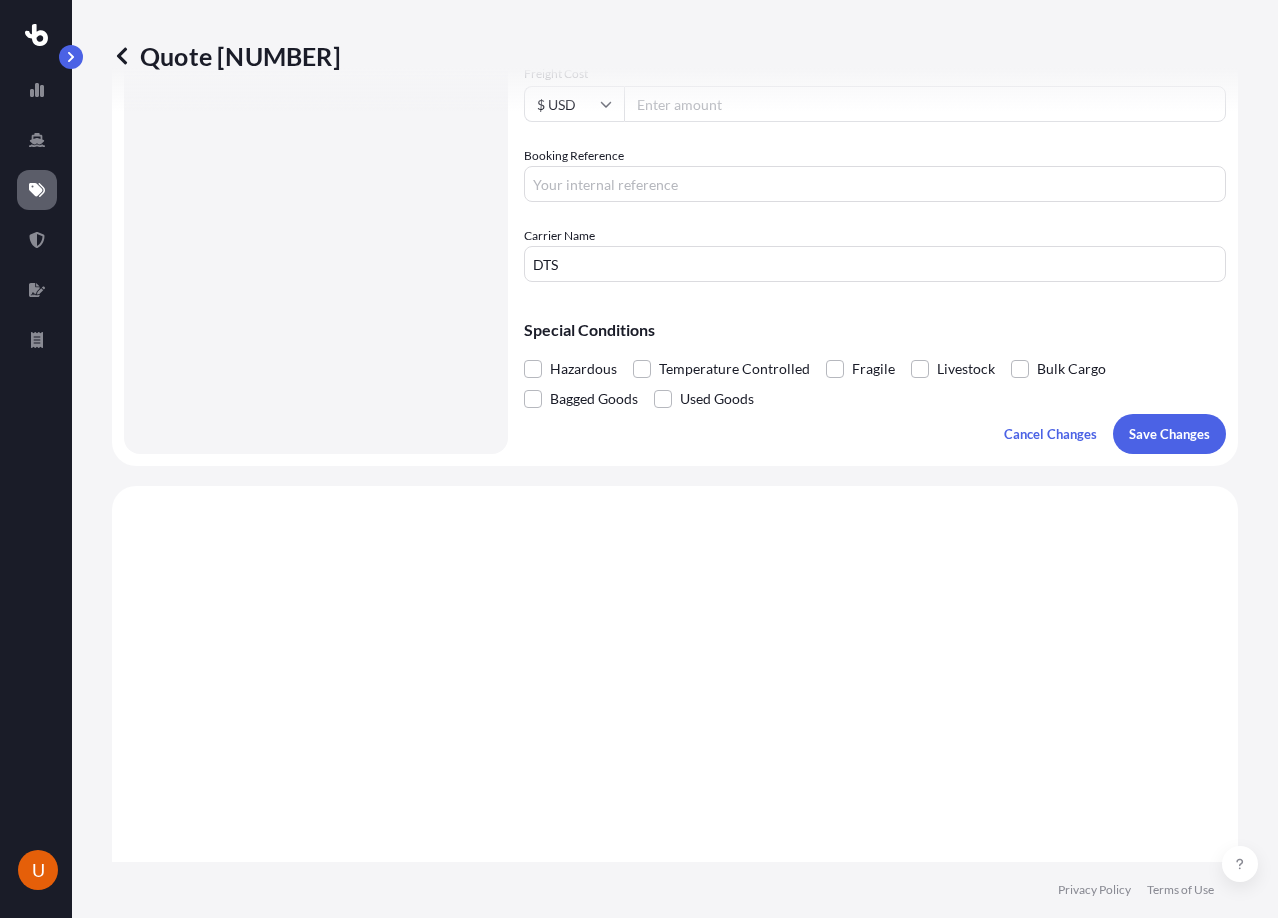 scroll, scrollTop: 704, scrollLeft: 0, axis: vertical 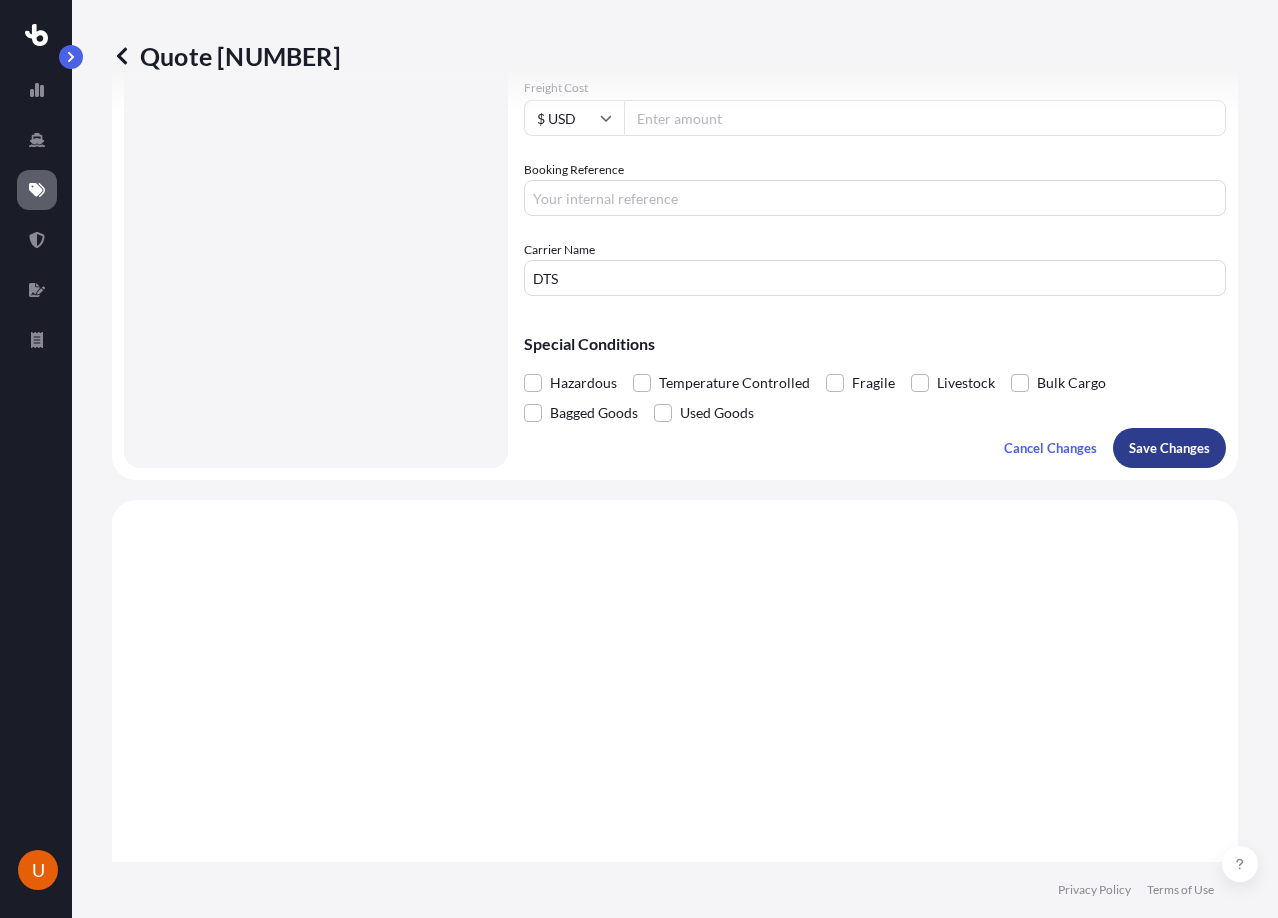 click on "Save Changes" at bounding box center (1169, 448) 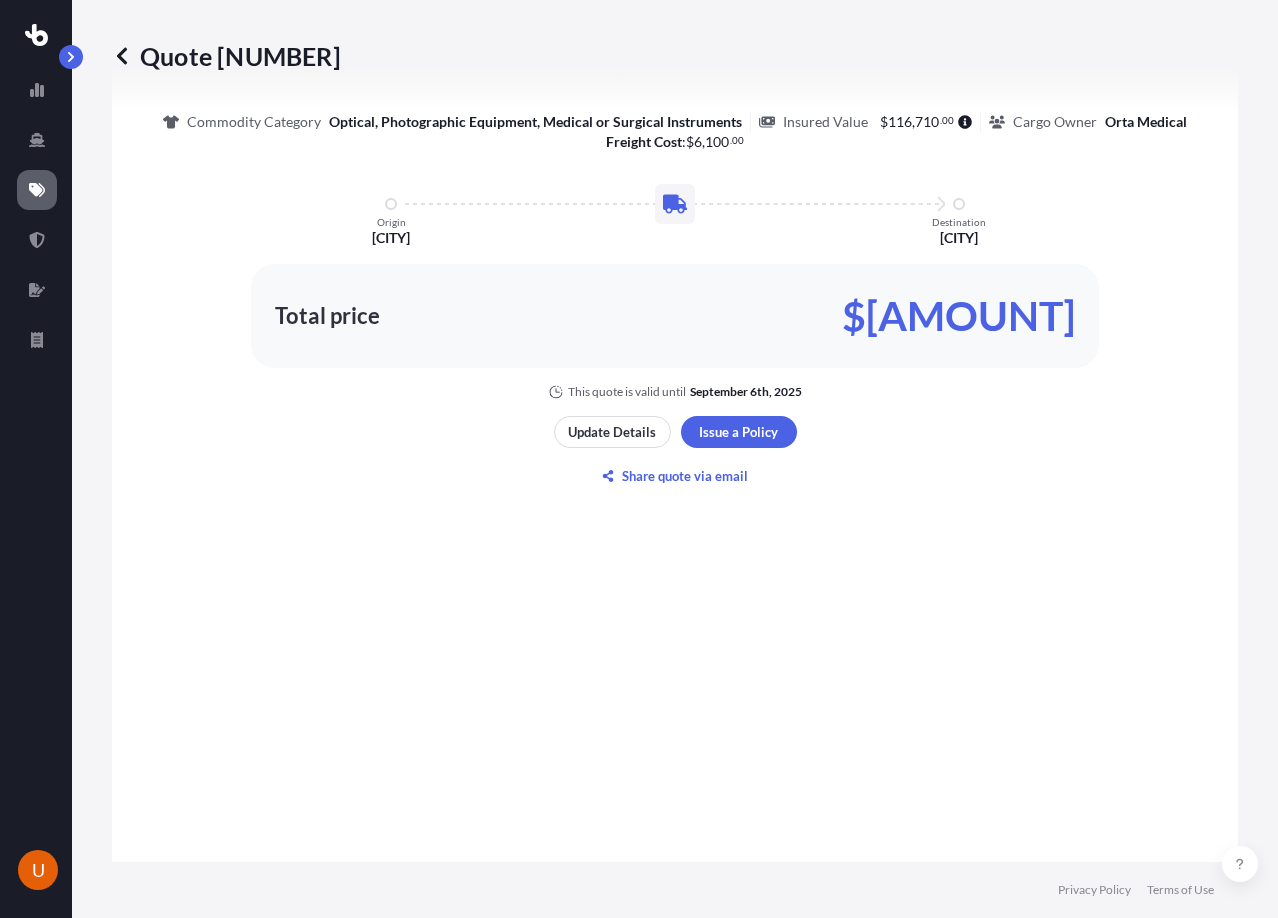 select on "Road" 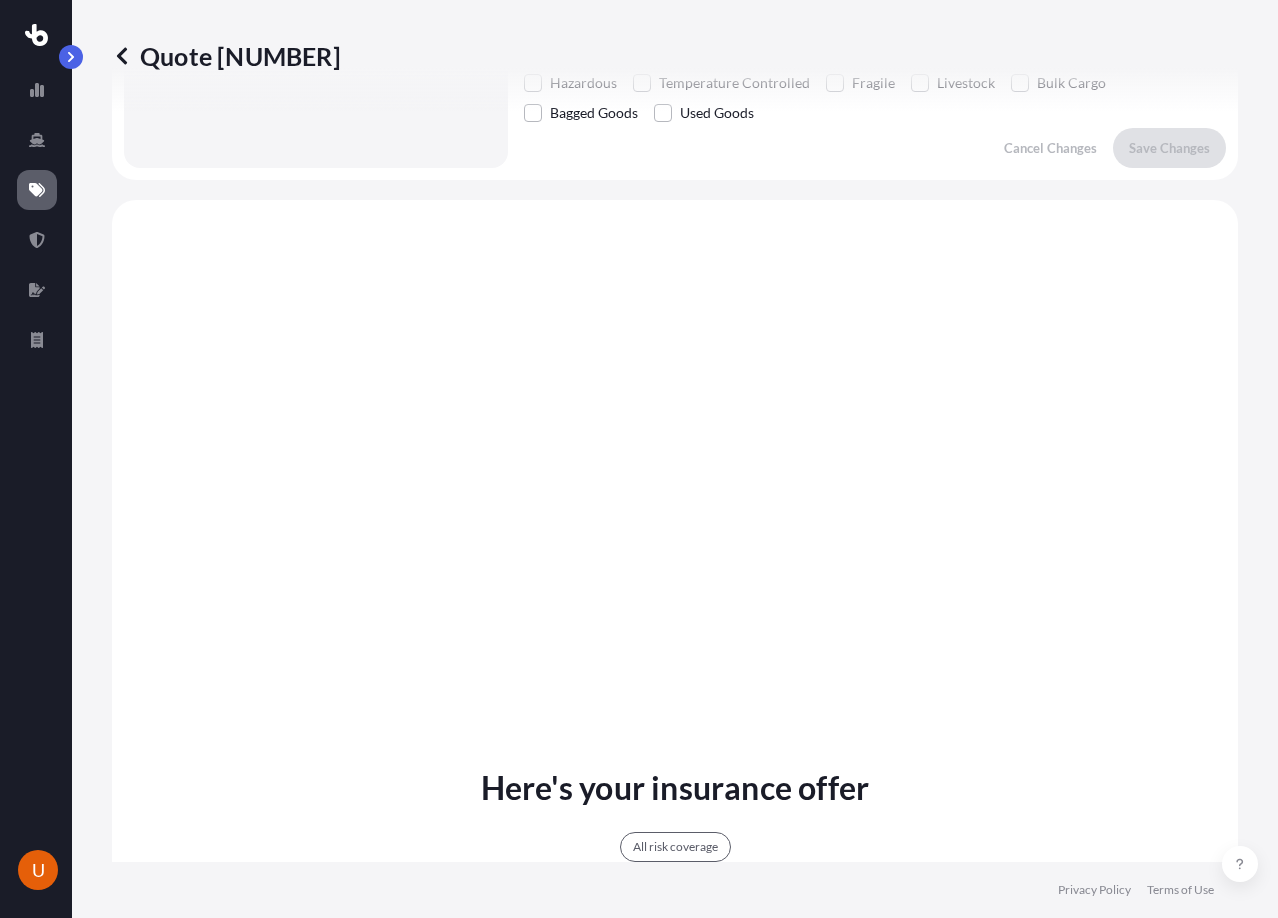 scroll, scrollTop: 1704, scrollLeft: 0, axis: vertical 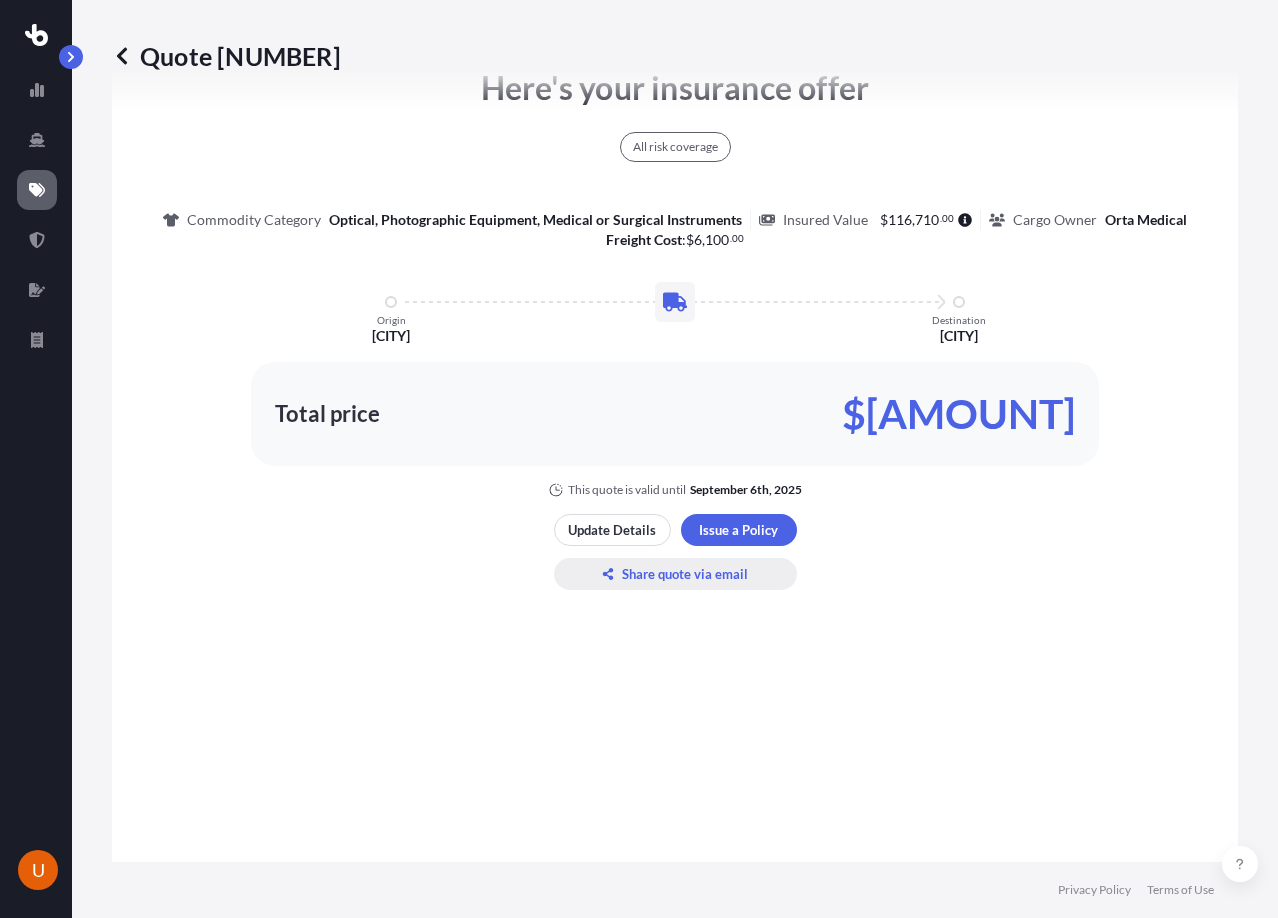 click on "Share quote via email" at bounding box center [685, 574] 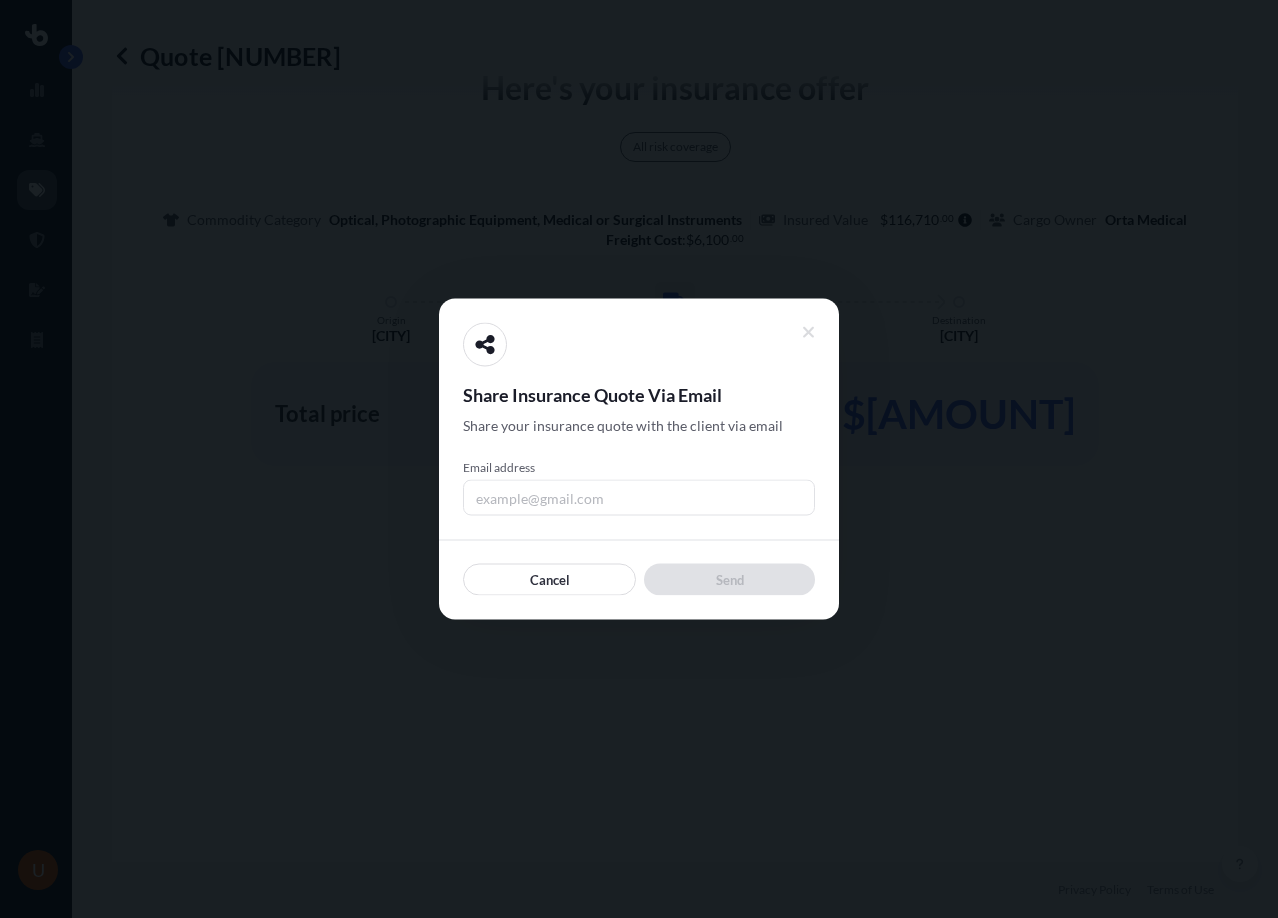 click on "Email address" at bounding box center [639, 498] 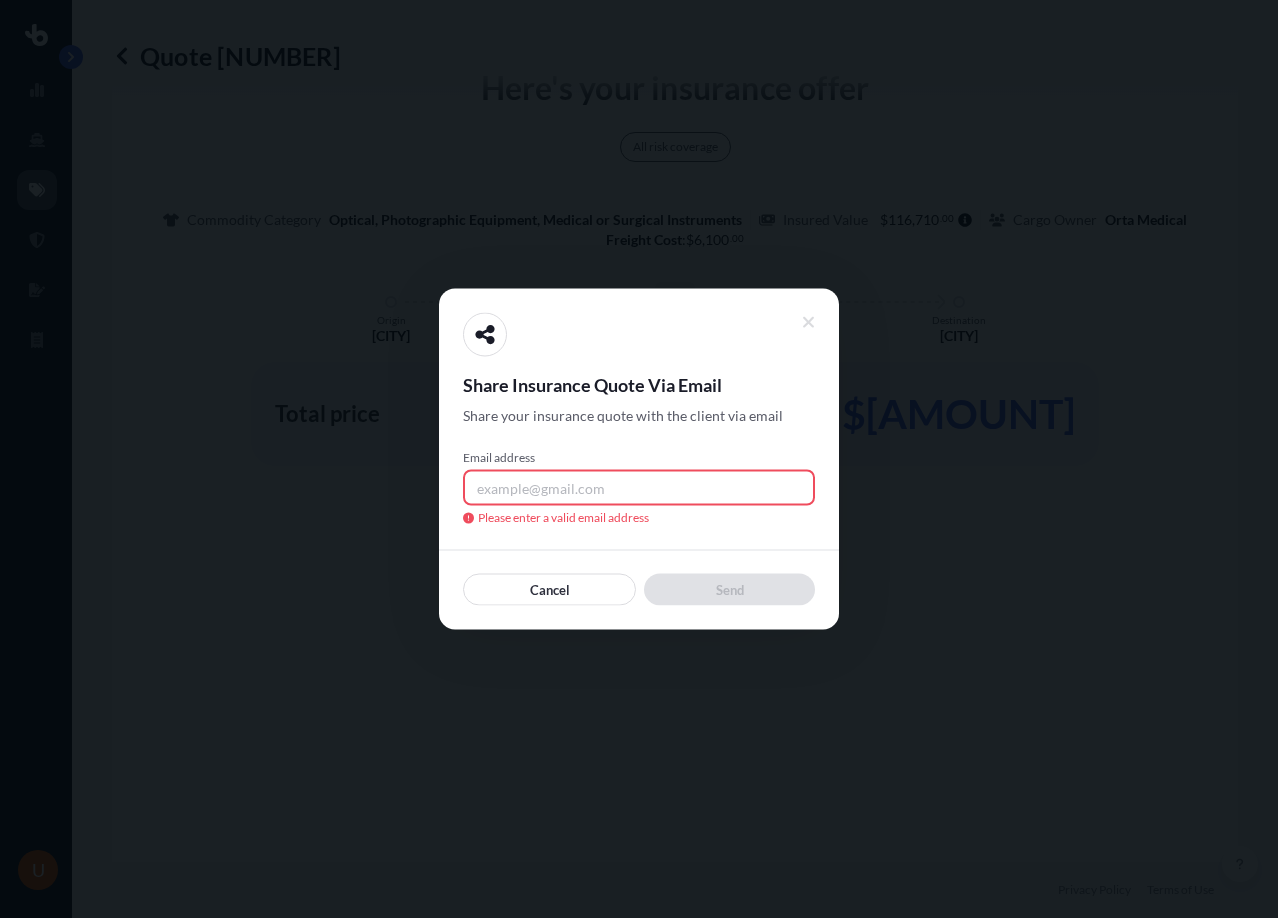 paste on "[EMAIL]" 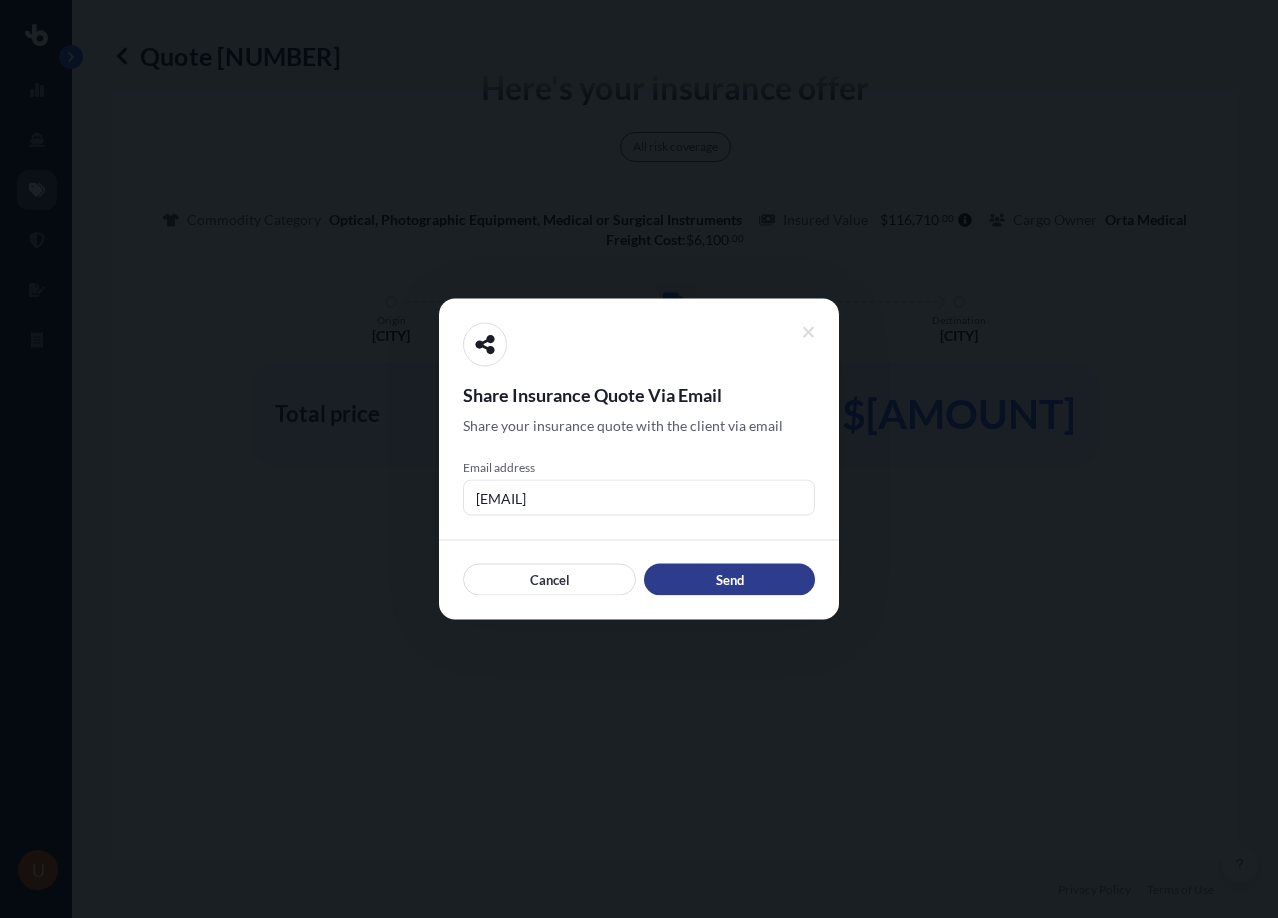 type on "[EMAIL]" 